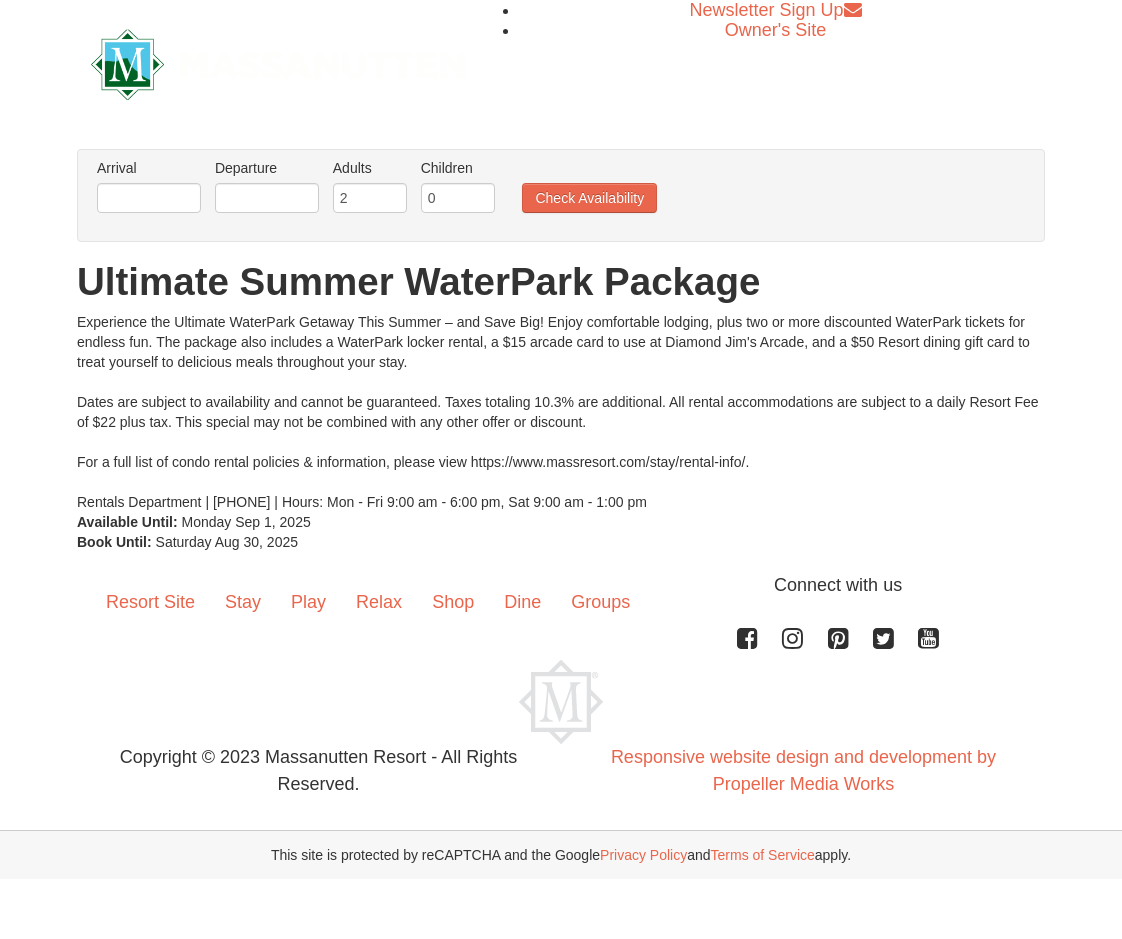 scroll, scrollTop: 0, scrollLeft: 0, axis: both 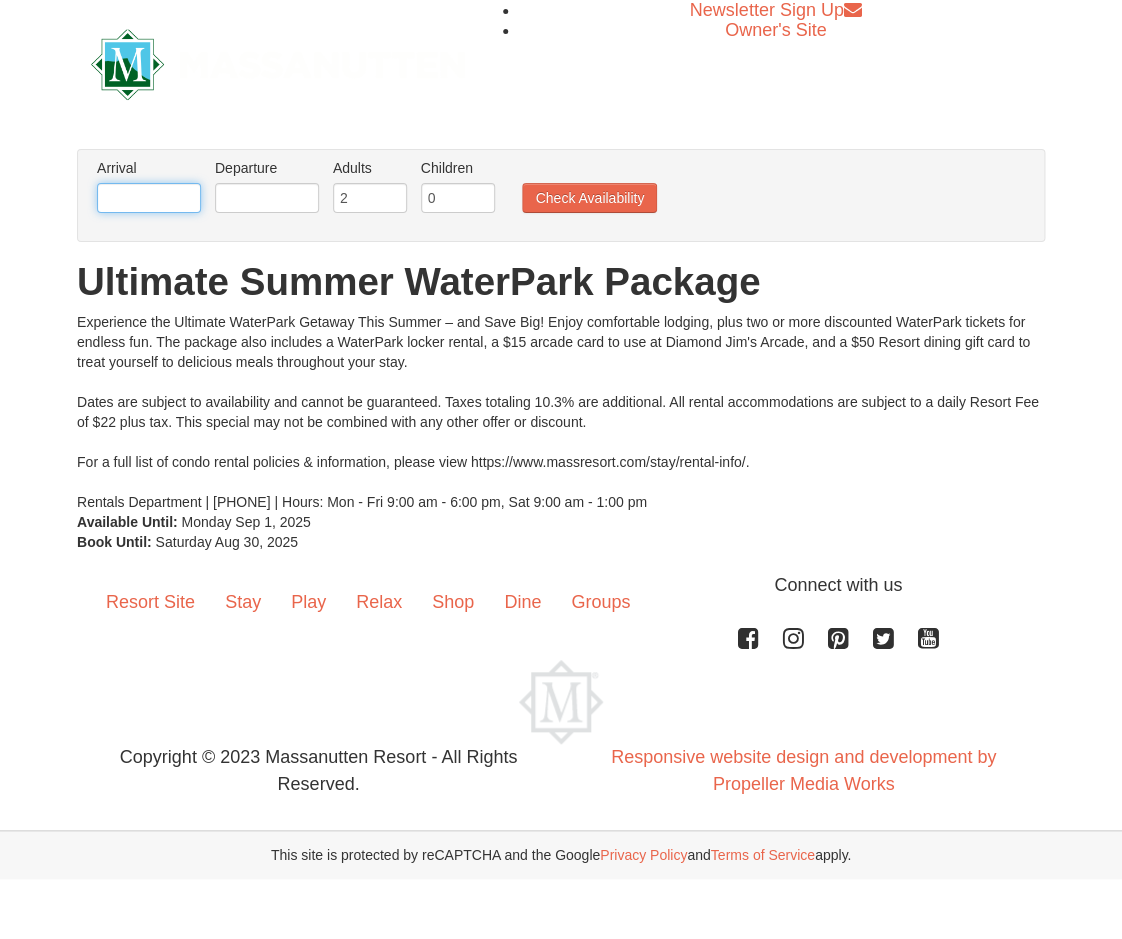 click at bounding box center [149, 198] 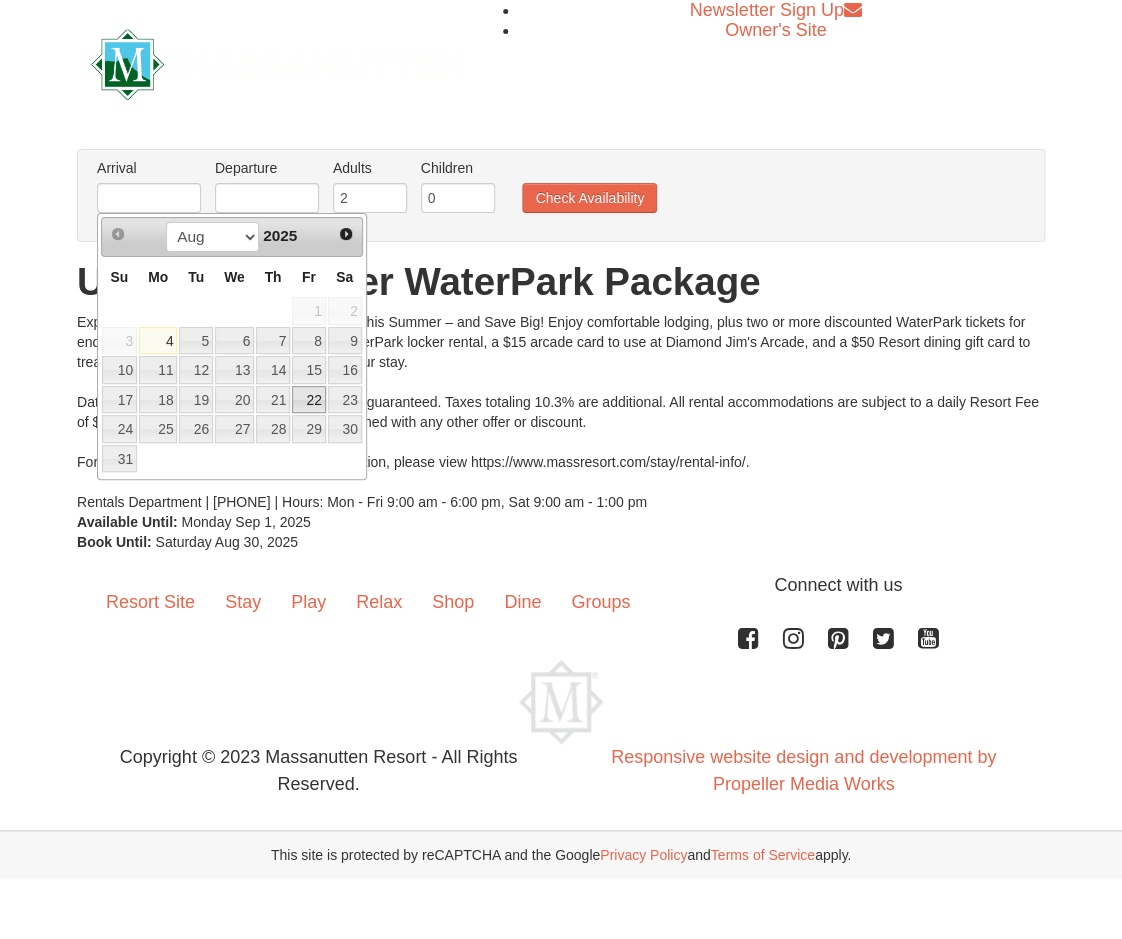 click on "22" at bounding box center [309, 400] 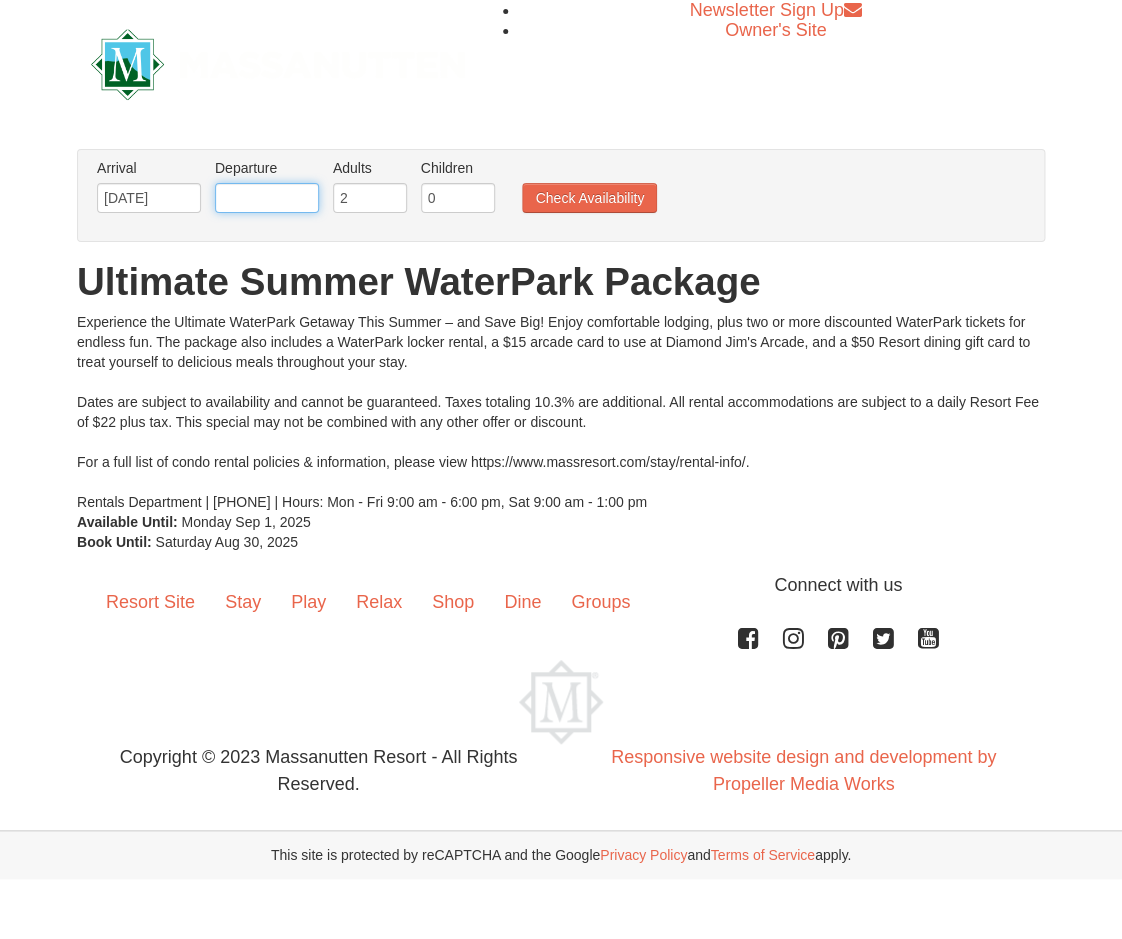 click at bounding box center [267, 198] 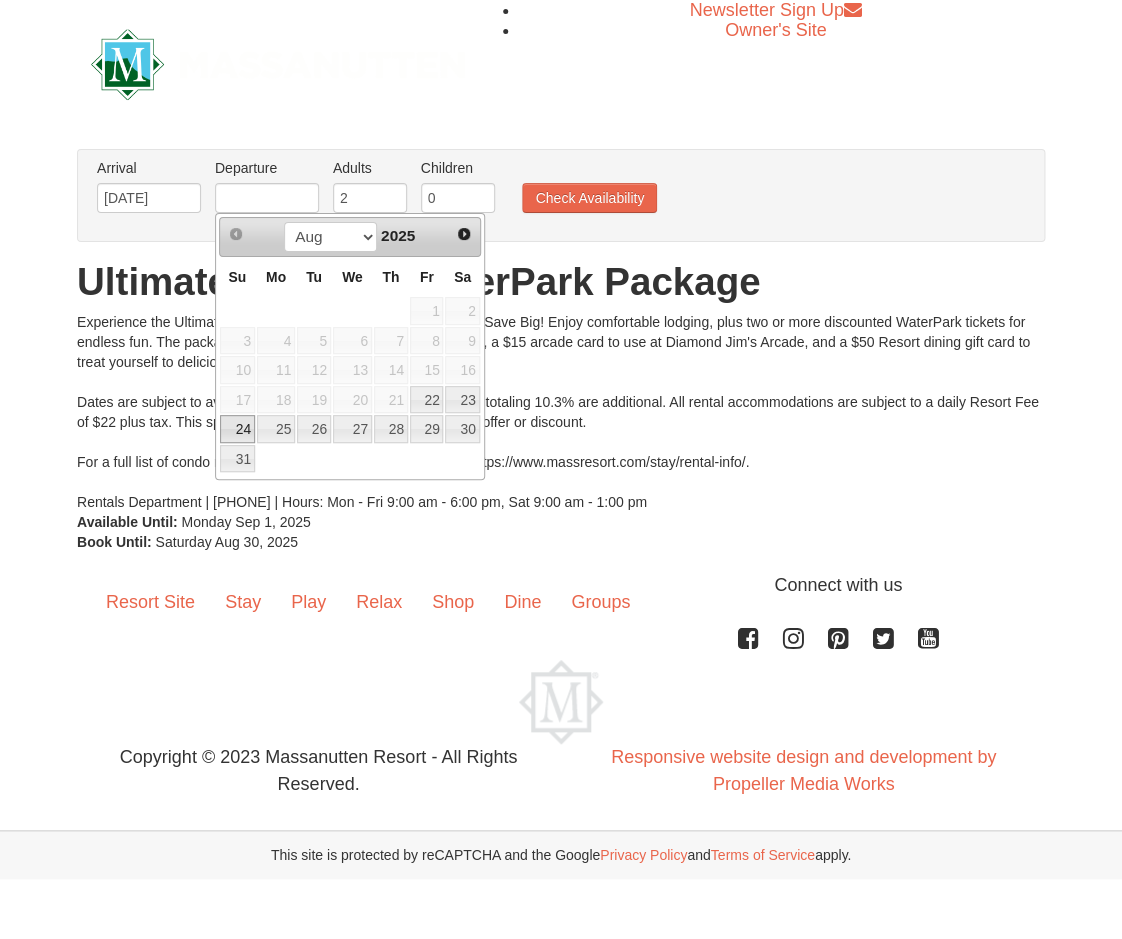 click on "24" at bounding box center [237, 429] 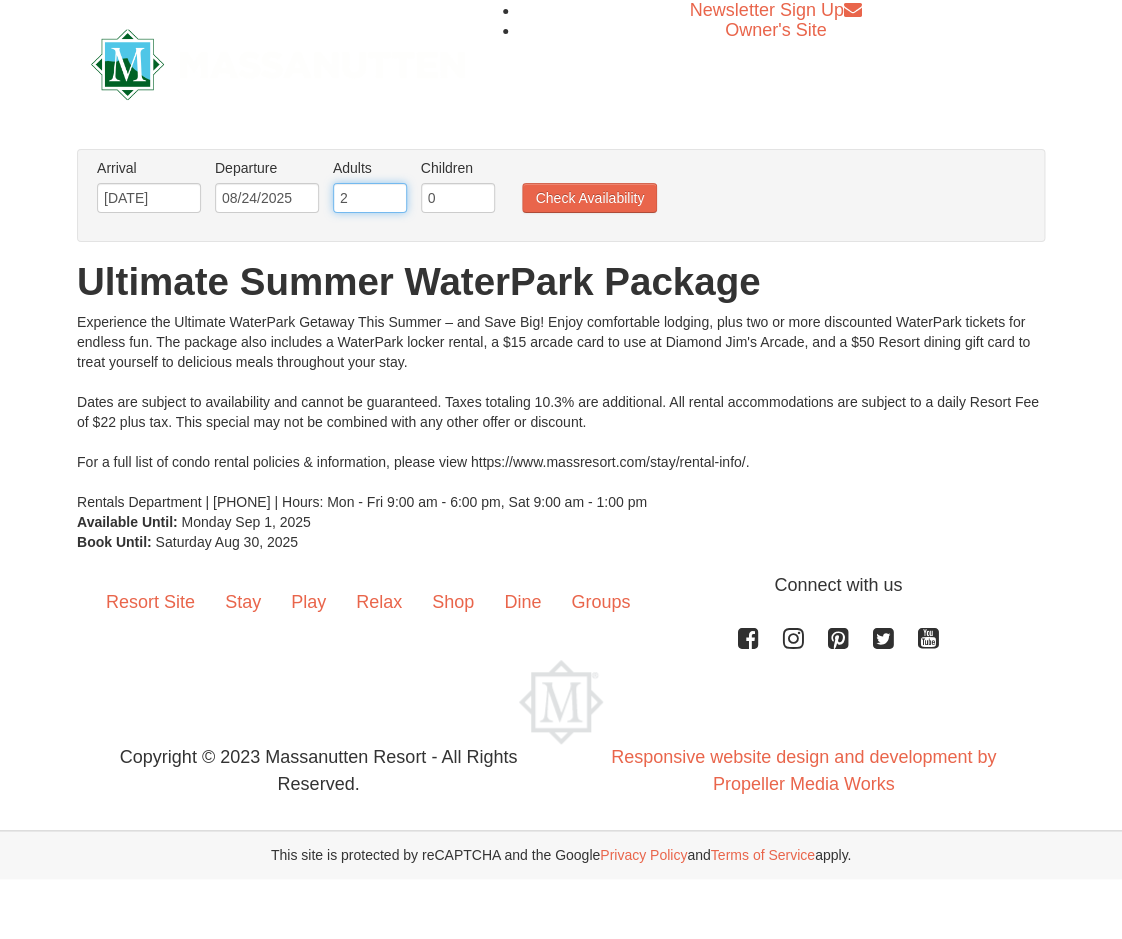 click on "2" at bounding box center (370, 198) 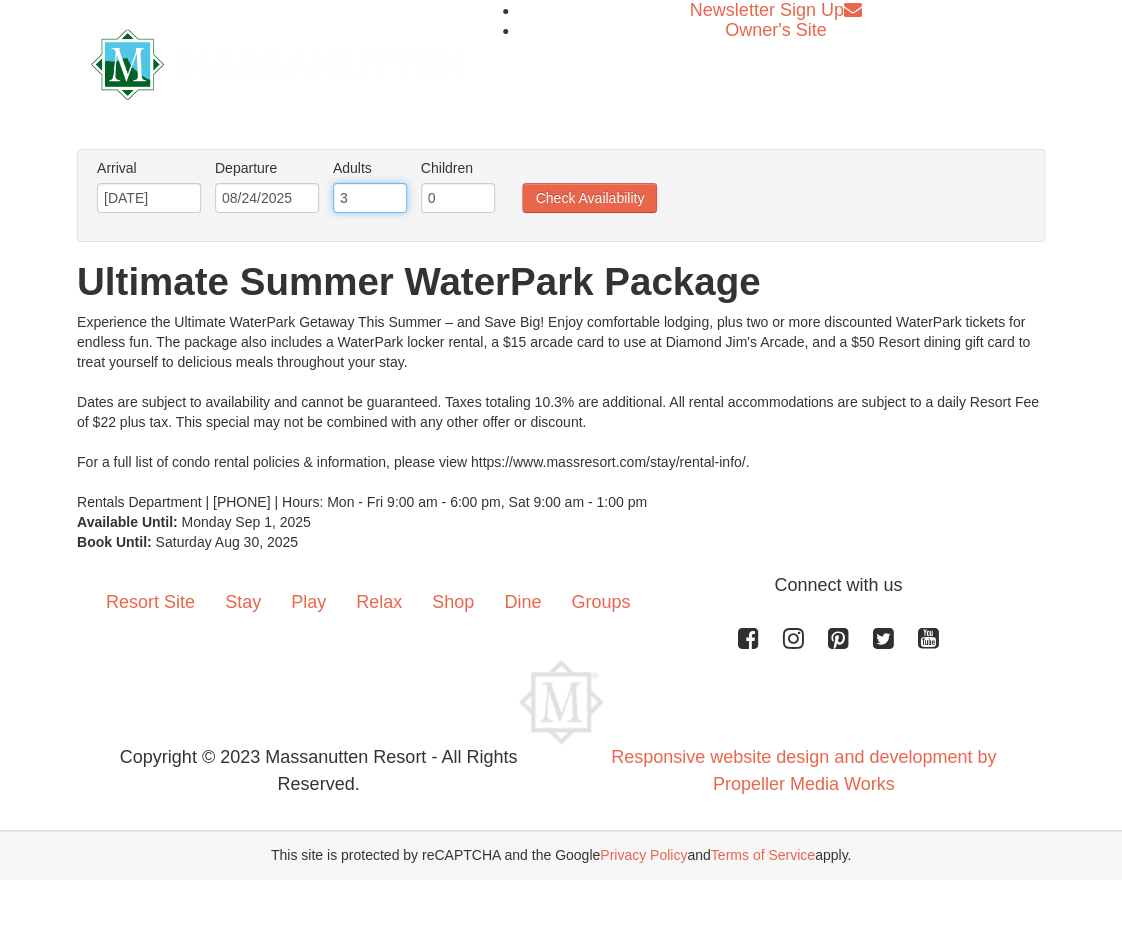 click on "3" at bounding box center [370, 198] 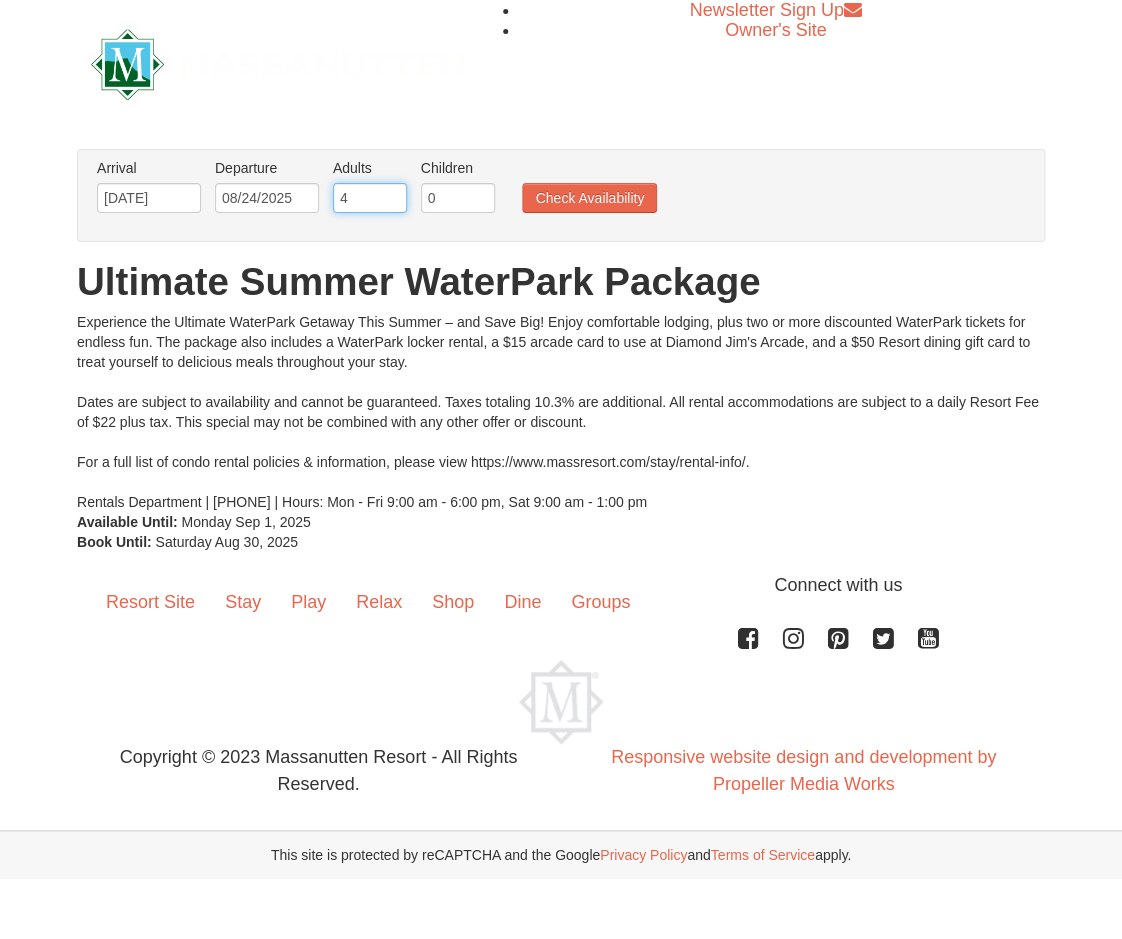 click on "4" at bounding box center [370, 198] 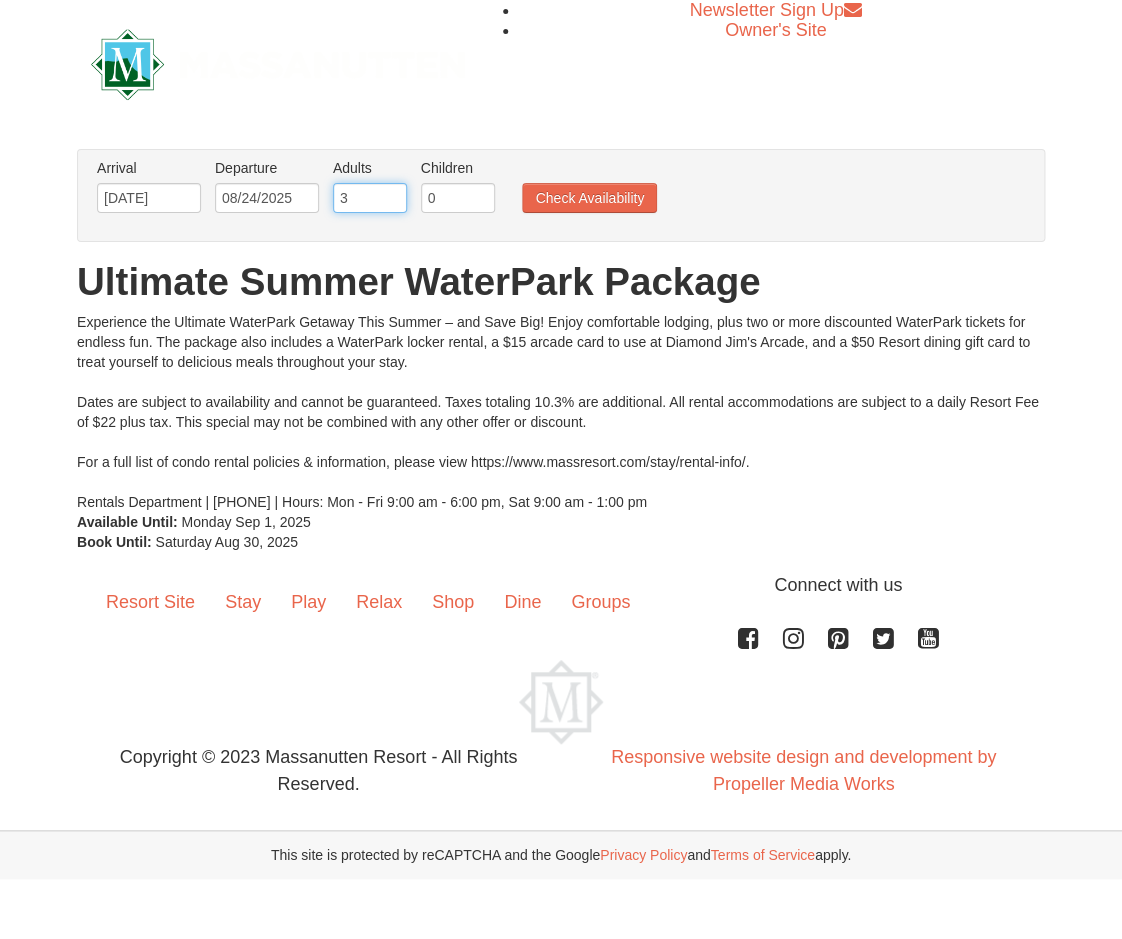 type on "3" 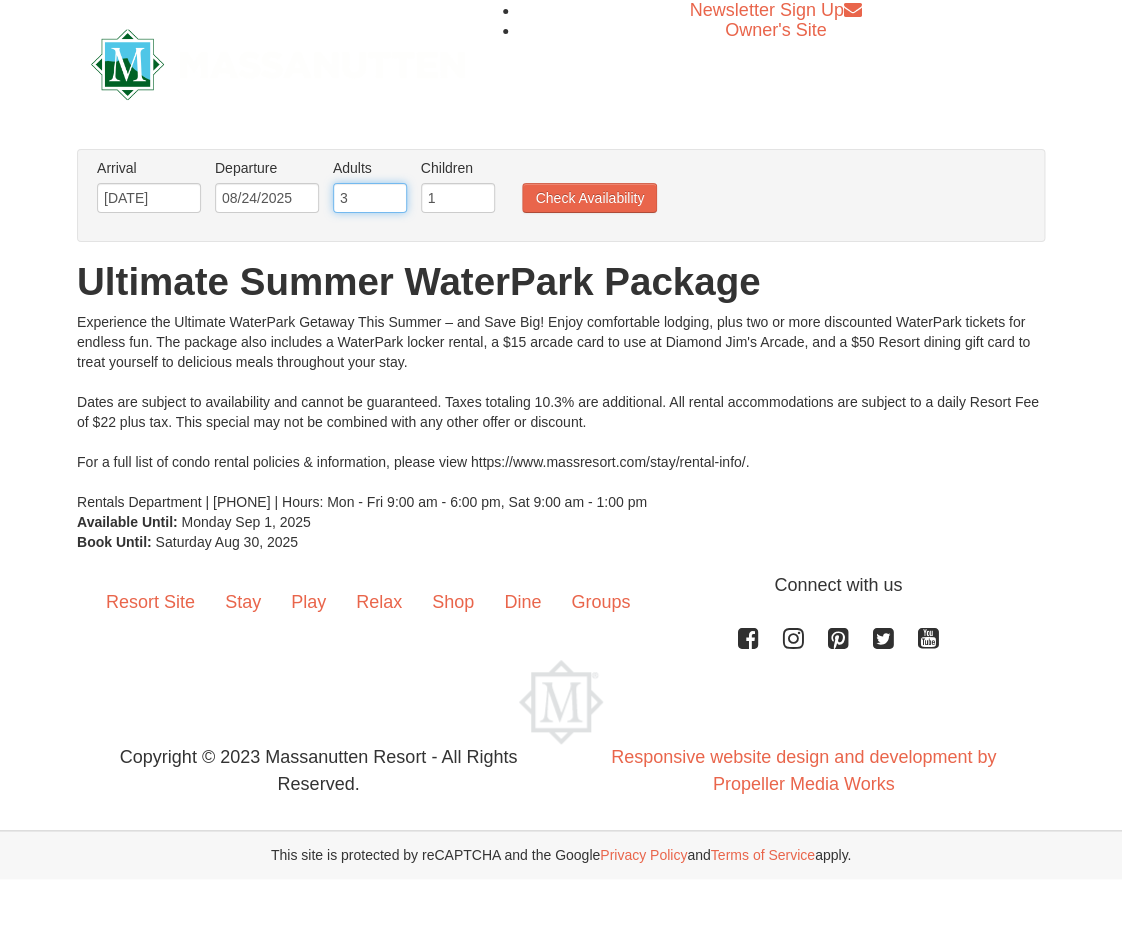 click on "1" at bounding box center (458, 198) 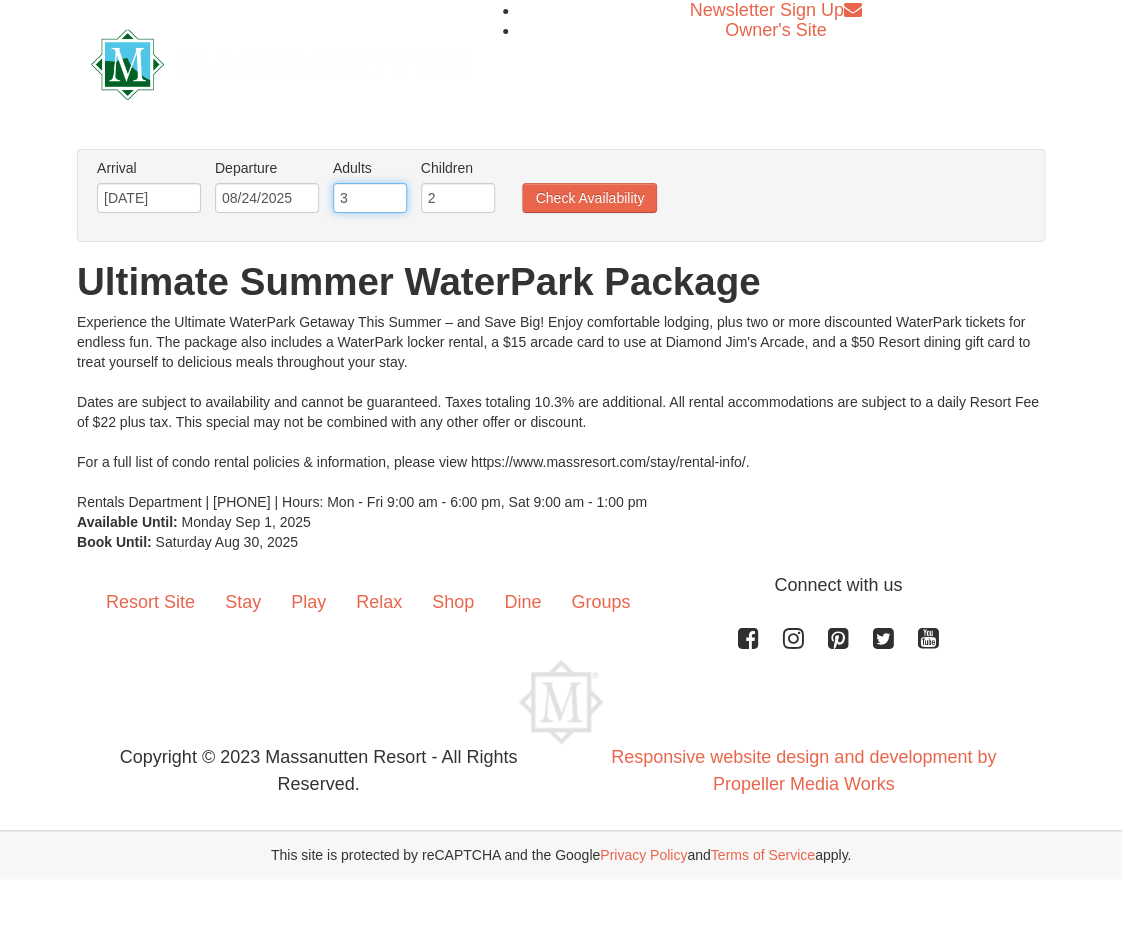 type on "2" 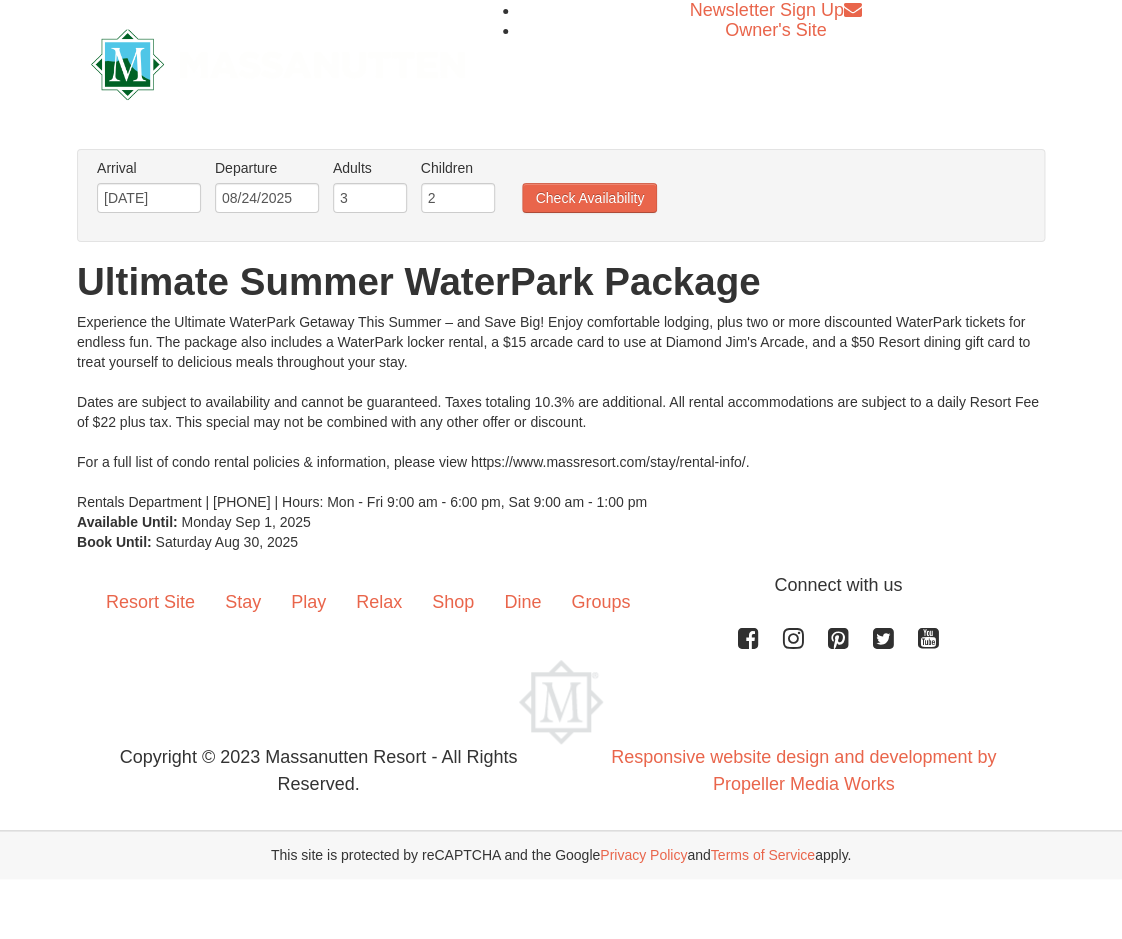 click on "Ultimate Summer WaterPark Package" at bounding box center [561, 282] 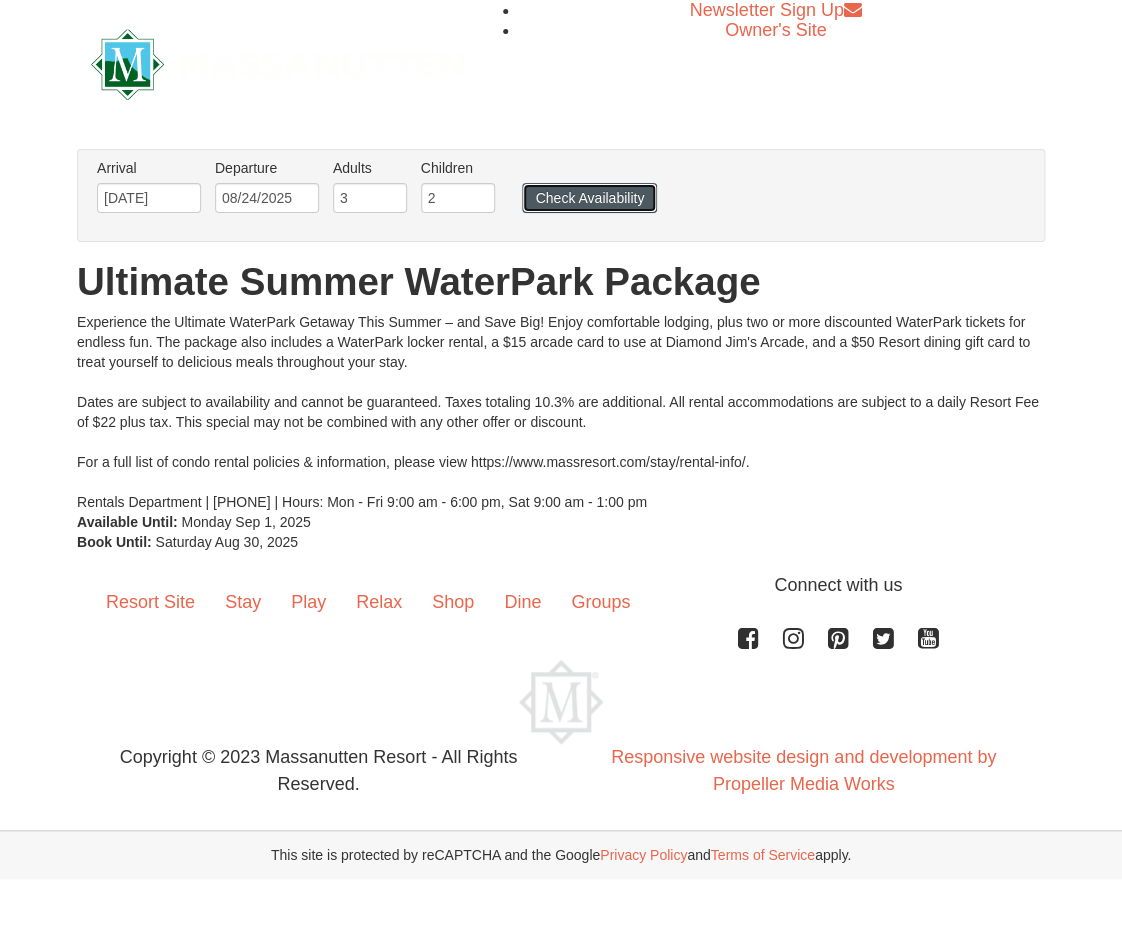 click on "Check Availability" at bounding box center (589, 198) 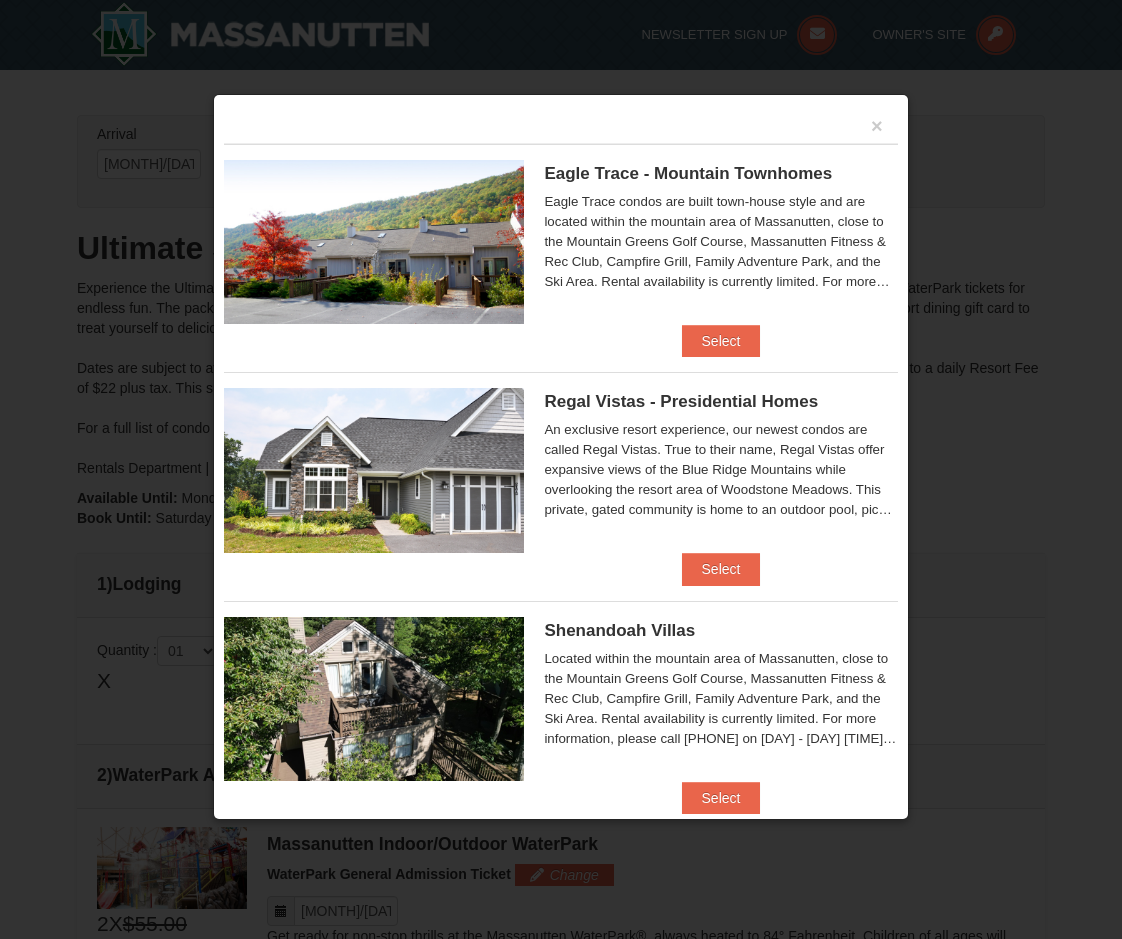 scroll, scrollTop: 631, scrollLeft: 0, axis: vertical 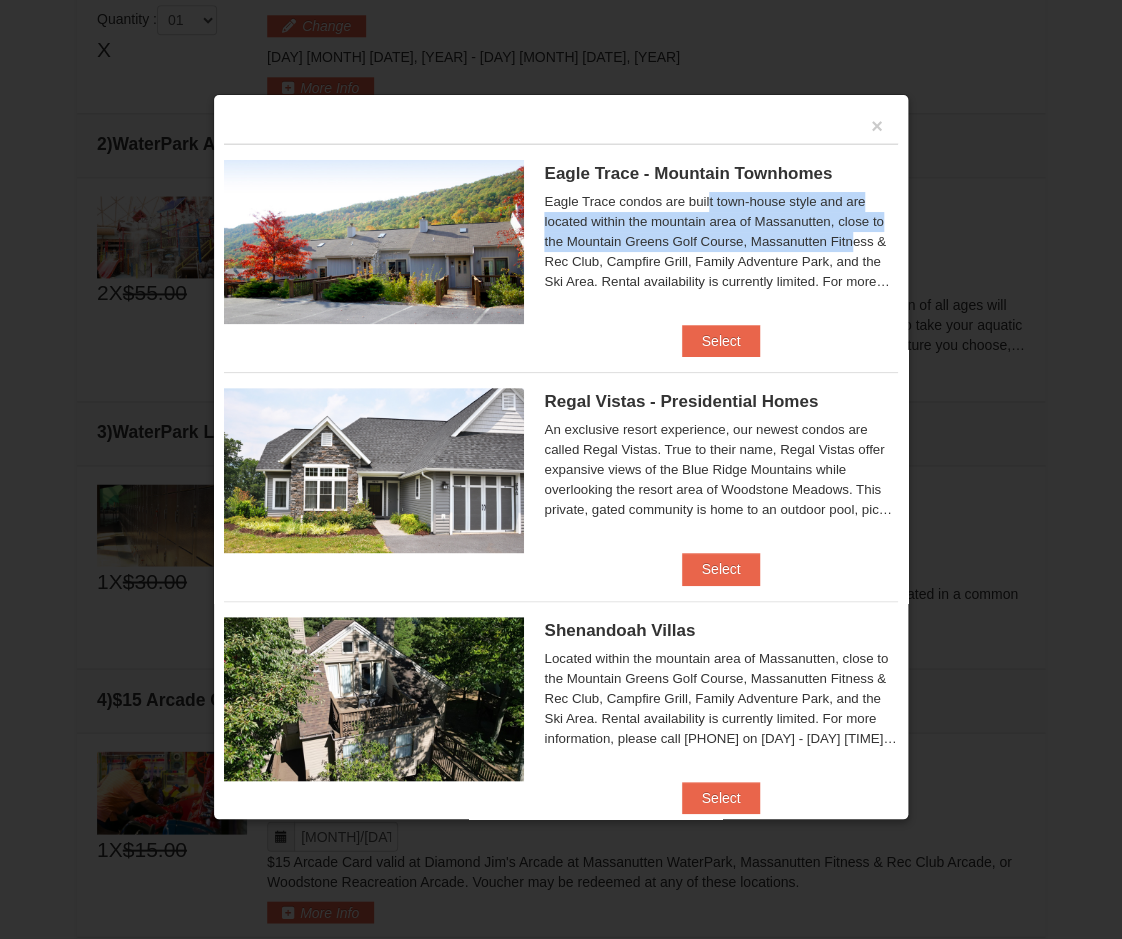 drag, startPoint x: 565, startPoint y: 194, endPoint x: 696, endPoint y: 248, distance: 141.69333 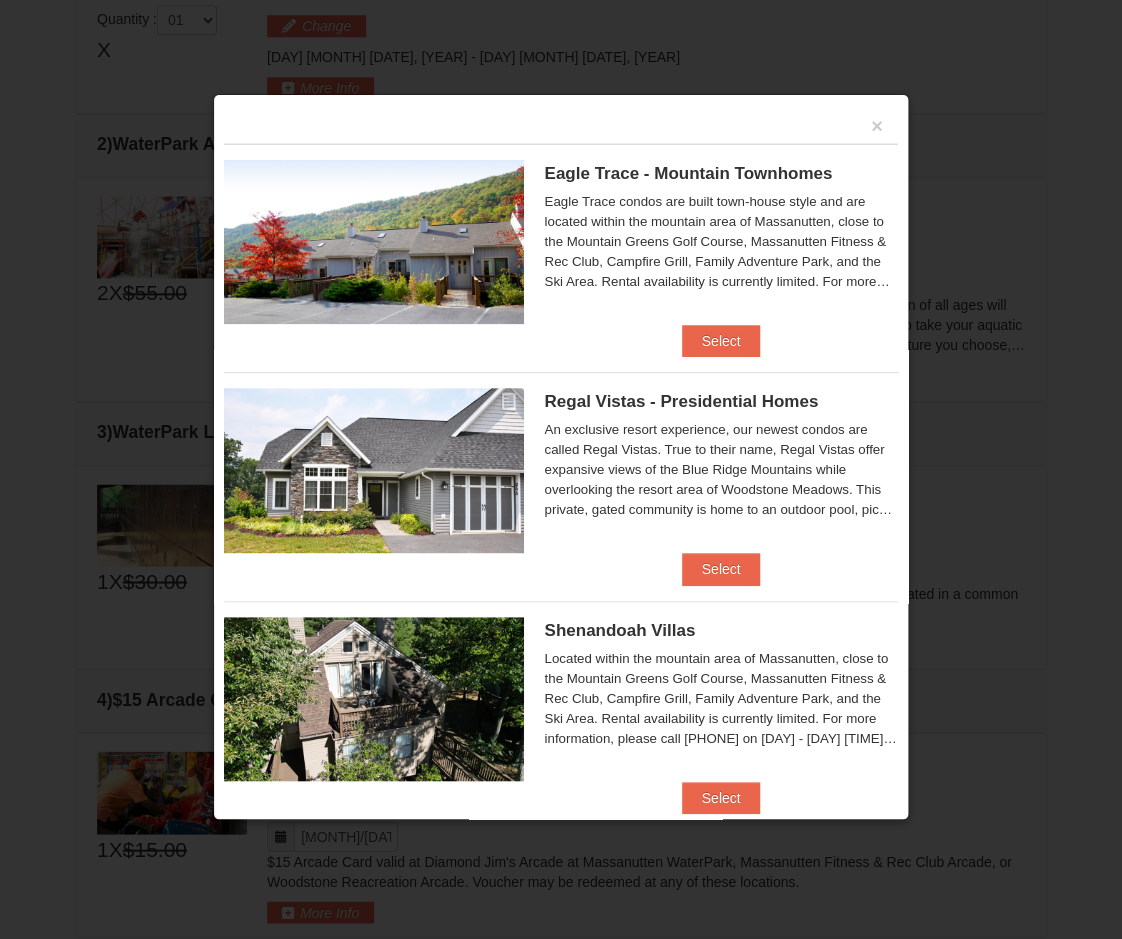 click on "Eagle Trace condos are built town-house style and are located within the mountain area of Massanutten, close to the Mountain Greens Golf Course, Massanutten Fitness & Rec Club, Campfire Grill, Family Adventure Park, and the Ski Area.
Rental availability is currently limited. For more information, please call [PHONE] on [DAY] - [DAY] [TIME] - [TIME] and [DAY] [TIME] - [TIME]. Condo and hotel reservations are subject to a $[PRICE] change fee.
Activities may be limited and advance sign-ups and ticket purchases required. For more information please visit https://www.massresort.com. Thank you for your patience and understanding. We look forward to welcoming you!" at bounding box center (720, 242) 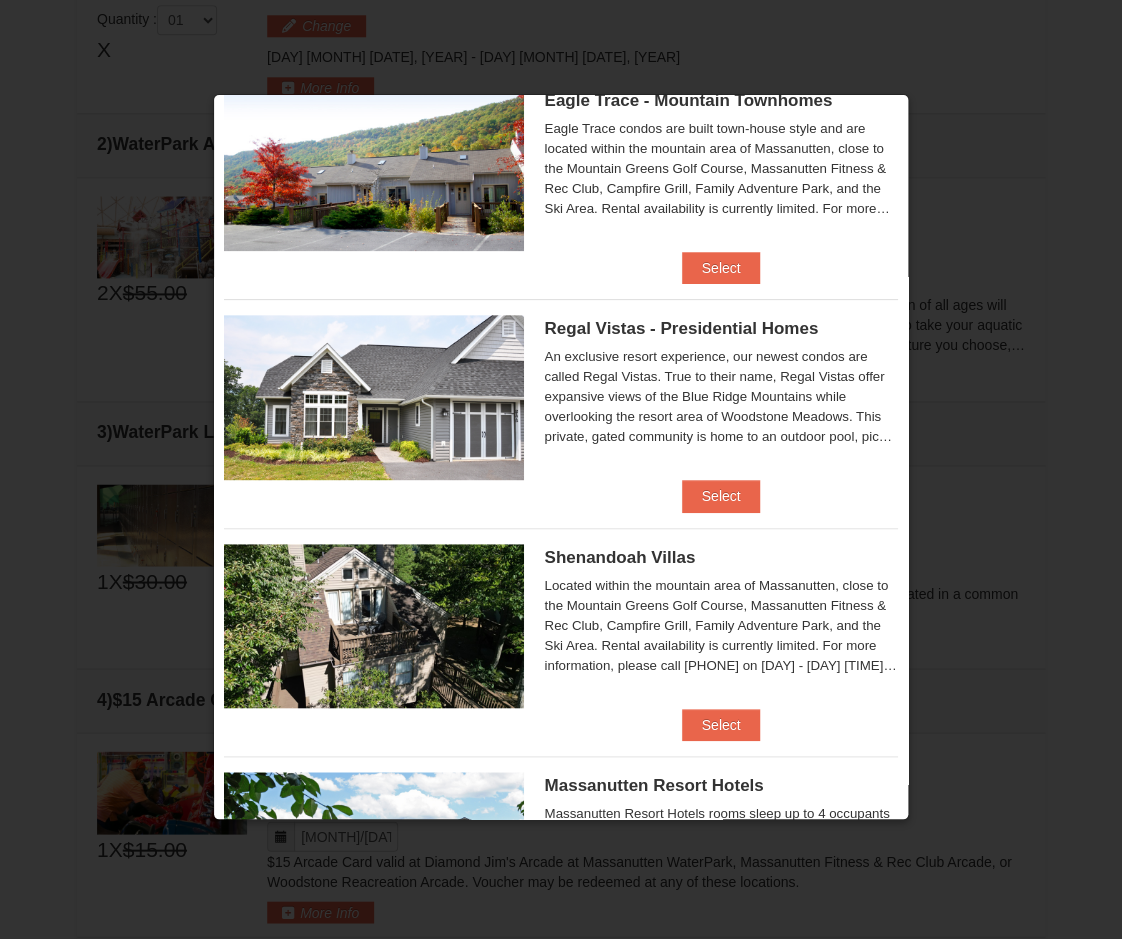 scroll, scrollTop: 0, scrollLeft: 0, axis: both 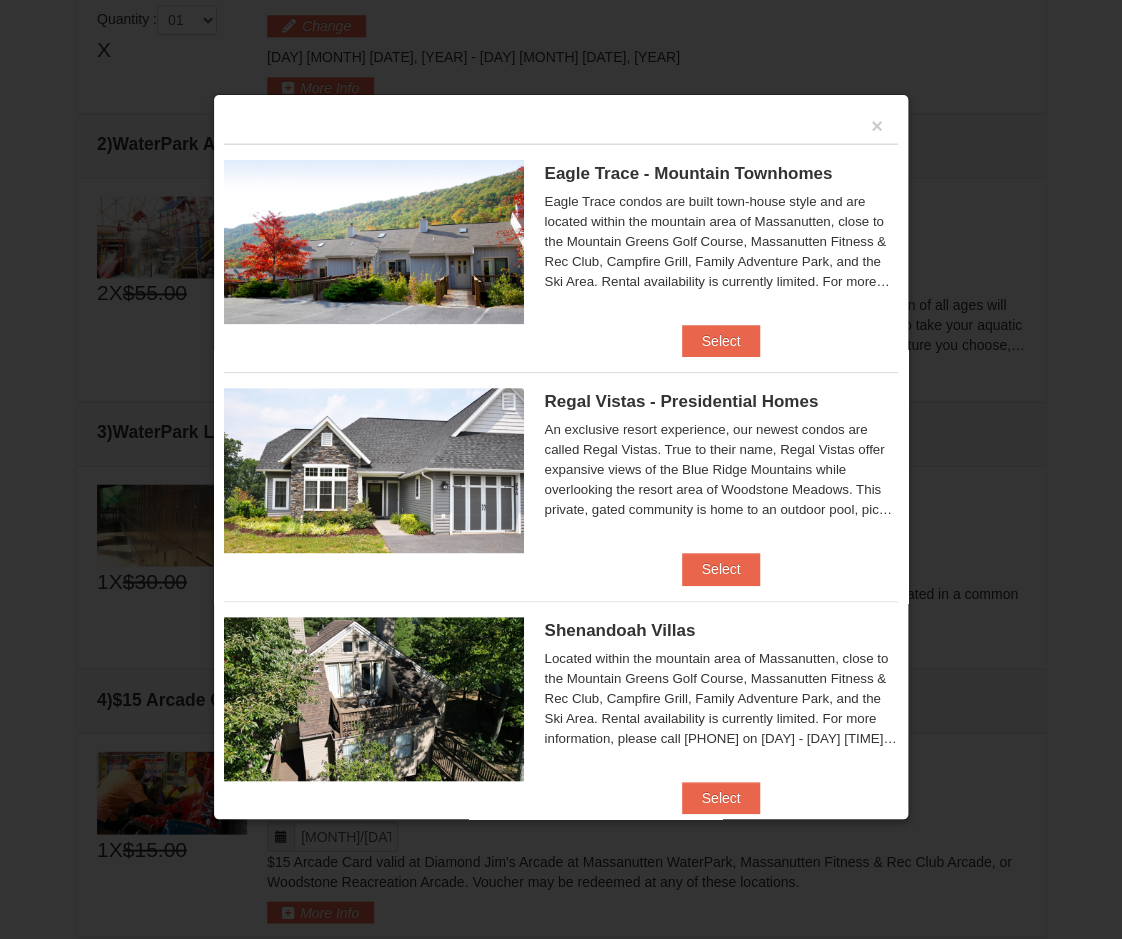 click at bounding box center [561, 469] 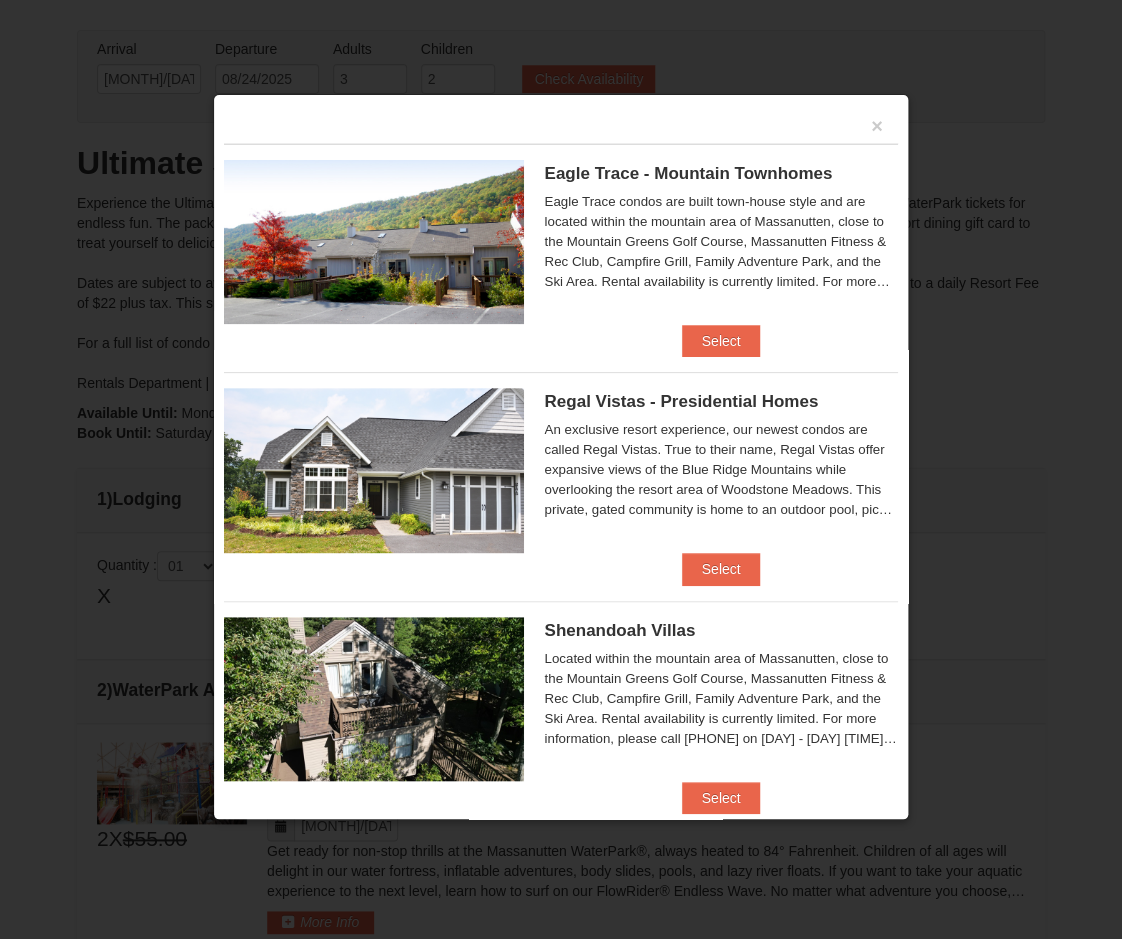 scroll, scrollTop: 0, scrollLeft: 0, axis: both 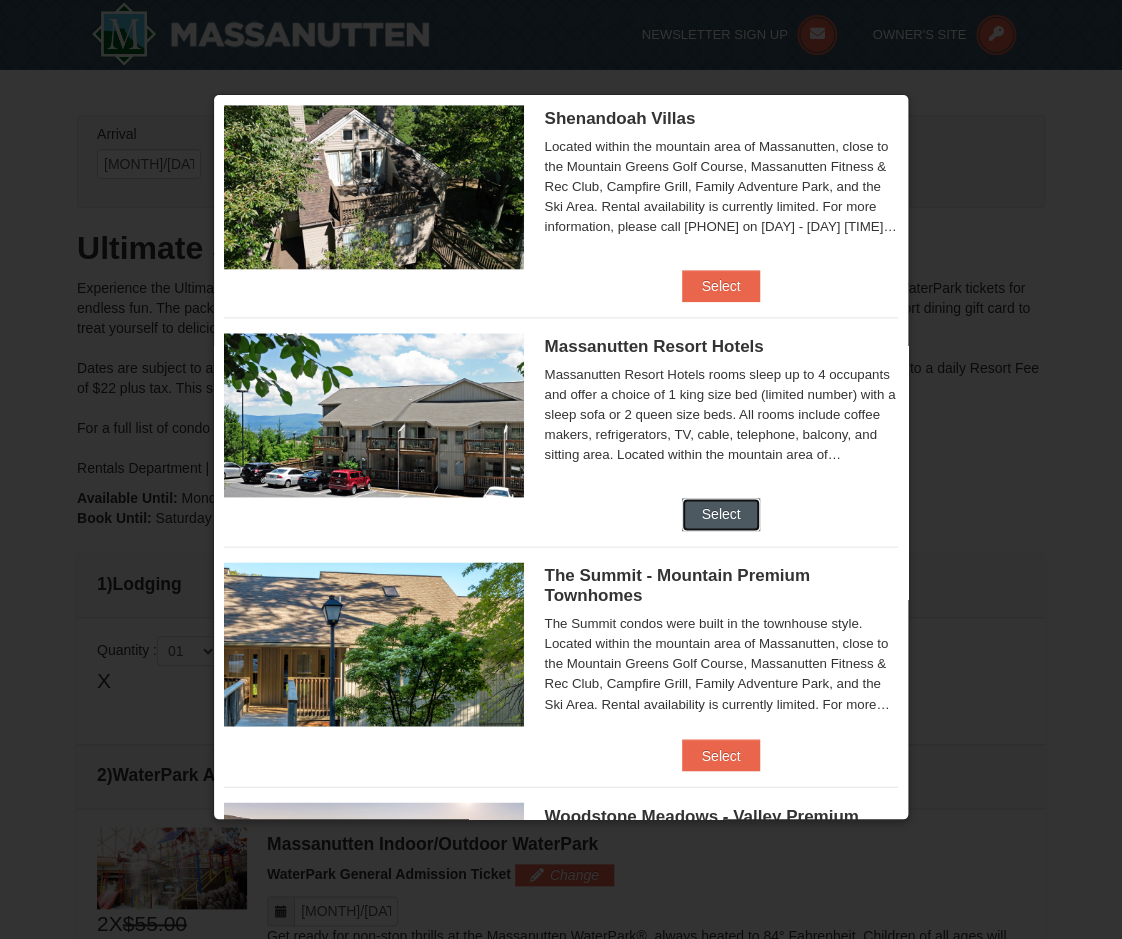click on "Select" at bounding box center [721, 514] 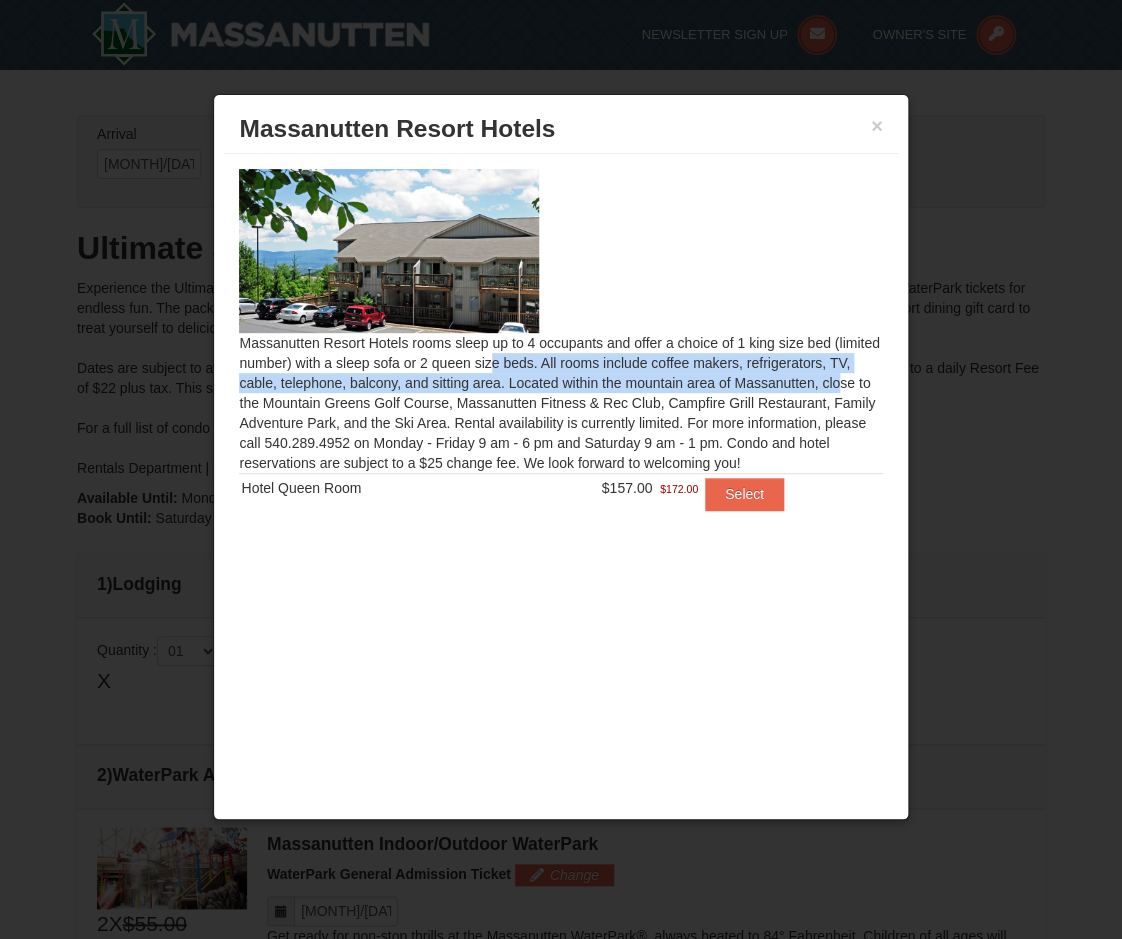 drag, startPoint x: 253, startPoint y: 354, endPoint x: 597, endPoint y: 393, distance: 346.2037 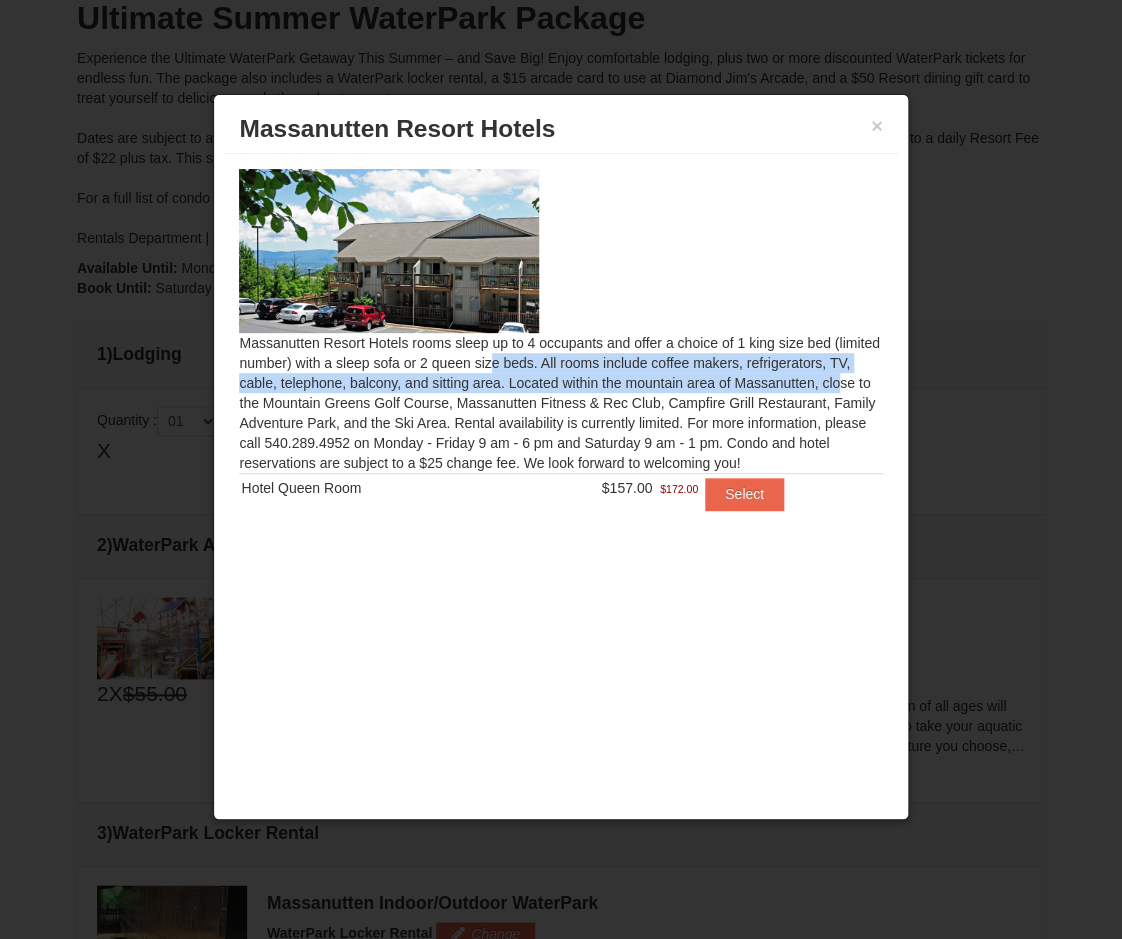 scroll, scrollTop: 252, scrollLeft: 0, axis: vertical 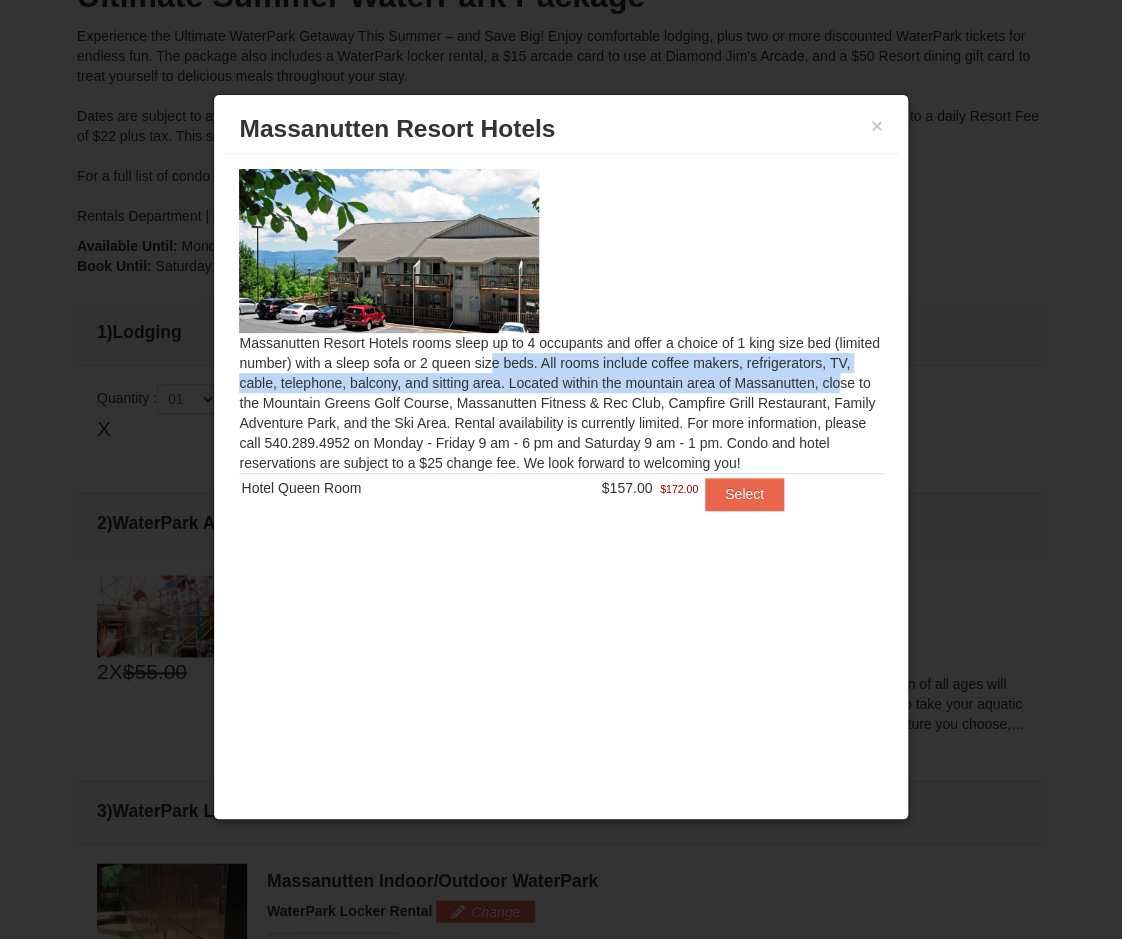 click on "Massanutten Resort Hotels rooms sleep up to 4 occupants and offer a choice of 1 king size bed (limited number) with a sleep sofa or 2 queen size beds. All rooms include coffee makers, refrigerators, TV, cable, telephone, balcony, and sitting area. Located within the mountain area of Massanutten, close to the Mountain Greens Golf Course, Massanutten Fitness & Rec Club, Campfire Grill Restaurant, Family Adventure Park, and the Ski Area.
Rental availability is currently limited. For more information, please call 540.289.4952 on Monday - Friday 9 am - 6 pm and Saturday 9 am - 1 pm. Condo and hotel reservations are subject to a $25 change fee.
We look forward to welcoming you!
Hotel Queen Room" at bounding box center [560, 352] 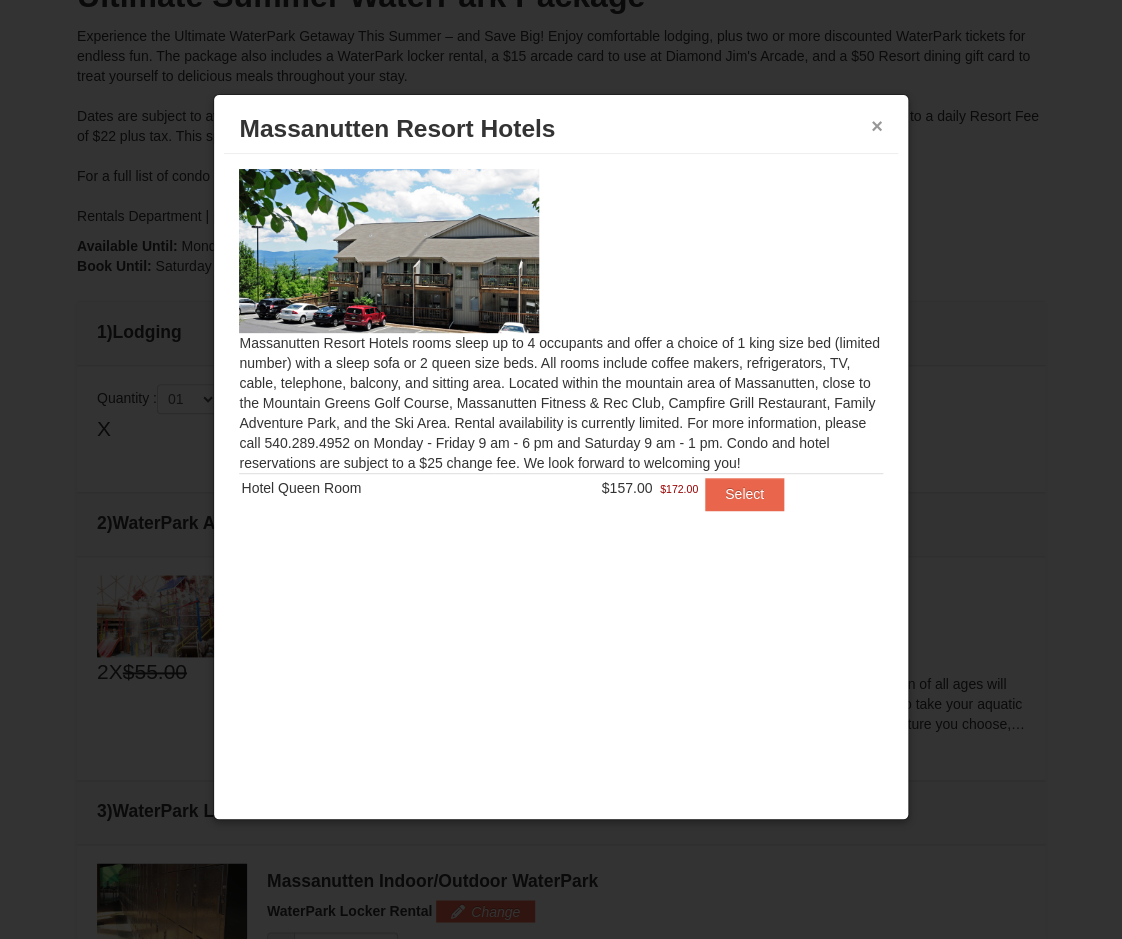 click on "×" at bounding box center (877, 126) 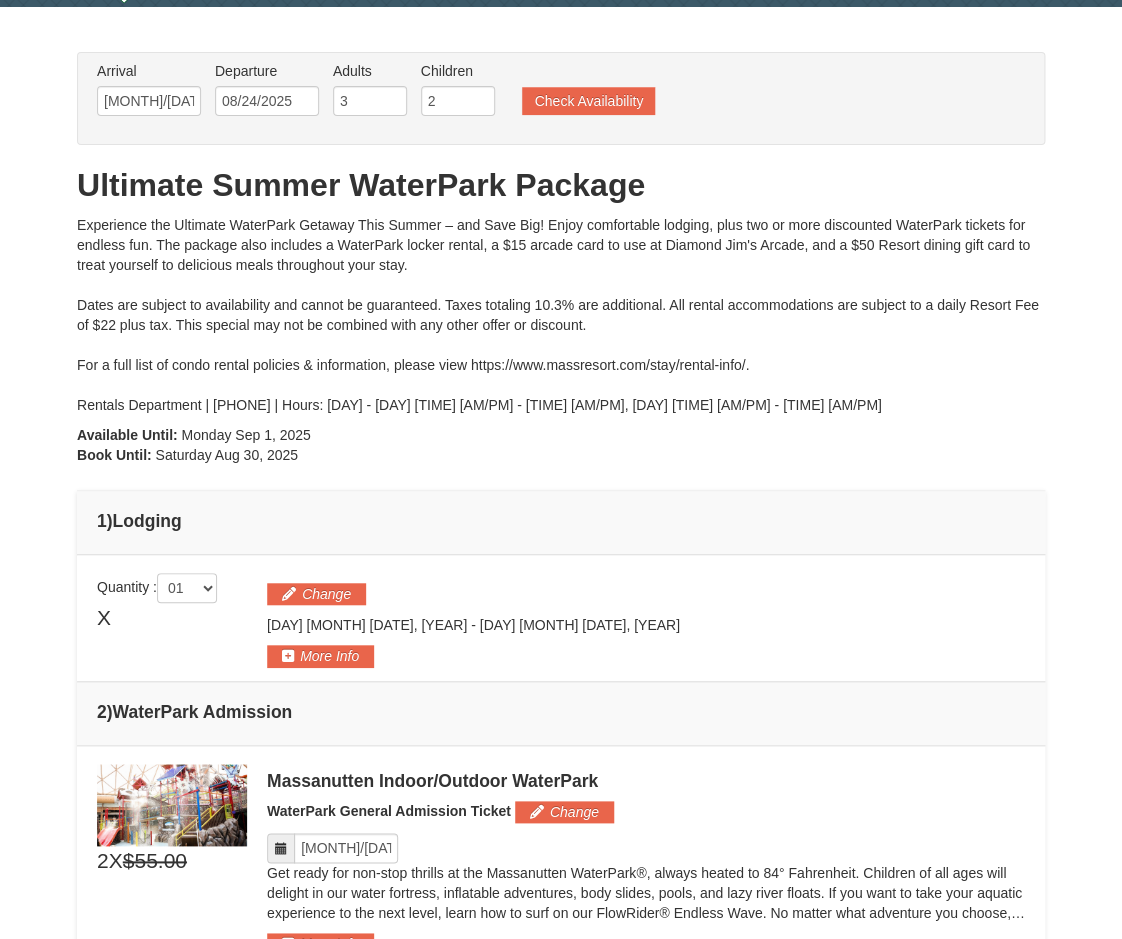 scroll, scrollTop: 71, scrollLeft: 0, axis: vertical 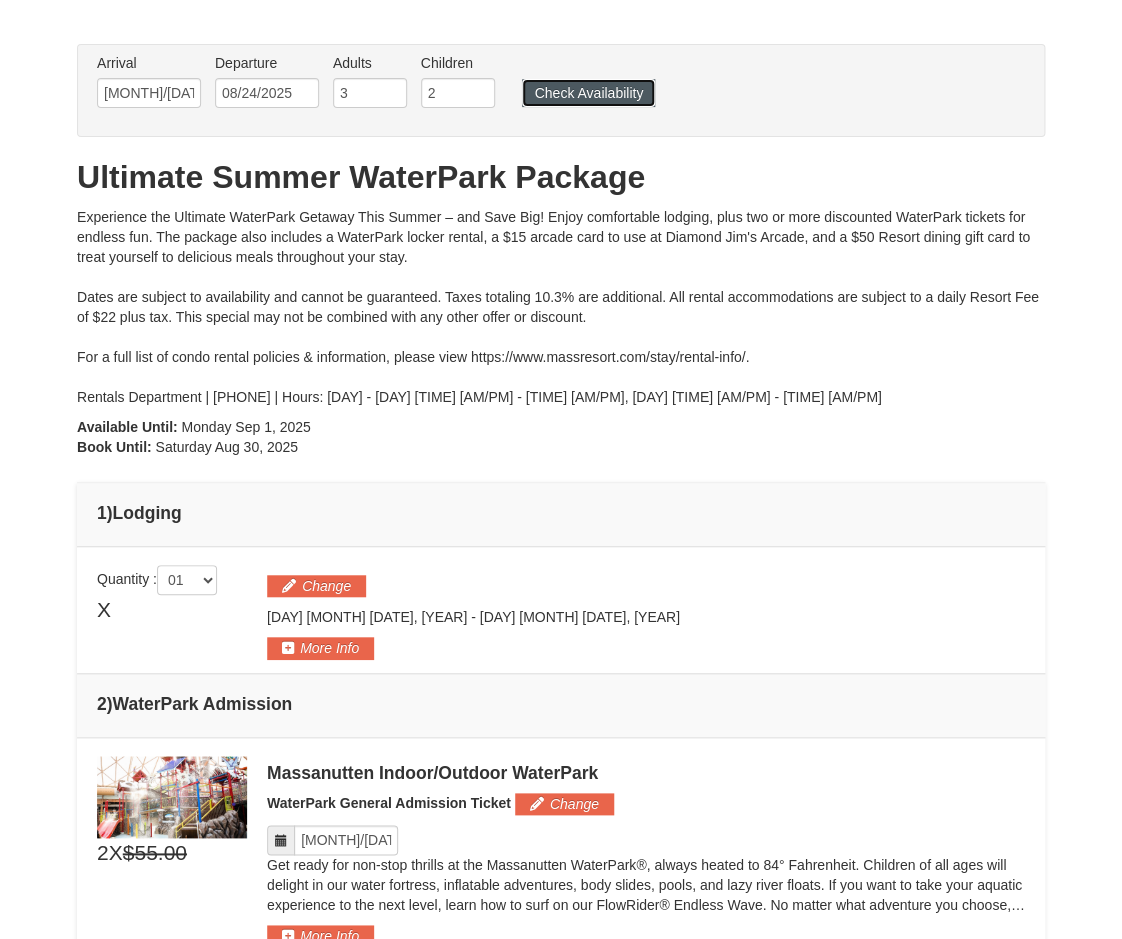 click on "Check Availability" at bounding box center (588, 93) 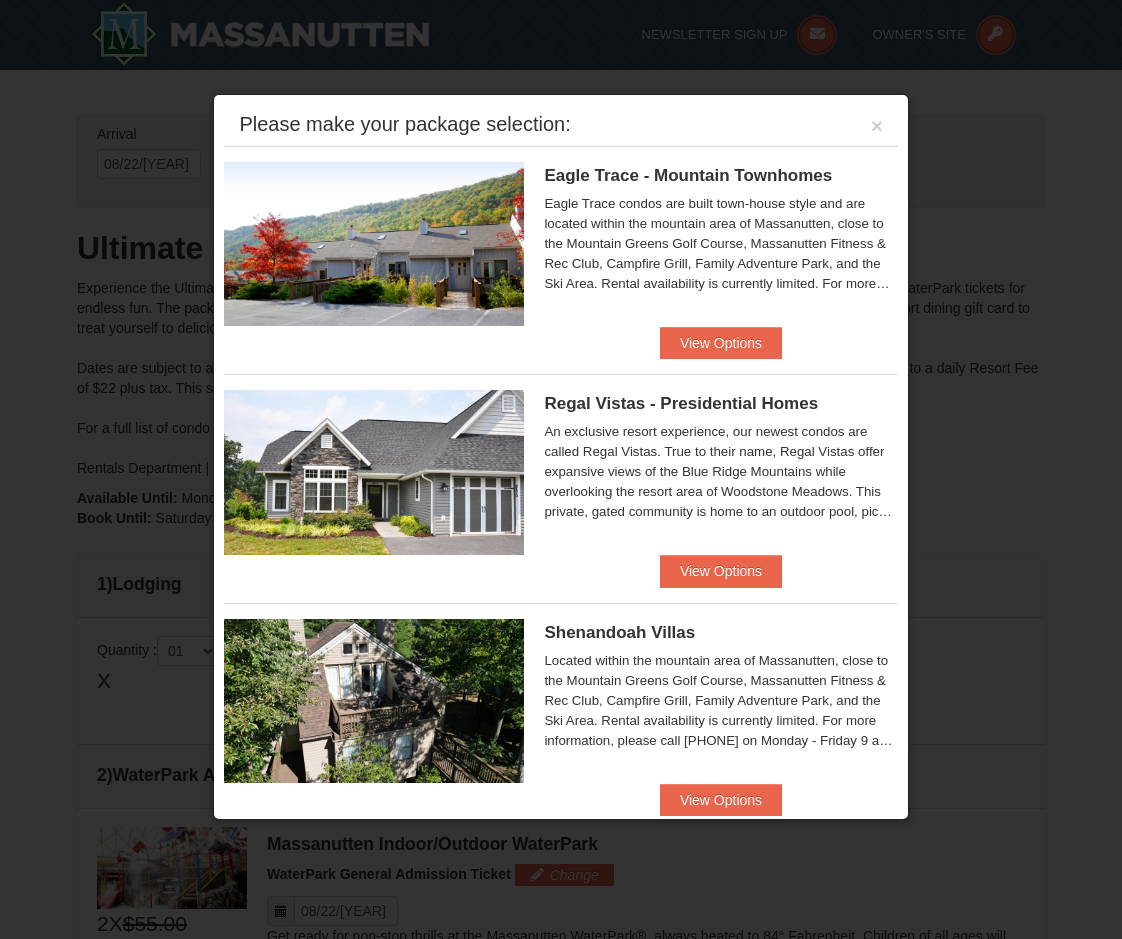 scroll, scrollTop: 632, scrollLeft: 0, axis: vertical 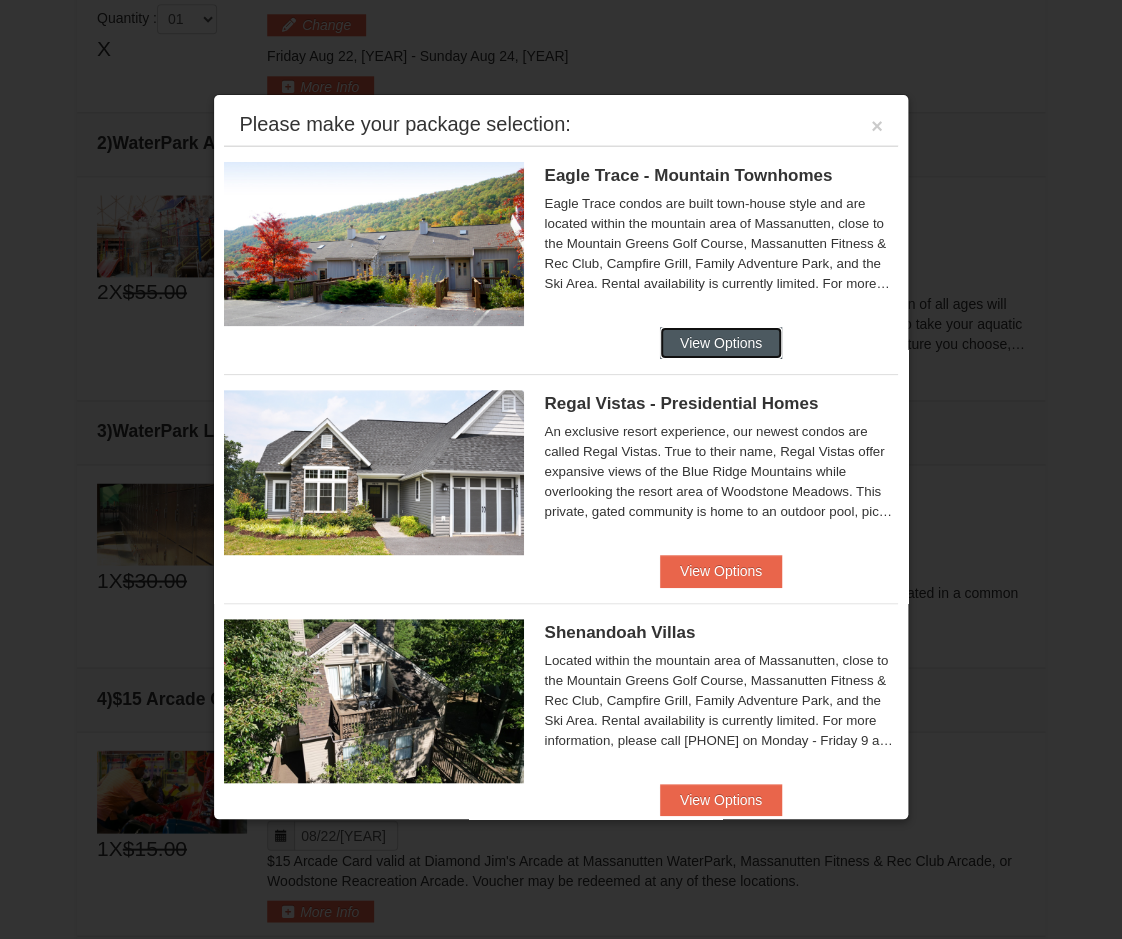 click on "View Options" at bounding box center [721, 343] 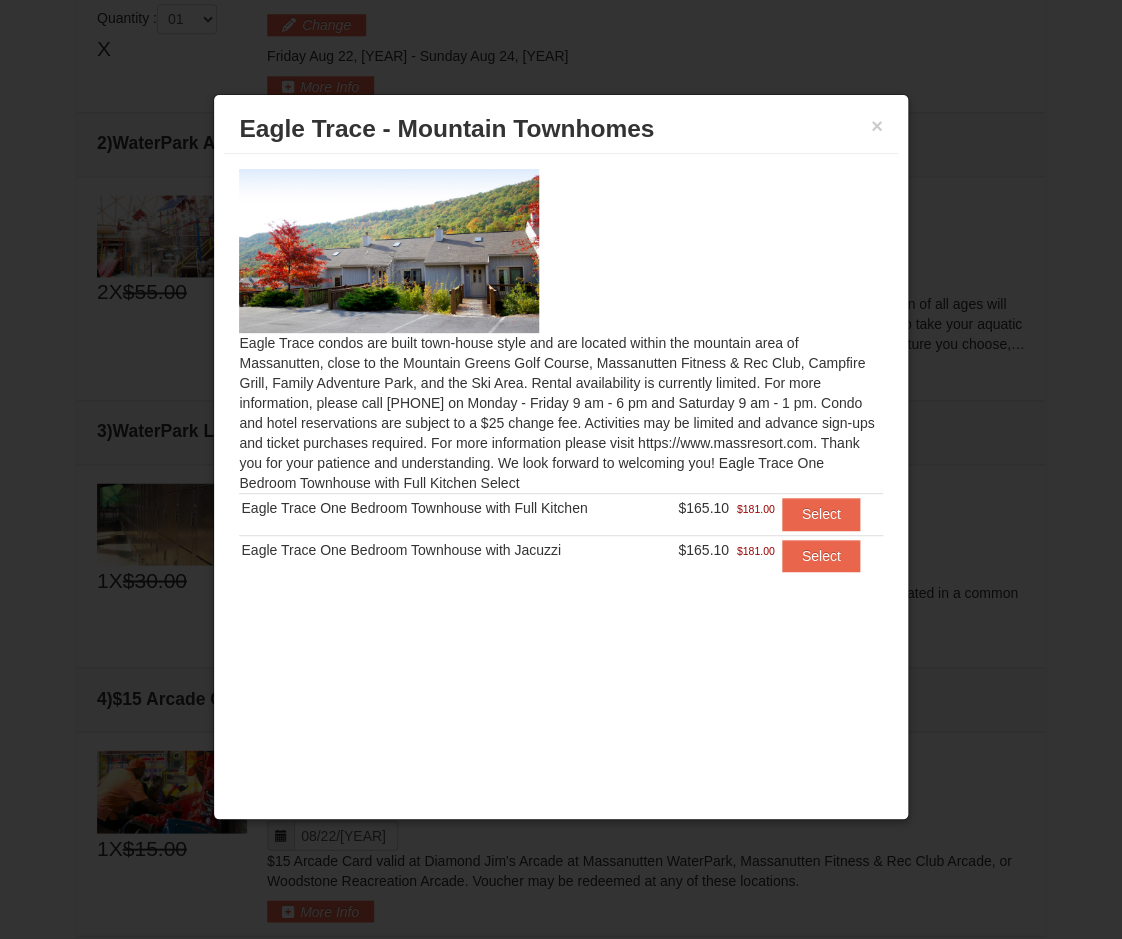 click on "Eagle Trace condos are built town-house style and are located within the mountain area of Massanutten, close to the Mountain Greens Golf Course, Massanutten Fitness & Rec Club, Campfire Grill, Family Adventure Park, and the Ski Area.
Rental availability is currently limited. For more information, please call 540.289.4952 on Monday - Friday 9 am - 6 pm and Saturday 9 am - 1 pm. Condo and hotel reservations are subject to a $25 change fee.
Activities may be limited and advance sign-ups and ticket purchases required. For more information please visit https://www.massresort.com. Thank you for your patience and understanding. We look forward to welcoming you!
Eagle Trace One Bedroom Townhouse with Full Kitchen
Select" at bounding box center (560, 382) 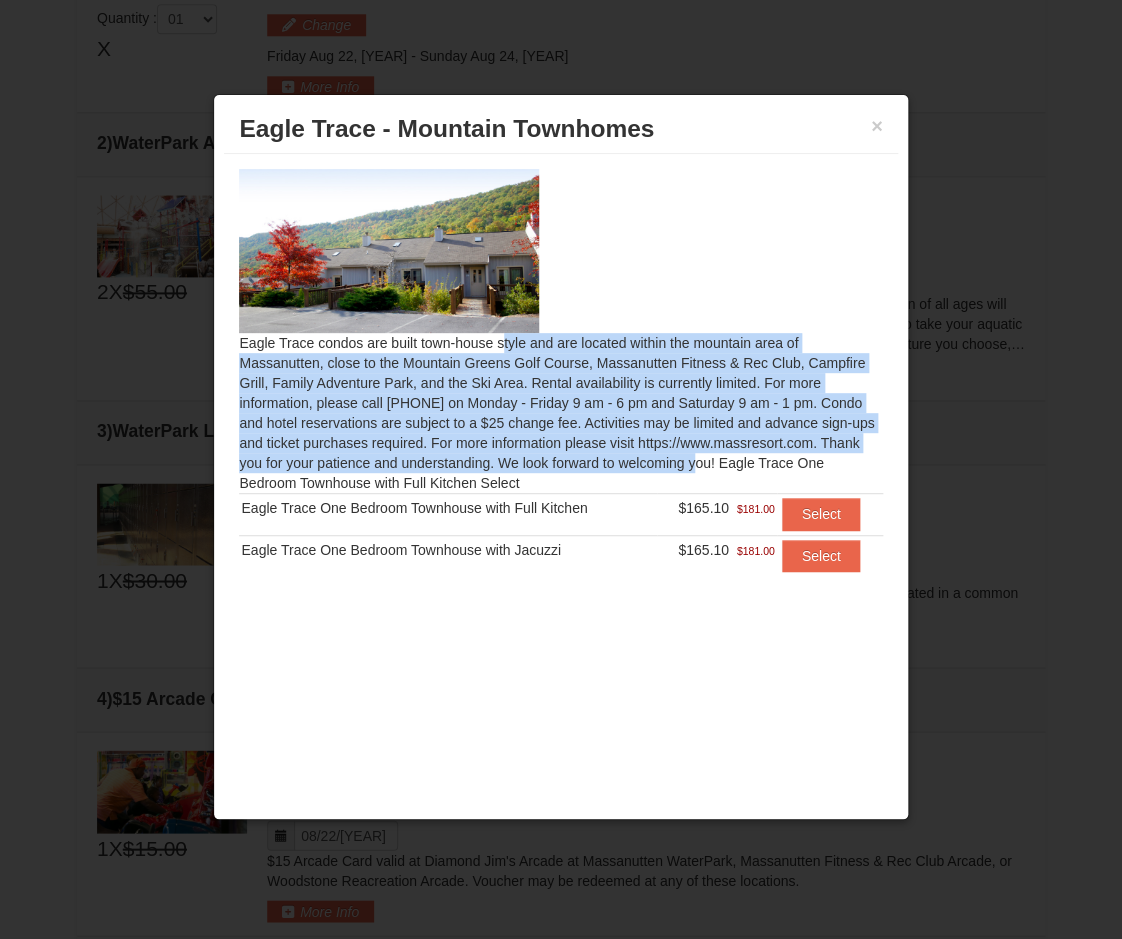drag, startPoint x: 262, startPoint y: 336, endPoint x: 462, endPoint y: 457, distance: 233.75415 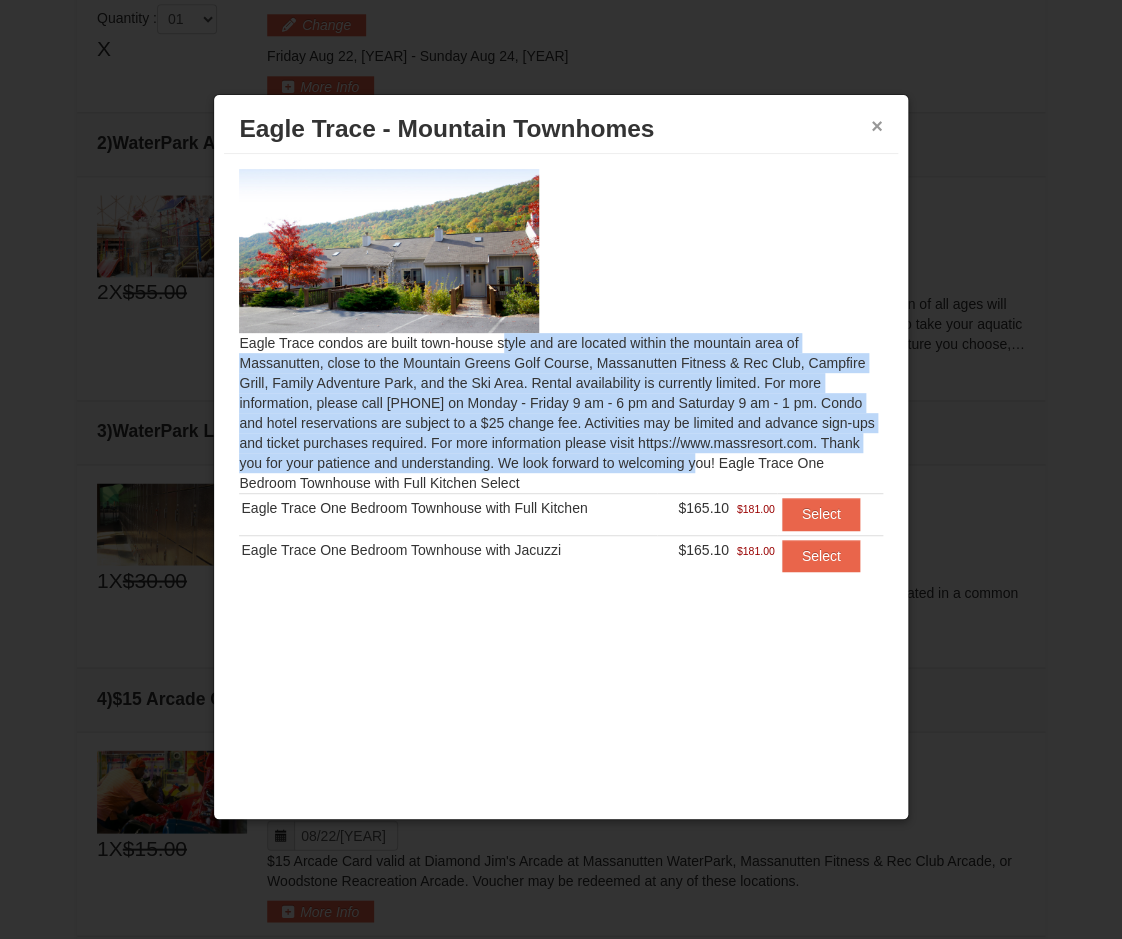 click on "×" at bounding box center [877, 126] 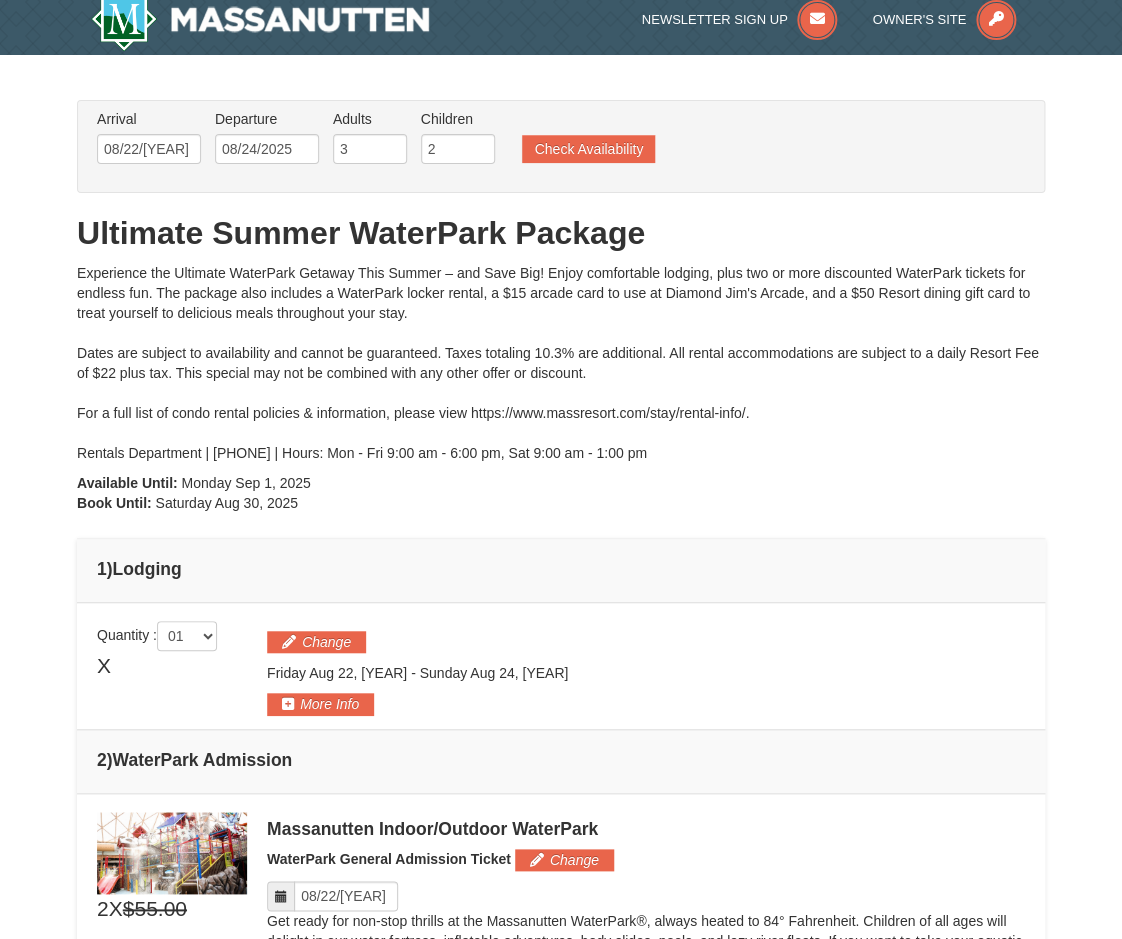 scroll, scrollTop: 0, scrollLeft: 0, axis: both 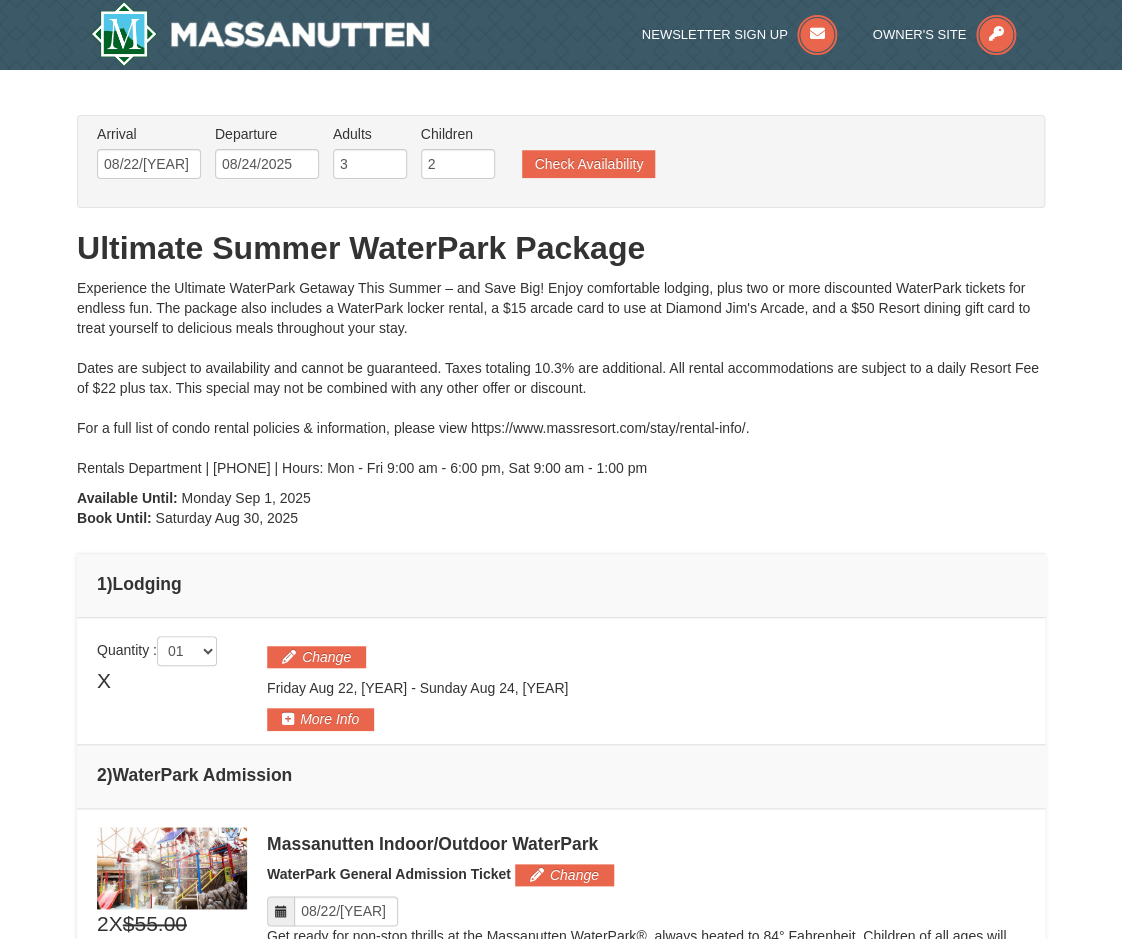 click on "Arrival Please format dates MM/DD/YYYY Please format dates MM/DD/YYYY
08/22/2025
Departure Please format dates MM/DD/YYYY Please format dates MM/DD/YYYY
08/24/2025
Adults Please format dates MM/DD/YYYY
3
Children Please format dates MM/DD/YYYY
2
Check Availability" at bounding box center (550, 156) 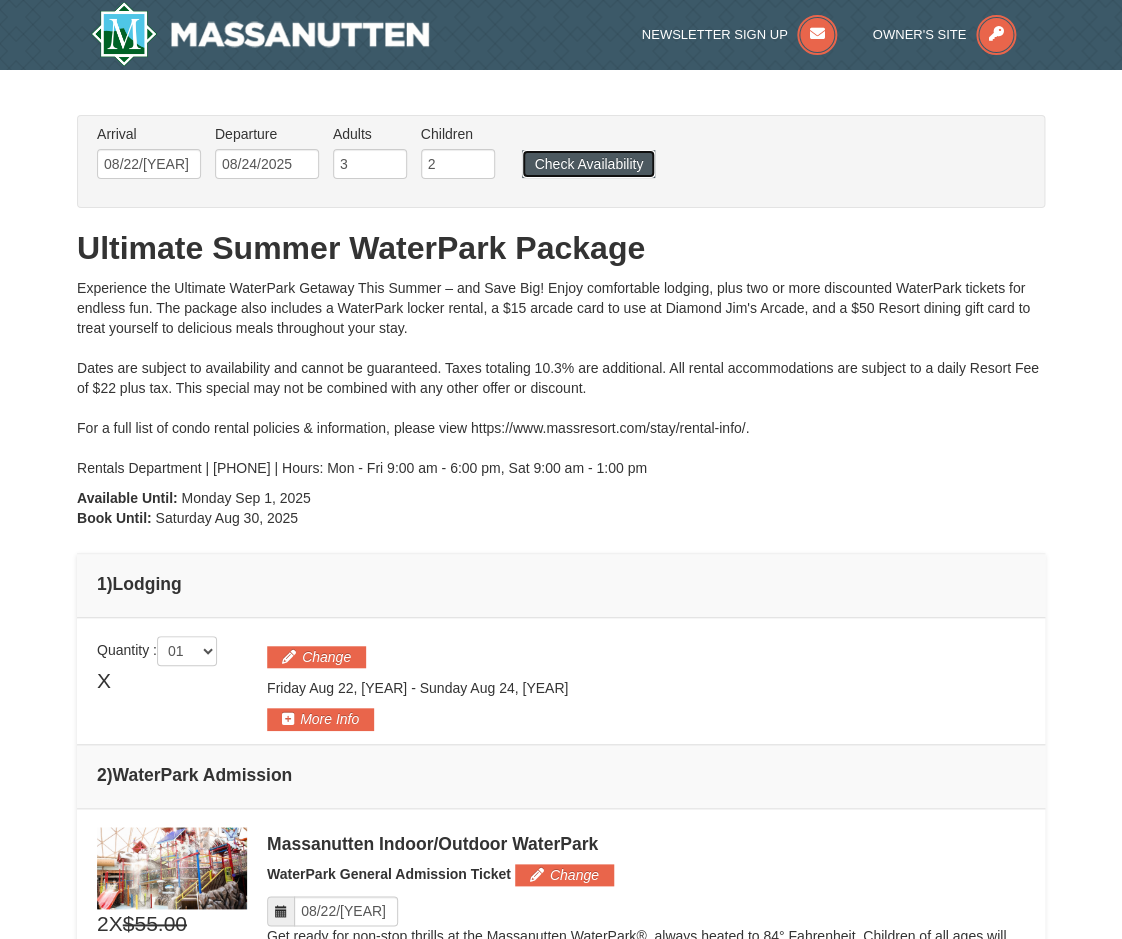 click on "Check Availability" at bounding box center [588, 164] 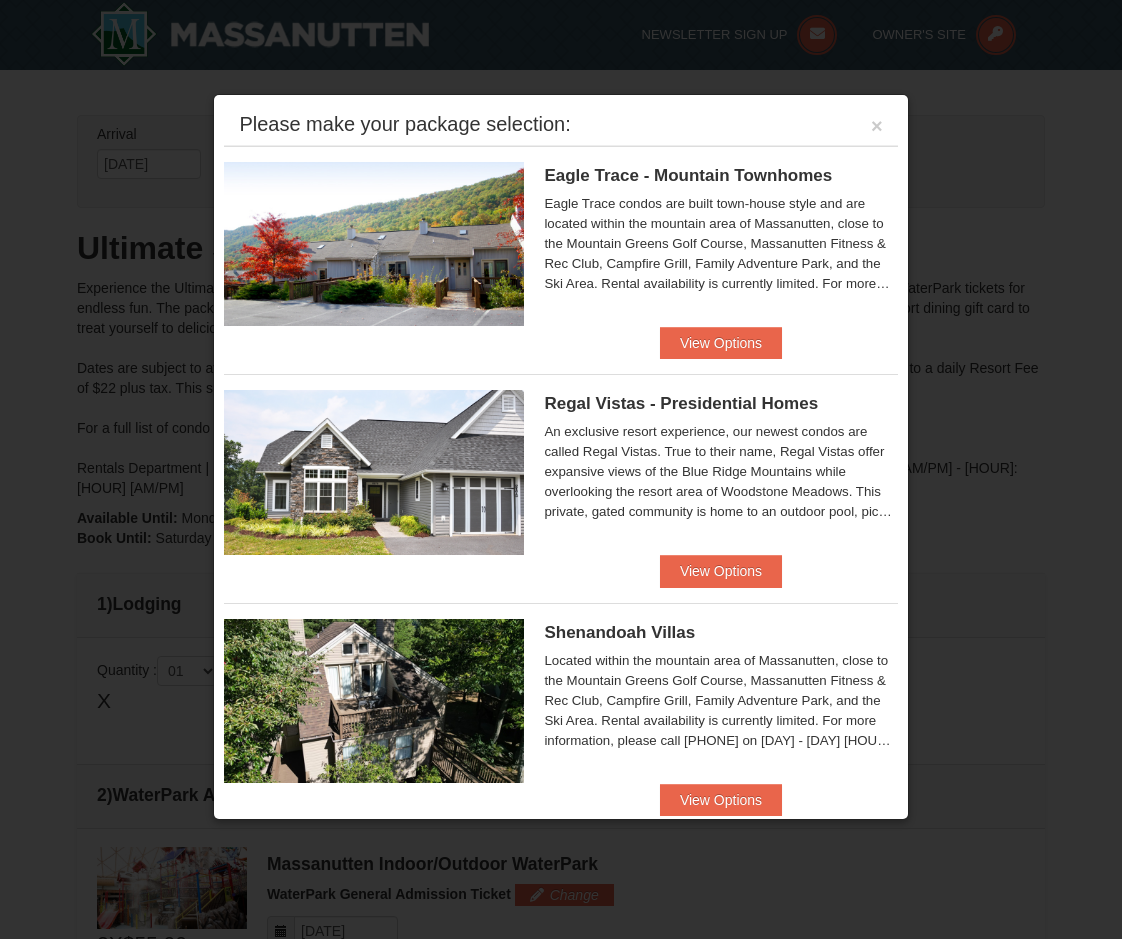 scroll, scrollTop: 633, scrollLeft: 0, axis: vertical 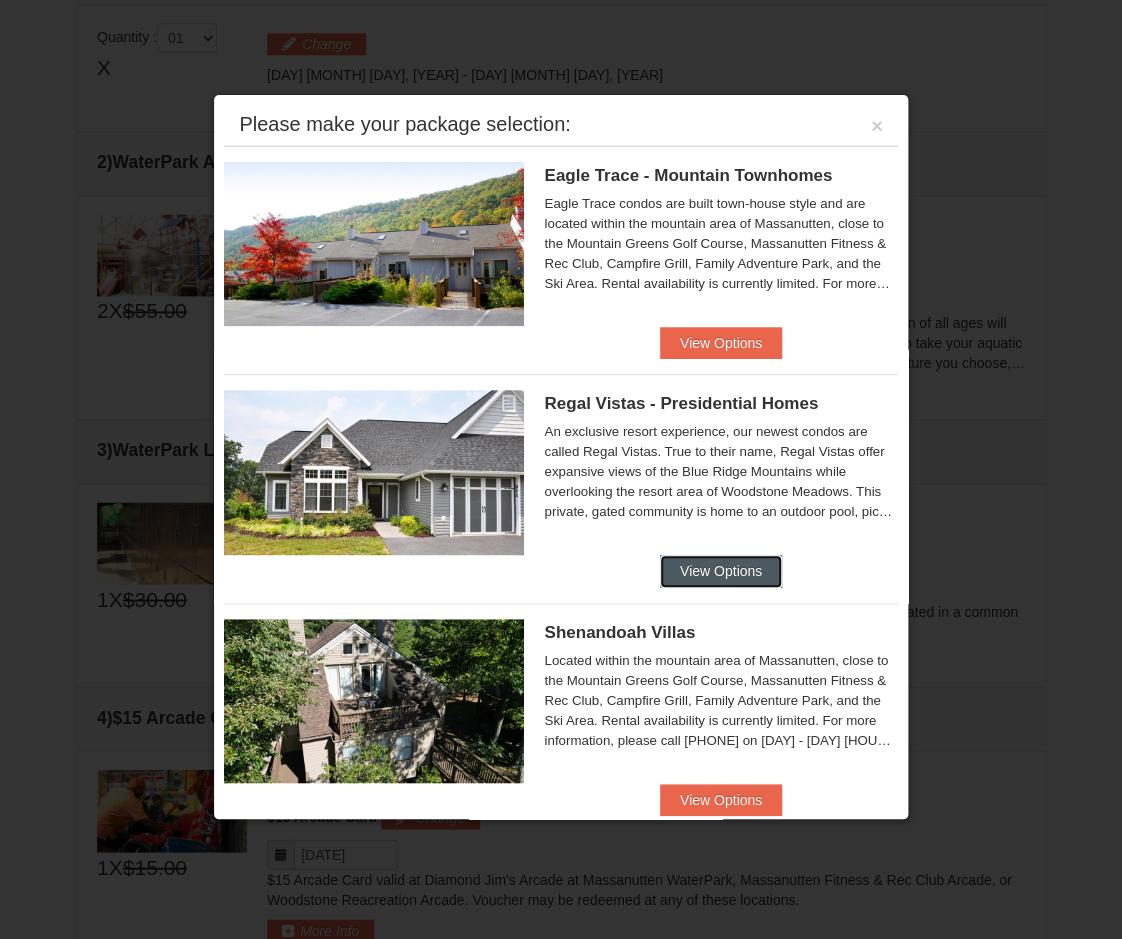 click on "View Options" at bounding box center [721, 571] 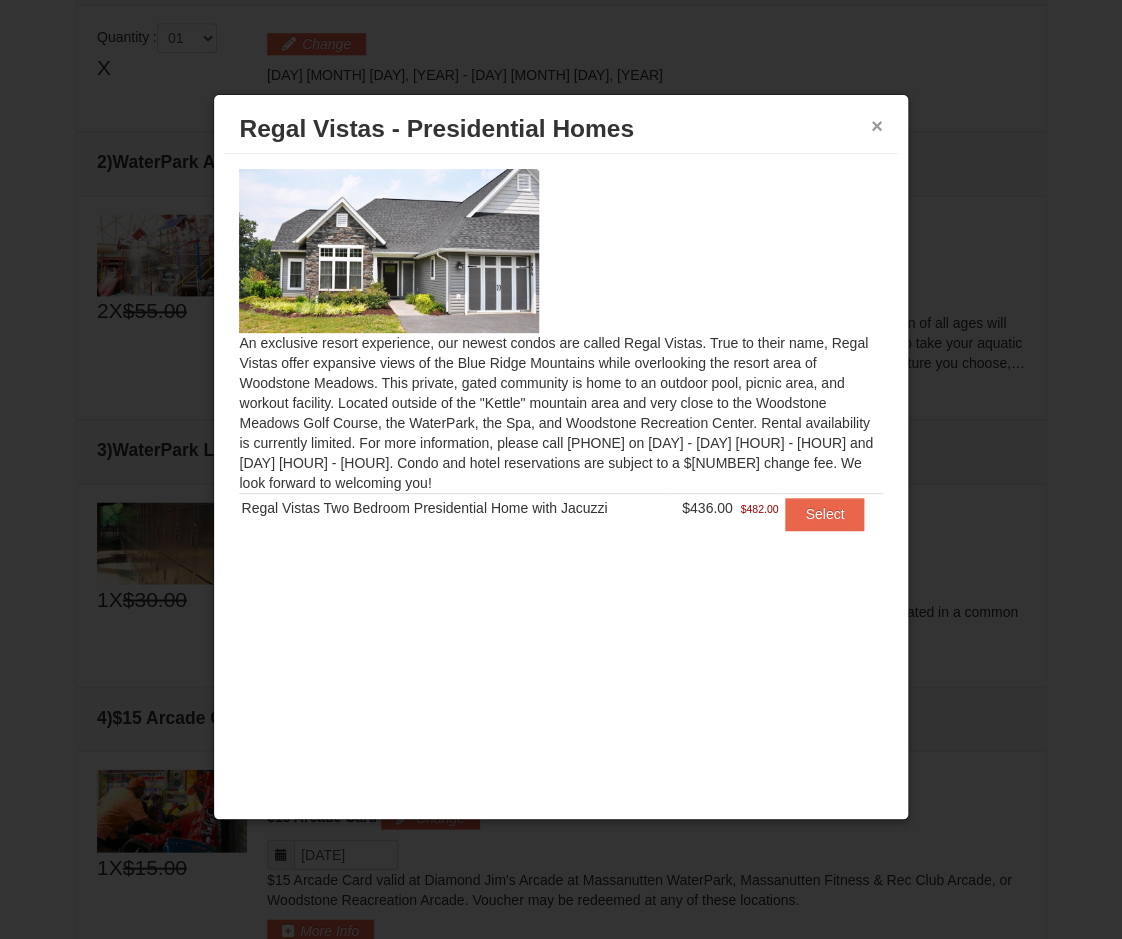 drag, startPoint x: 877, startPoint y: 130, endPoint x: 593, endPoint y: 408, distance: 397.41666 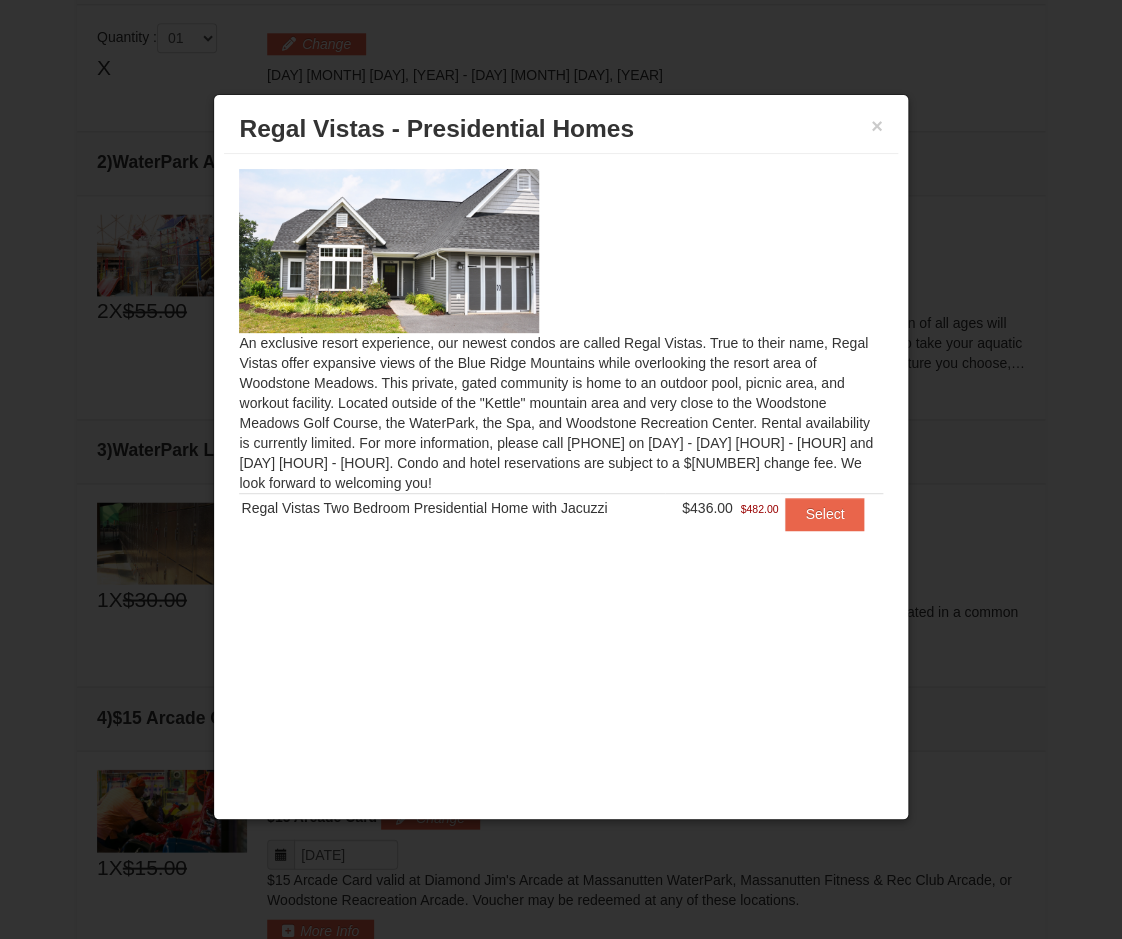 drag, startPoint x: 312, startPoint y: 515, endPoint x: 626, endPoint y: 506, distance: 314.12897 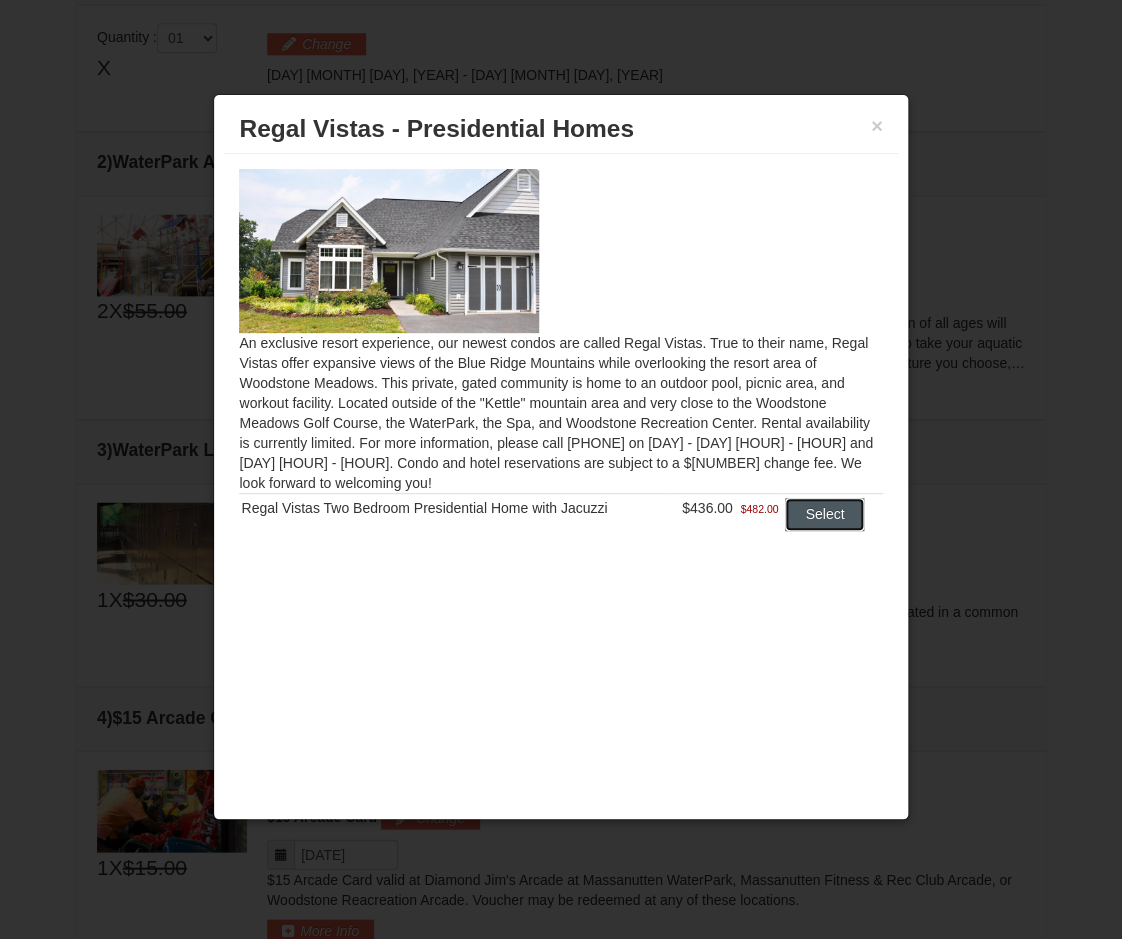 click on "Select" at bounding box center (824, 514) 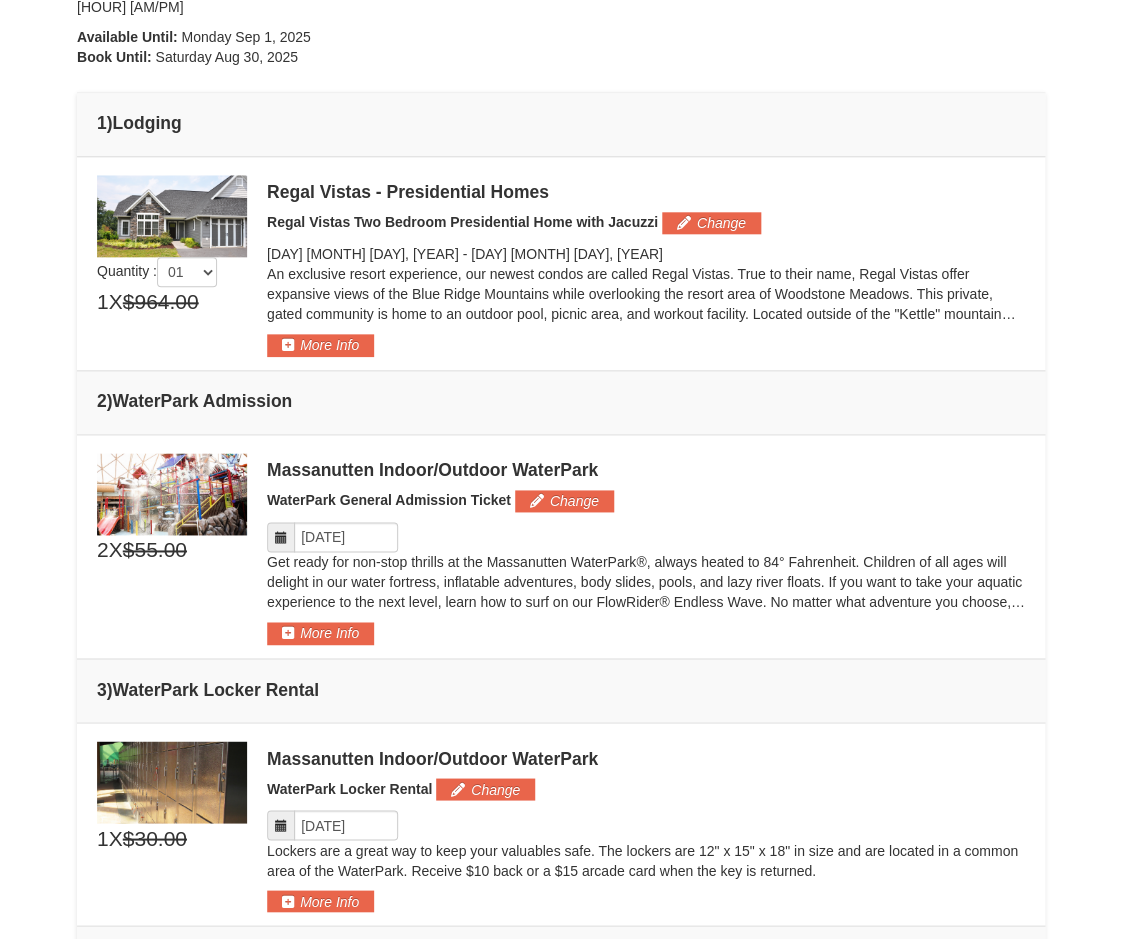 scroll, scrollTop: 477, scrollLeft: 0, axis: vertical 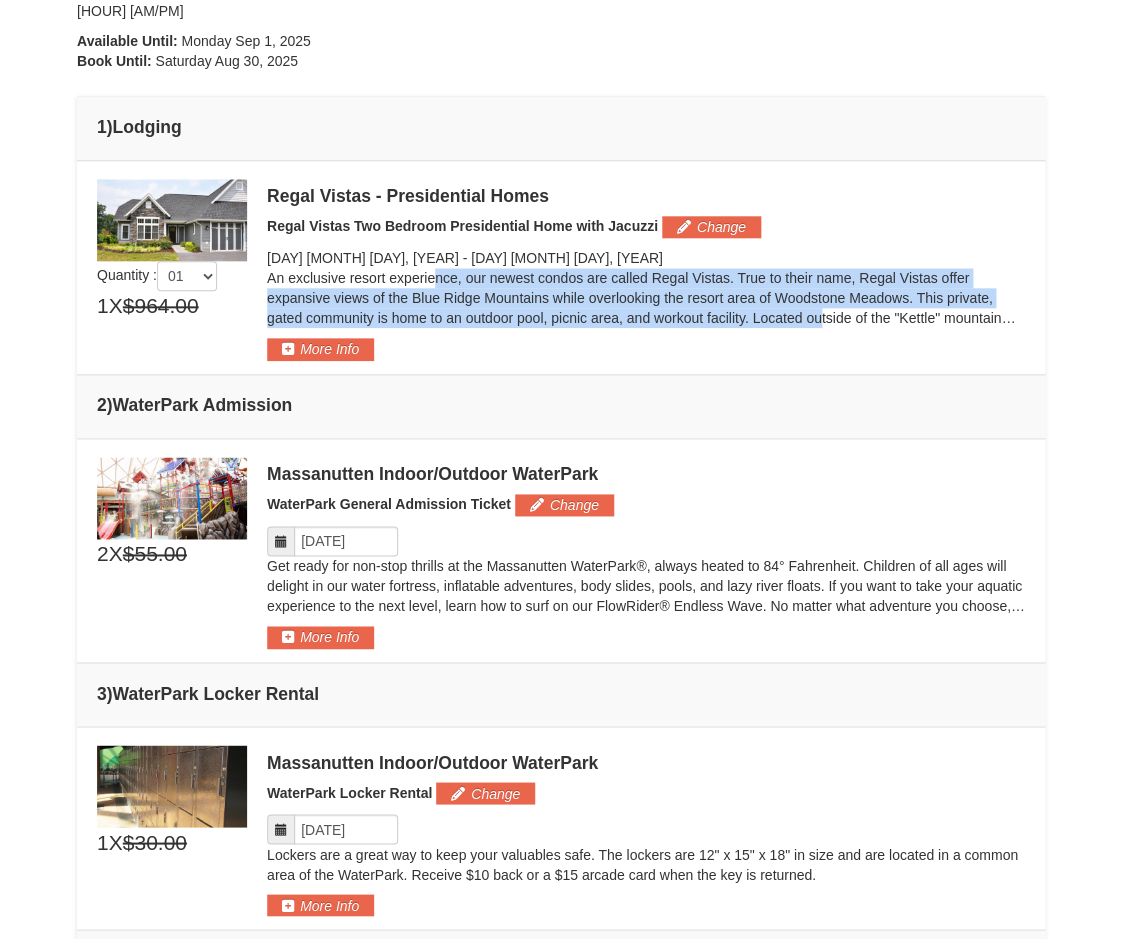 drag, startPoint x: 286, startPoint y: 258, endPoint x: 679, endPoint y: 307, distance: 396.04294 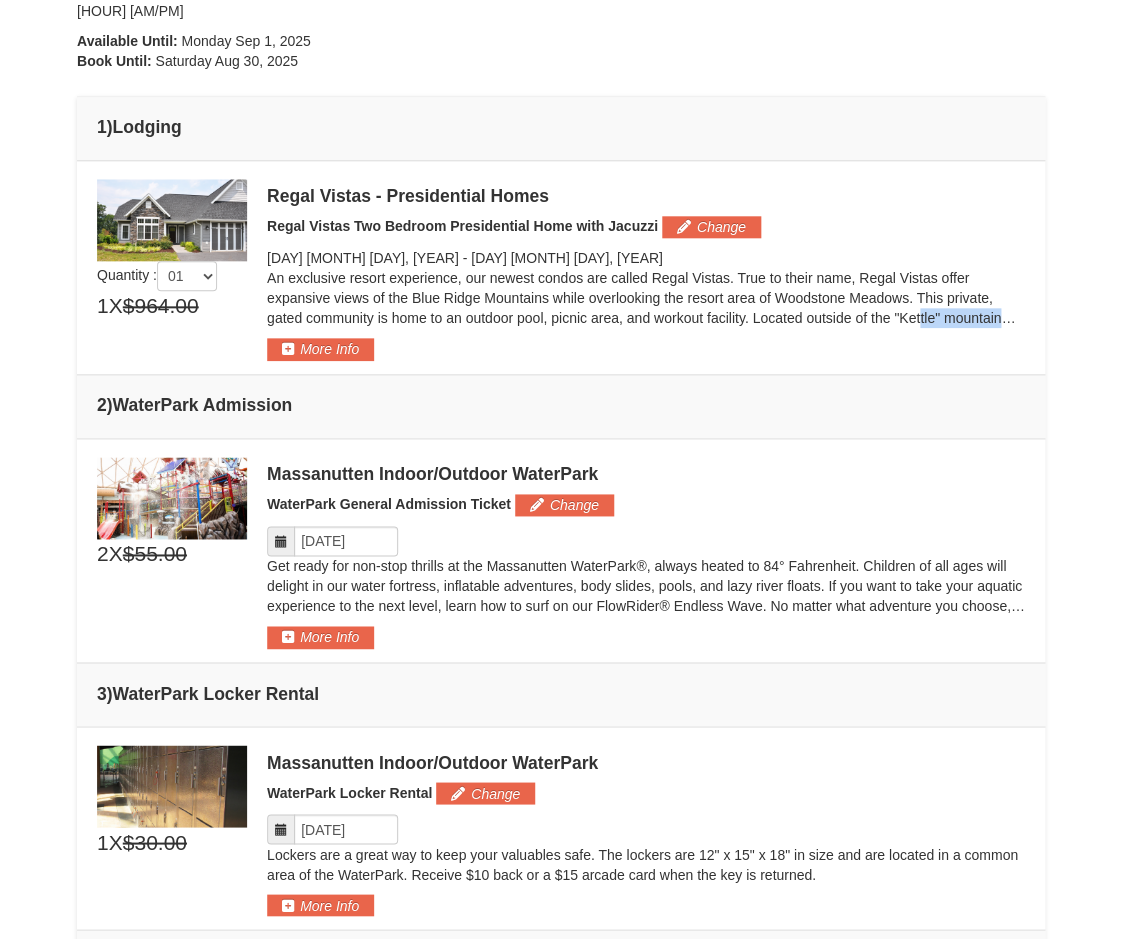 drag, startPoint x: 771, startPoint y: 291, endPoint x: 822, endPoint y: 323, distance: 60.207973 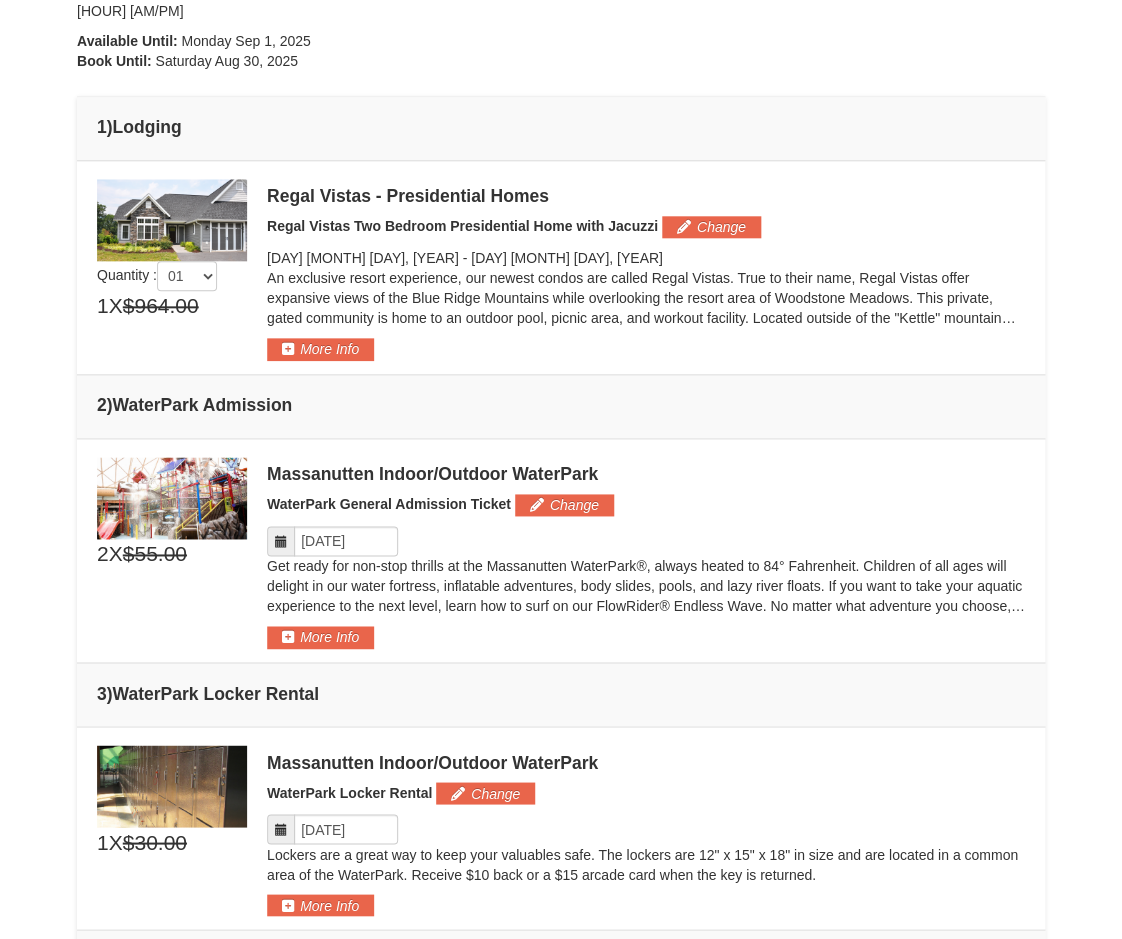 click on "Regal Vistas - Presidential Homes
Regal Vistas Two Bedroom Presidential Home with Jacuzzi
Change
Friday Aug 22, 2025
-
Sunday Aug 24, 2025
More Info" at bounding box center (646, 270) 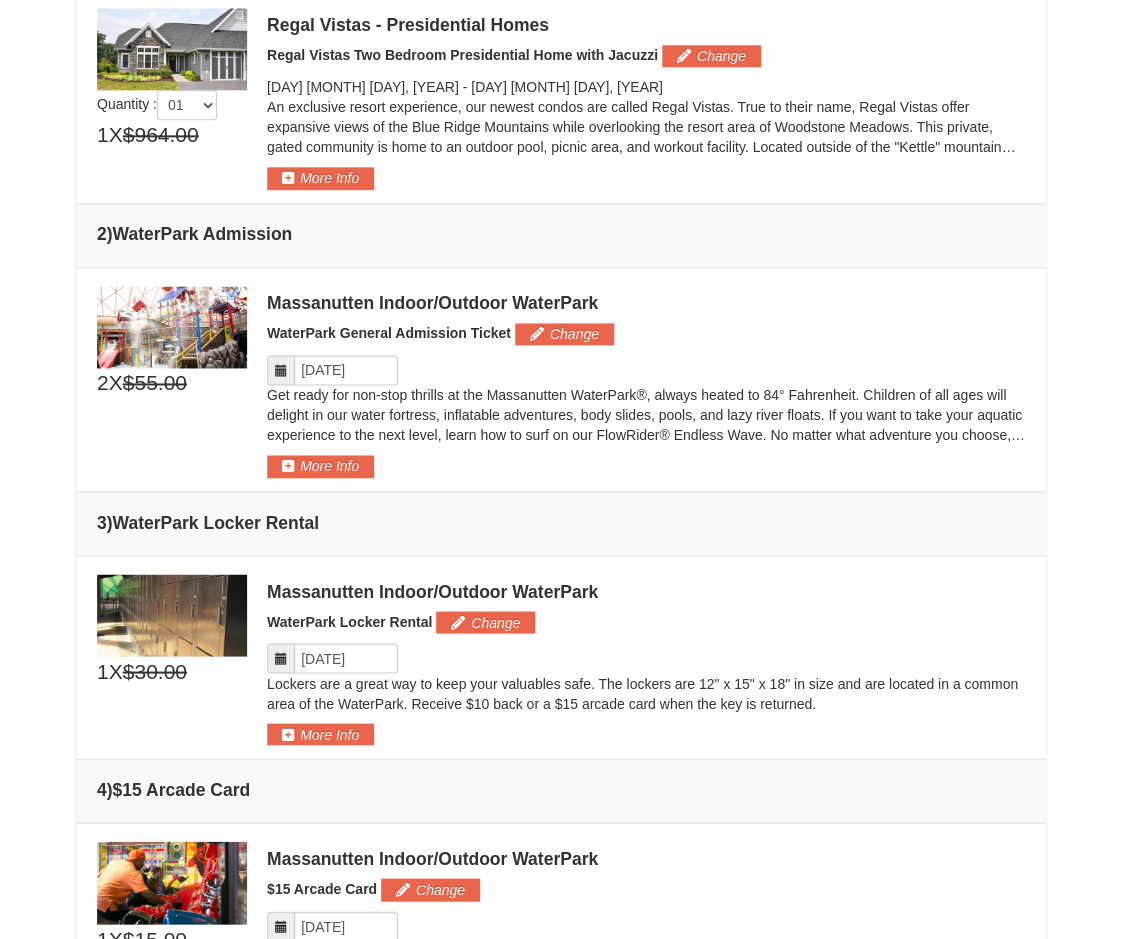 scroll, scrollTop: 668, scrollLeft: 0, axis: vertical 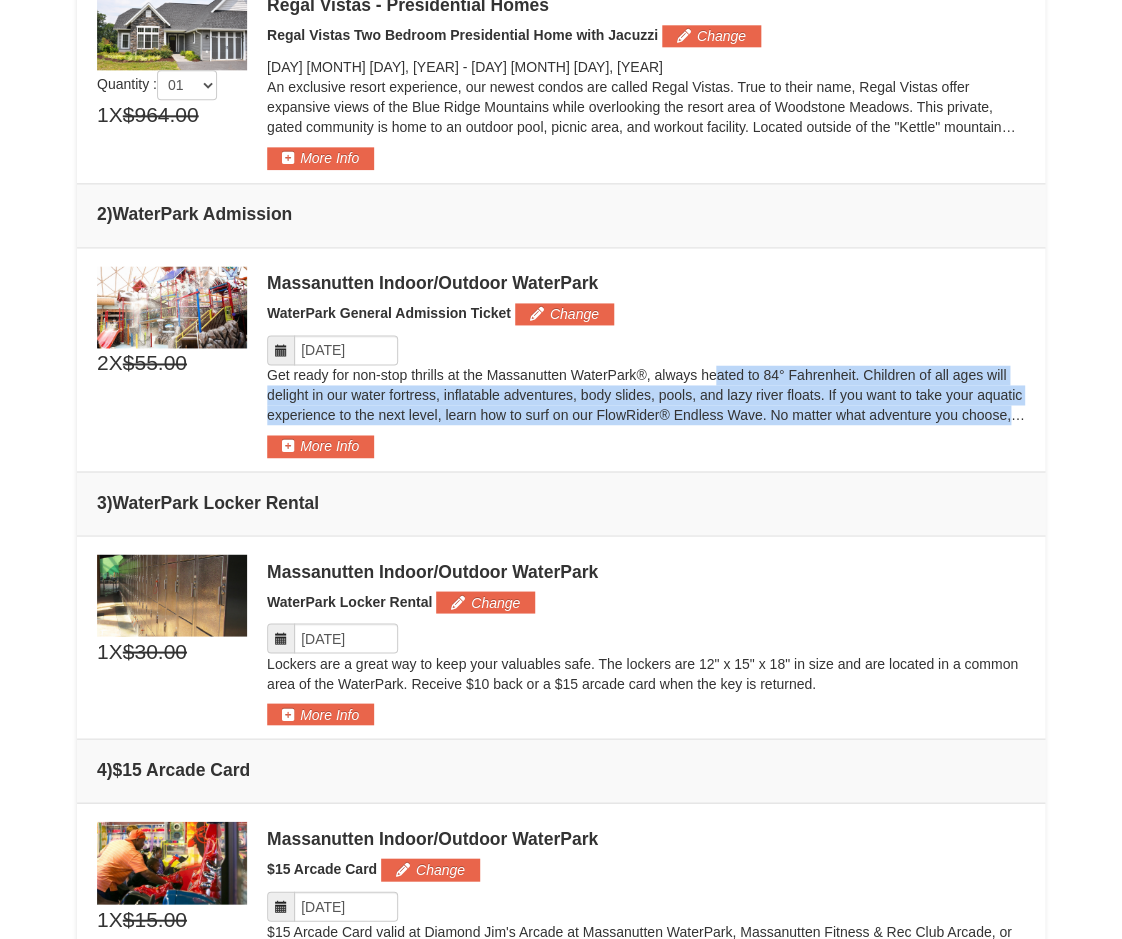 drag, startPoint x: 720, startPoint y: 352, endPoint x: 841, endPoint y: 419, distance: 138.31125 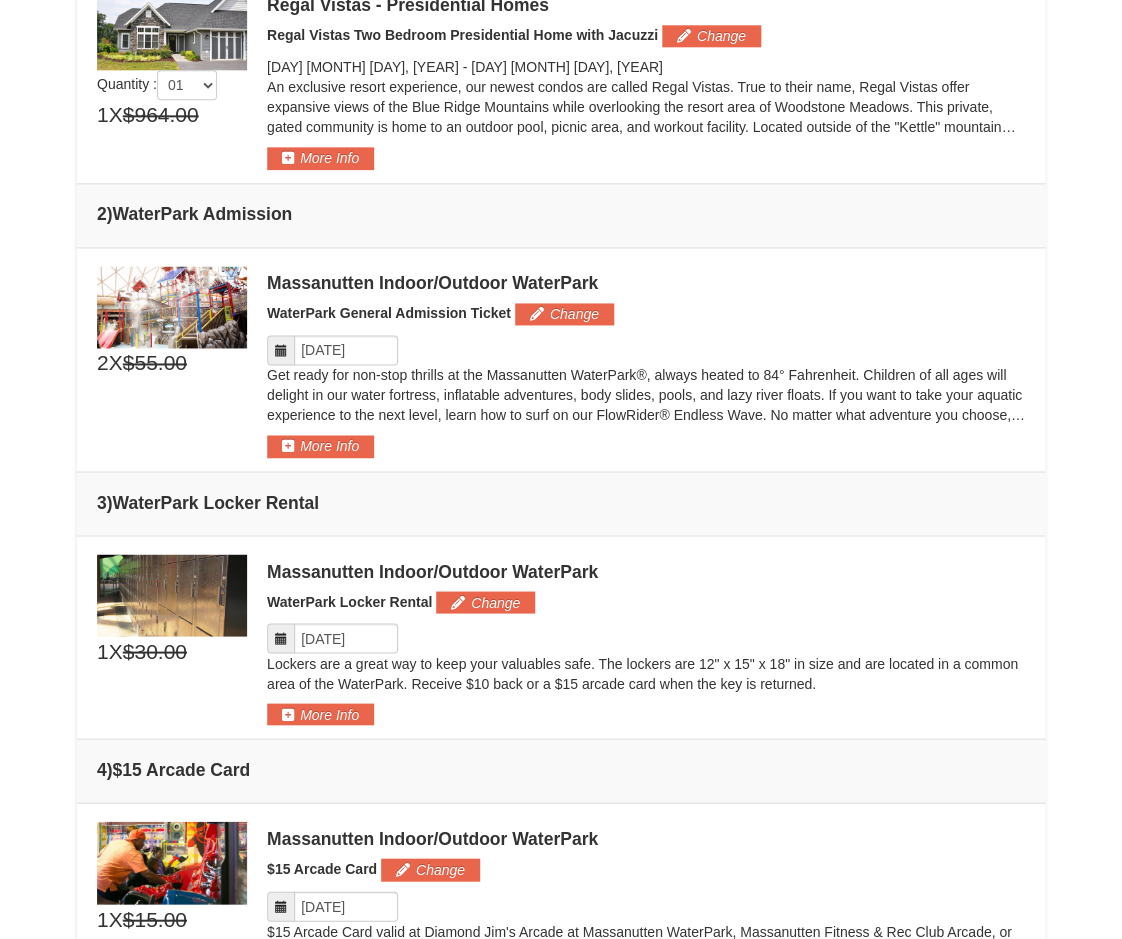 click on "Lockers are a great way to keep your valuables safe. The lockers are 12" x 15" x 18" in size and are located in a common area of the WaterPark. Receive $10 back or a $15 arcade card when the key is returned." at bounding box center (646, 673) 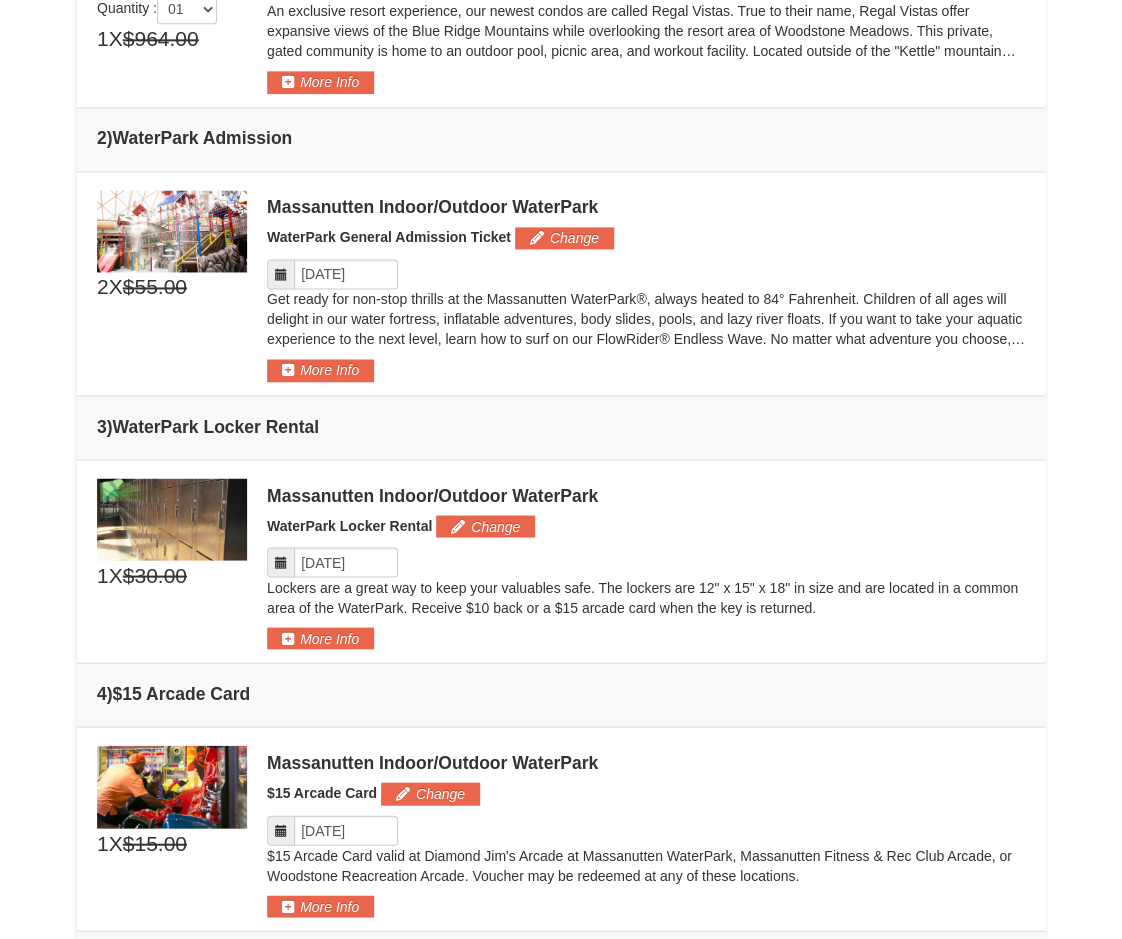 scroll, scrollTop: 737, scrollLeft: 0, axis: vertical 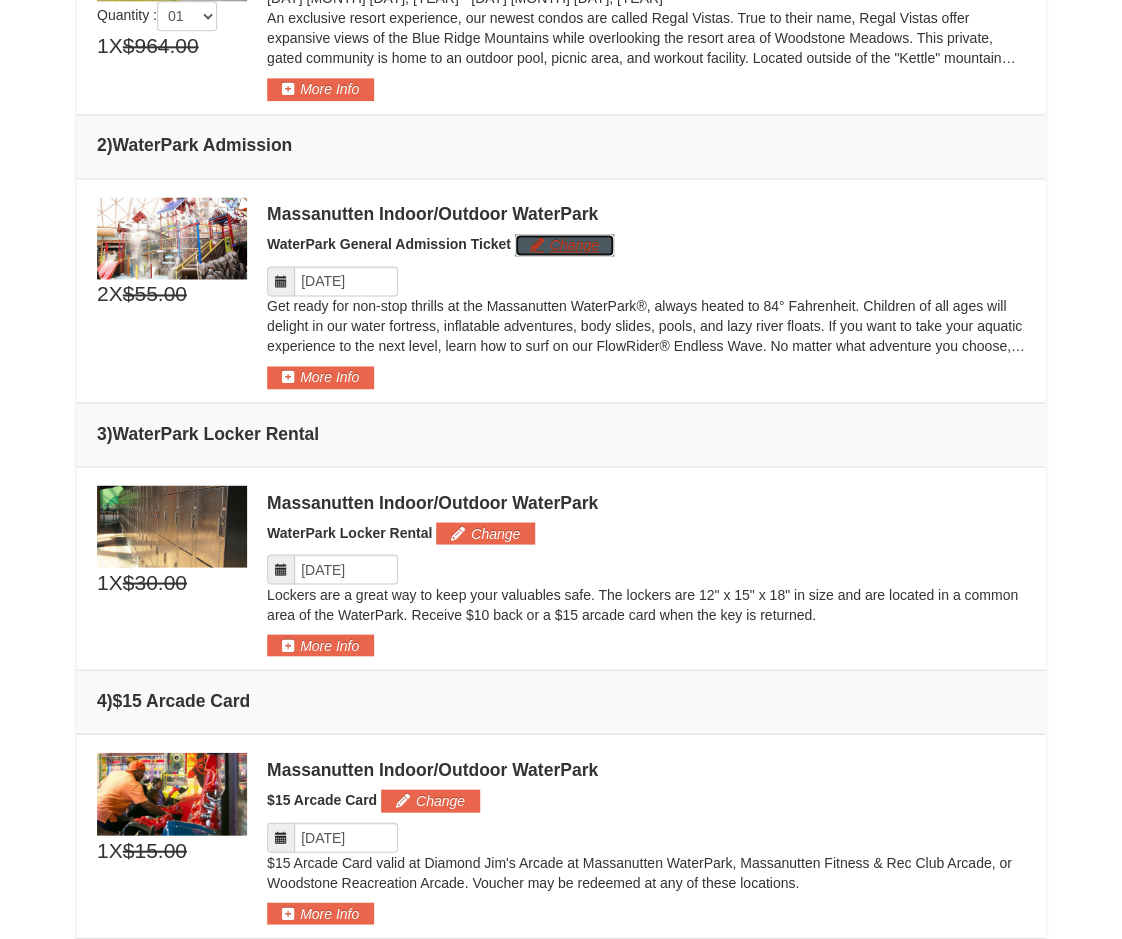 click on "Change" at bounding box center [564, 245] 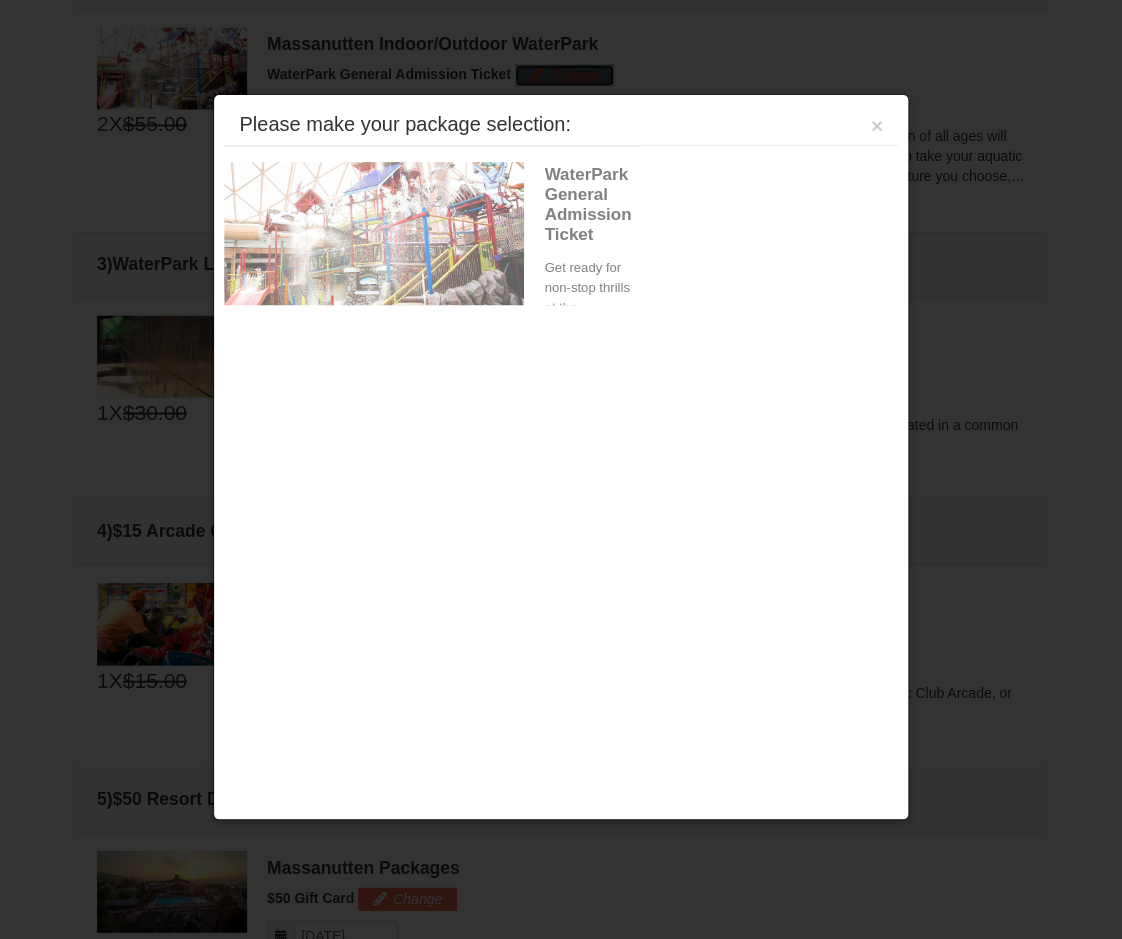 scroll, scrollTop: 913, scrollLeft: 0, axis: vertical 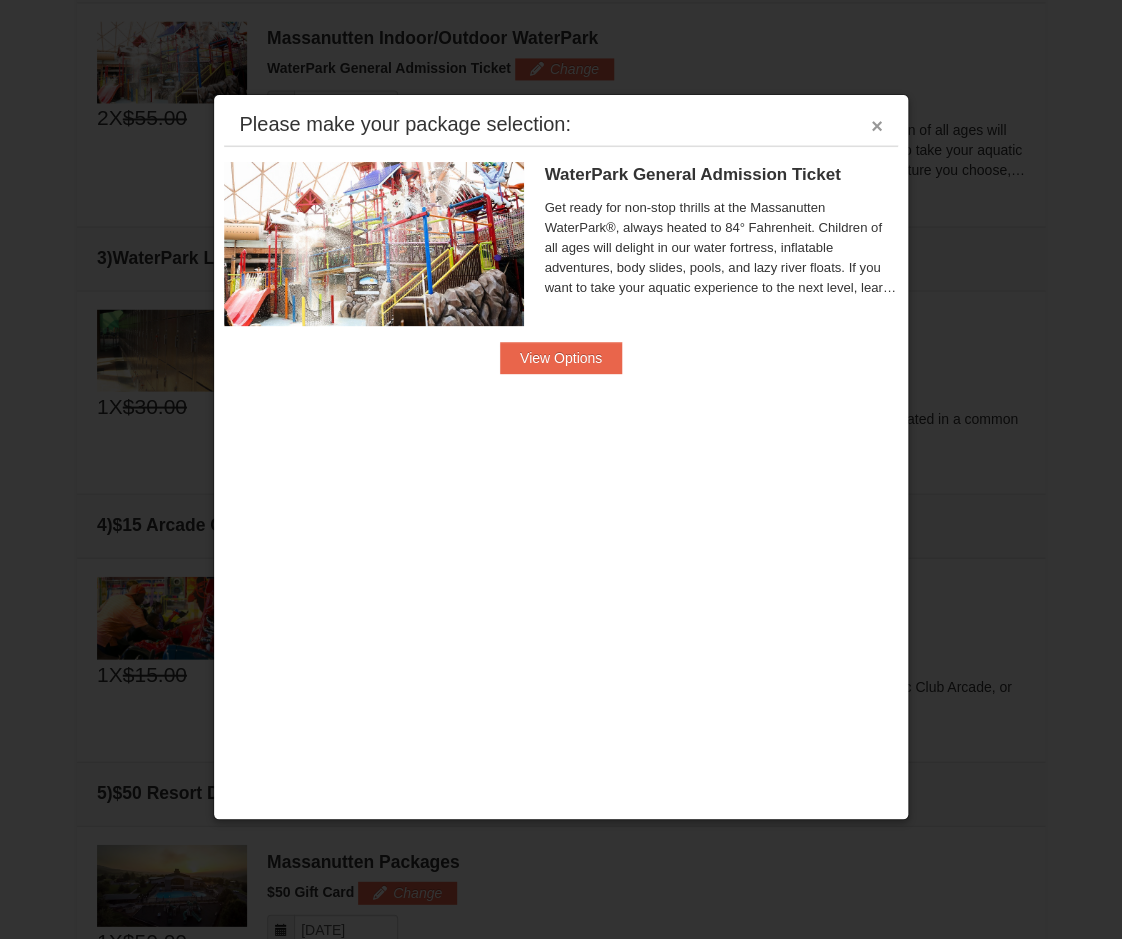 click on "×" at bounding box center (877, 126) 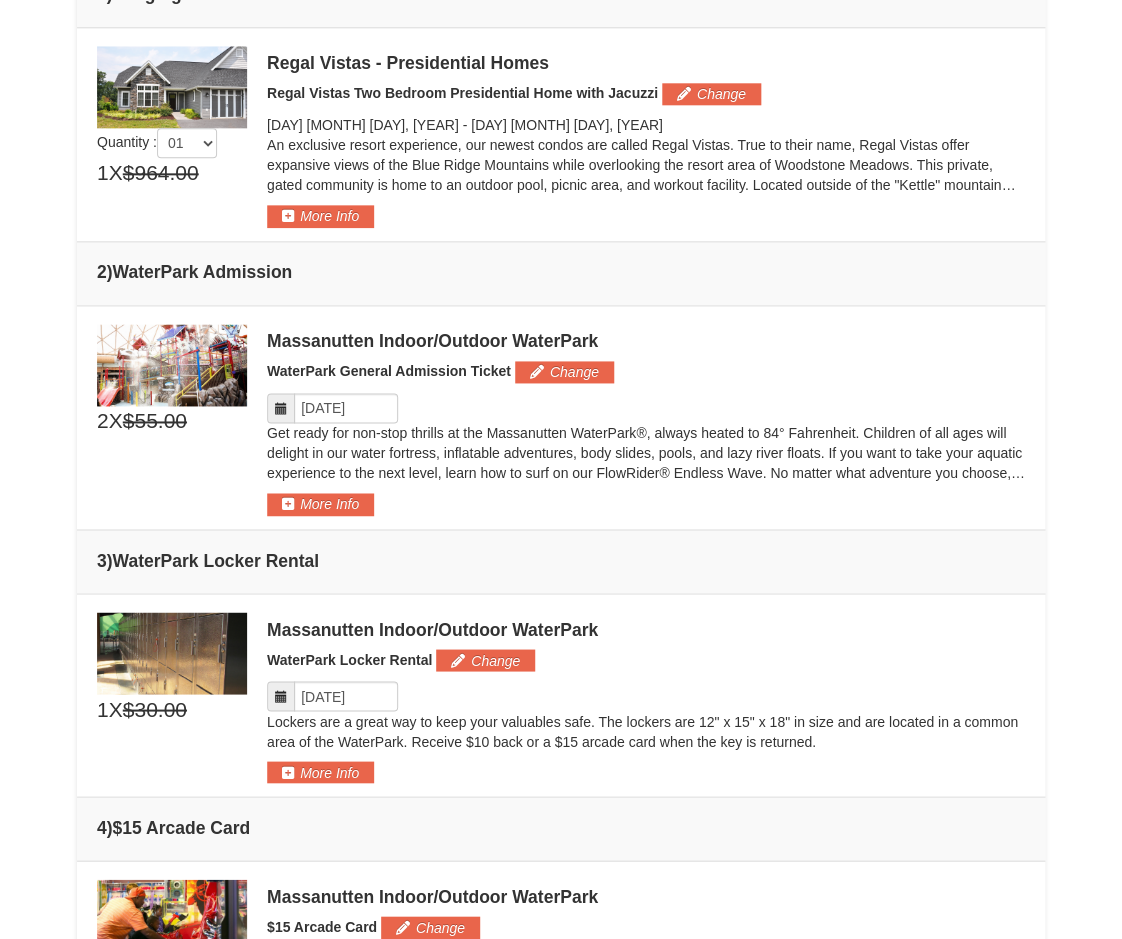 scroll, scrollTop: 604, scrollLeft: 0, axis: vertical 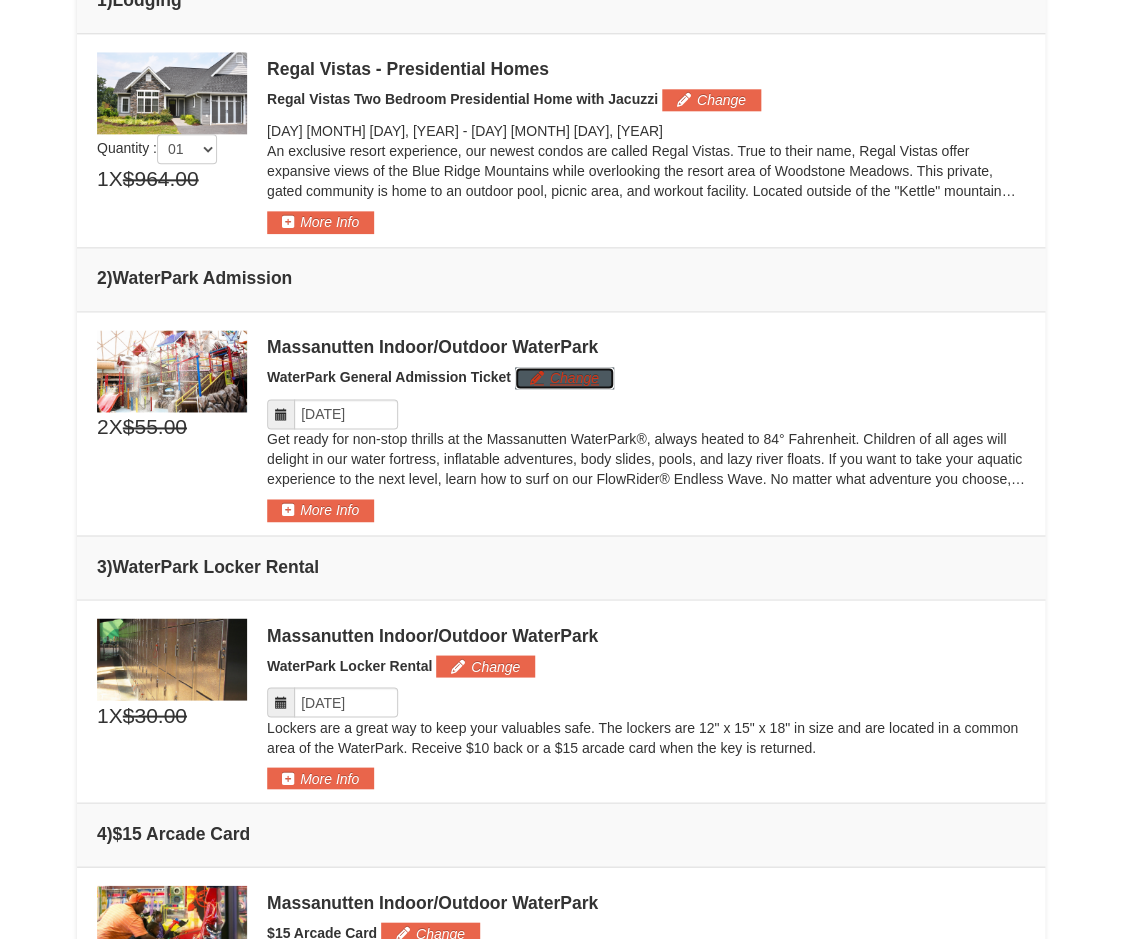 click on "Change" at bounding box center (564, 378) 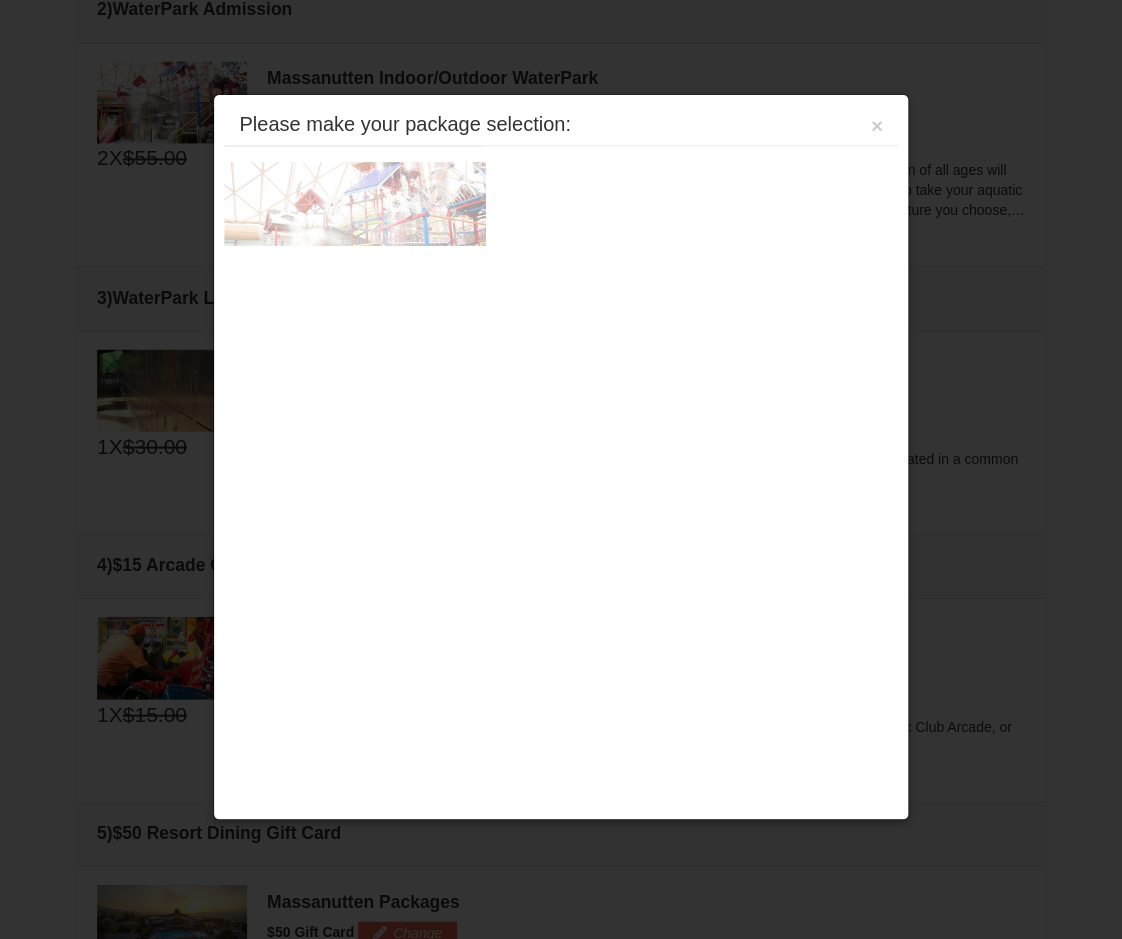 scroll, scrollTop: 913, scrollLeft: 0, axis: vertical 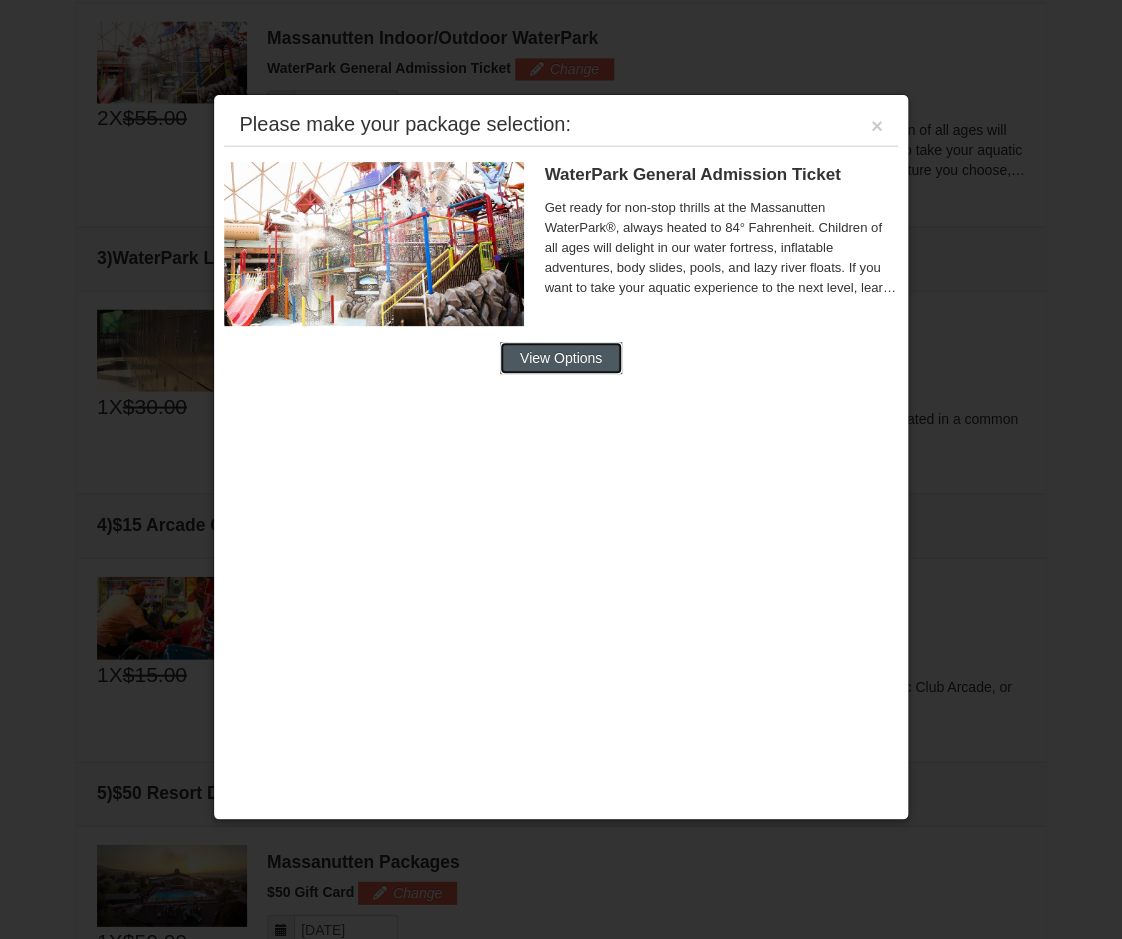 click on "View Options" at bounding box center (561, 358) 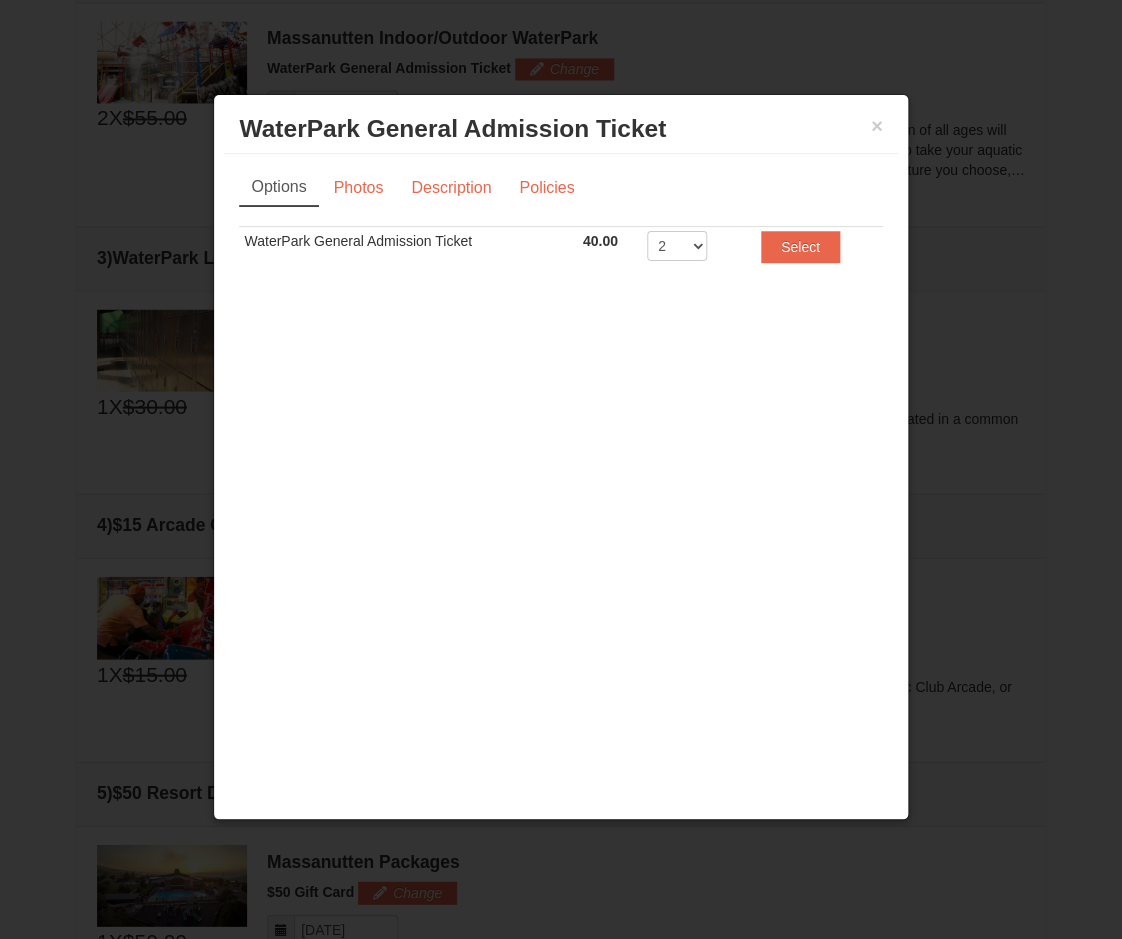 scroll, scrollTop: 904, scrollLeft: 0, axis: vertical 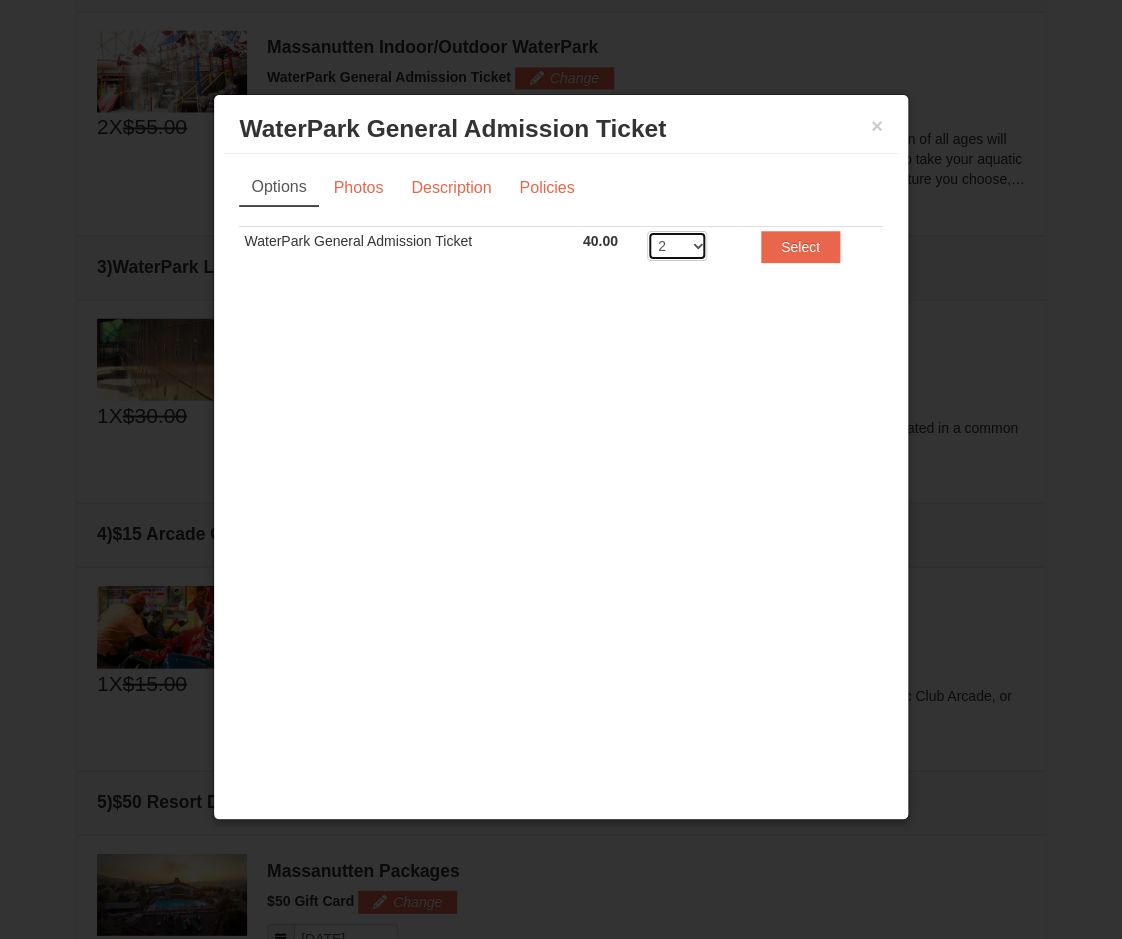 select on "4" 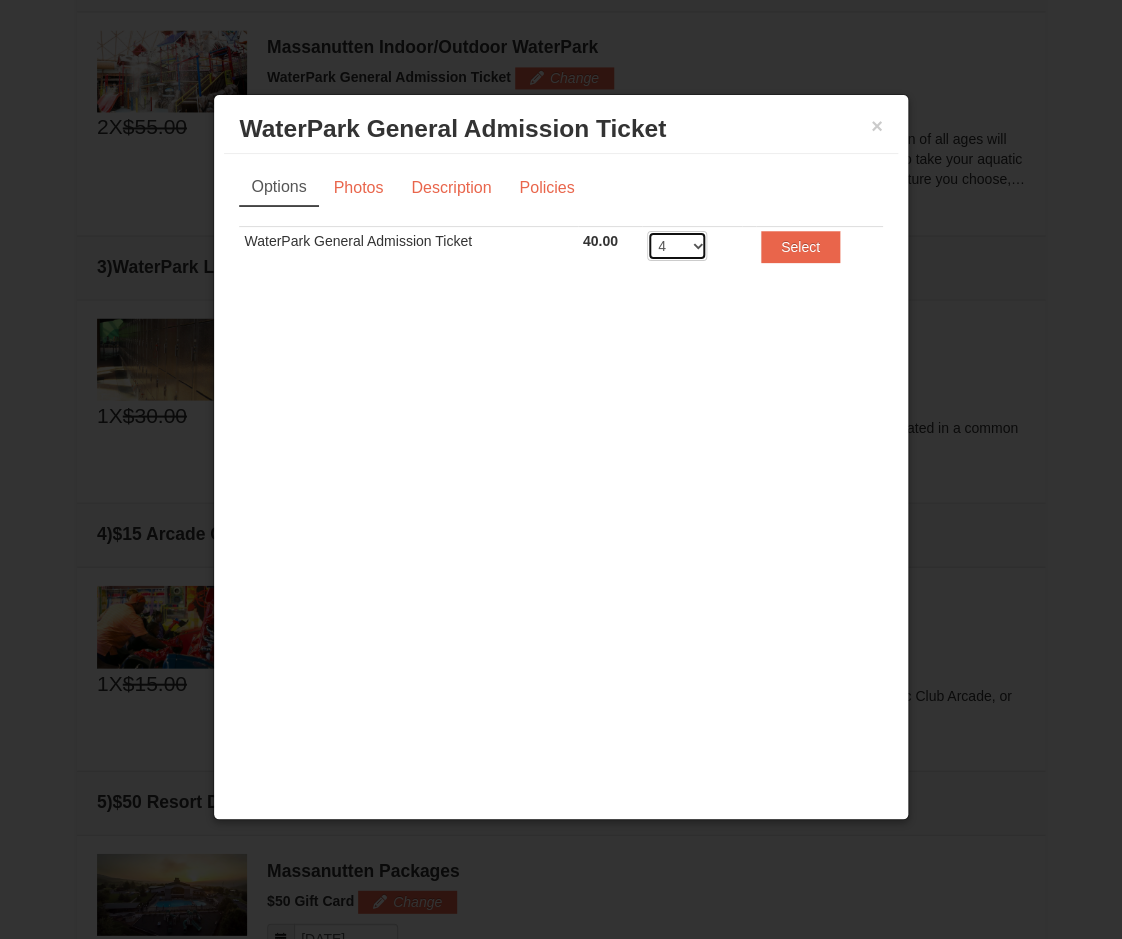 click on "4" at bounding box center [0, 0] 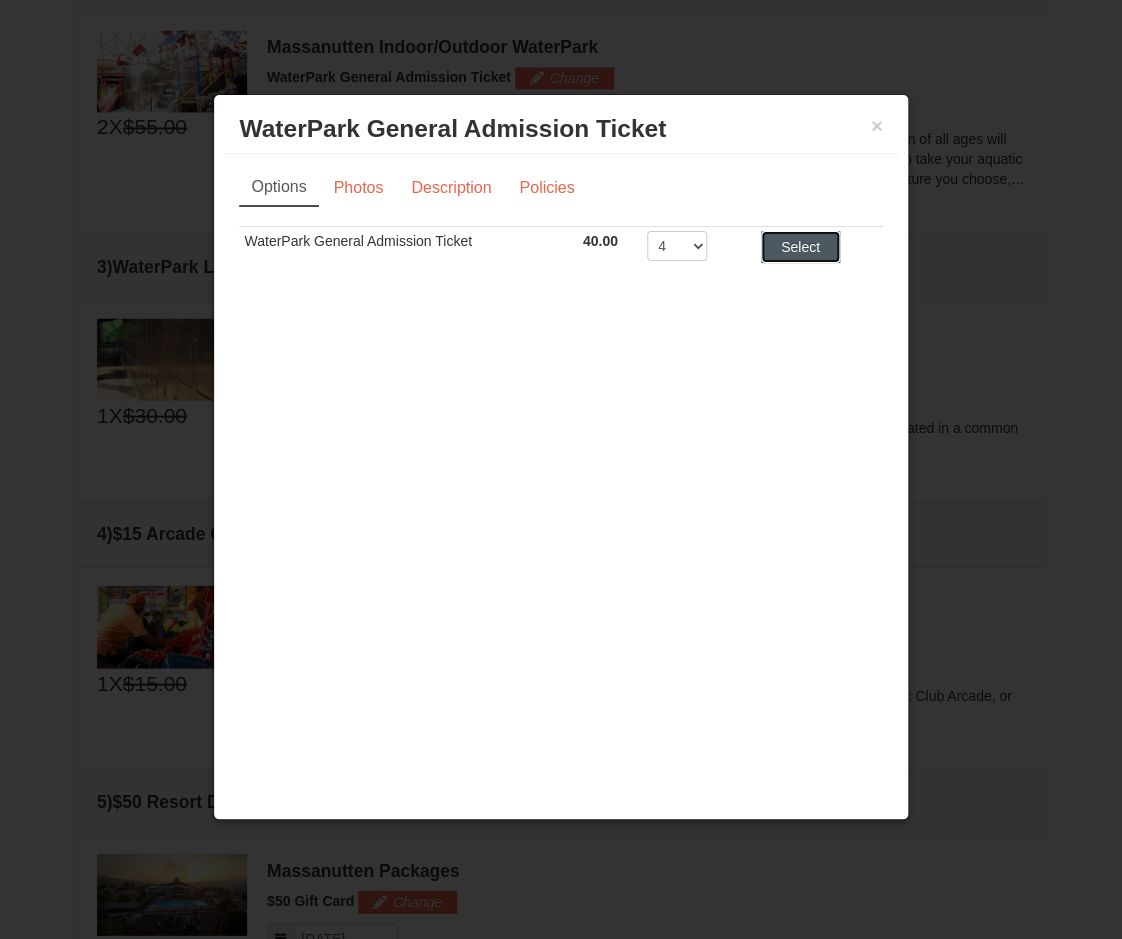 click on "Select" at bounding box center [800, 247] 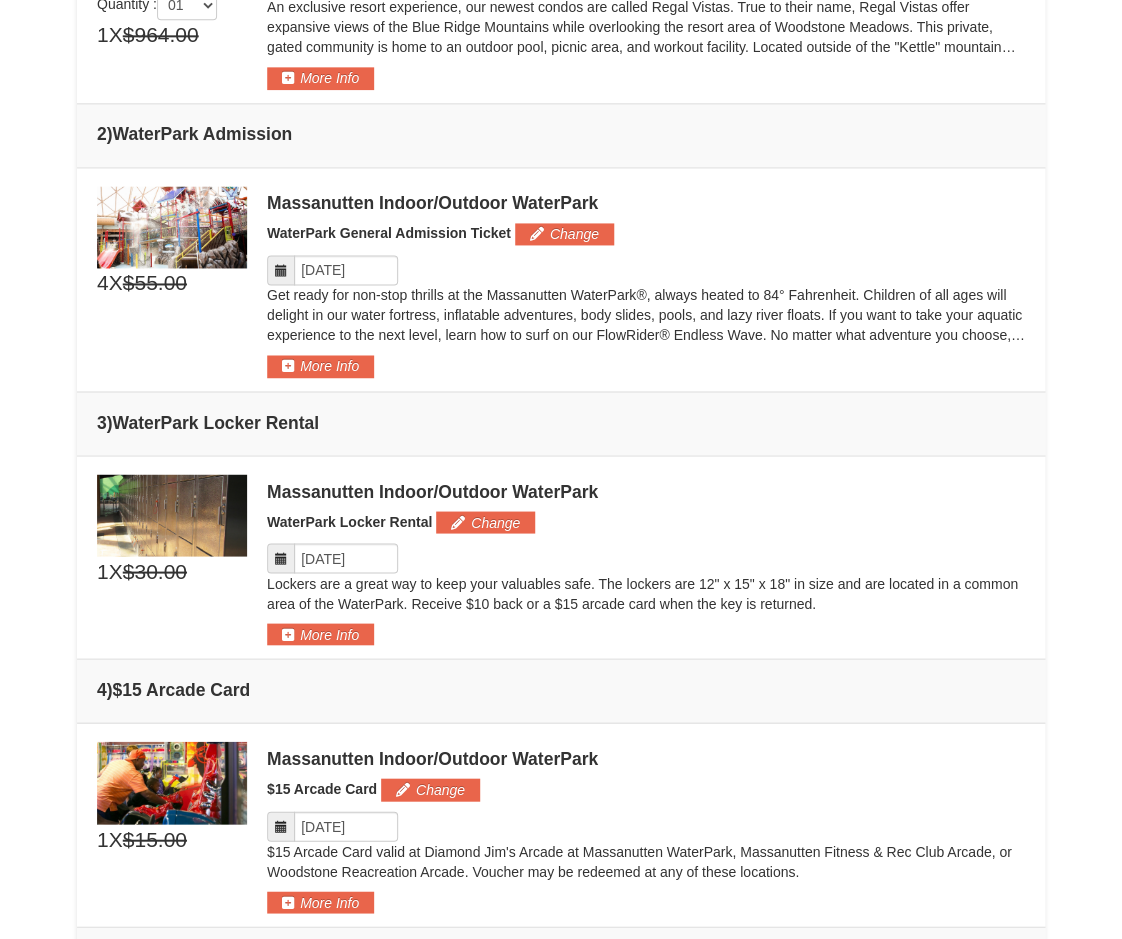 scroll, scrollTop: 742, scrollLeft: 0, axis: vertical 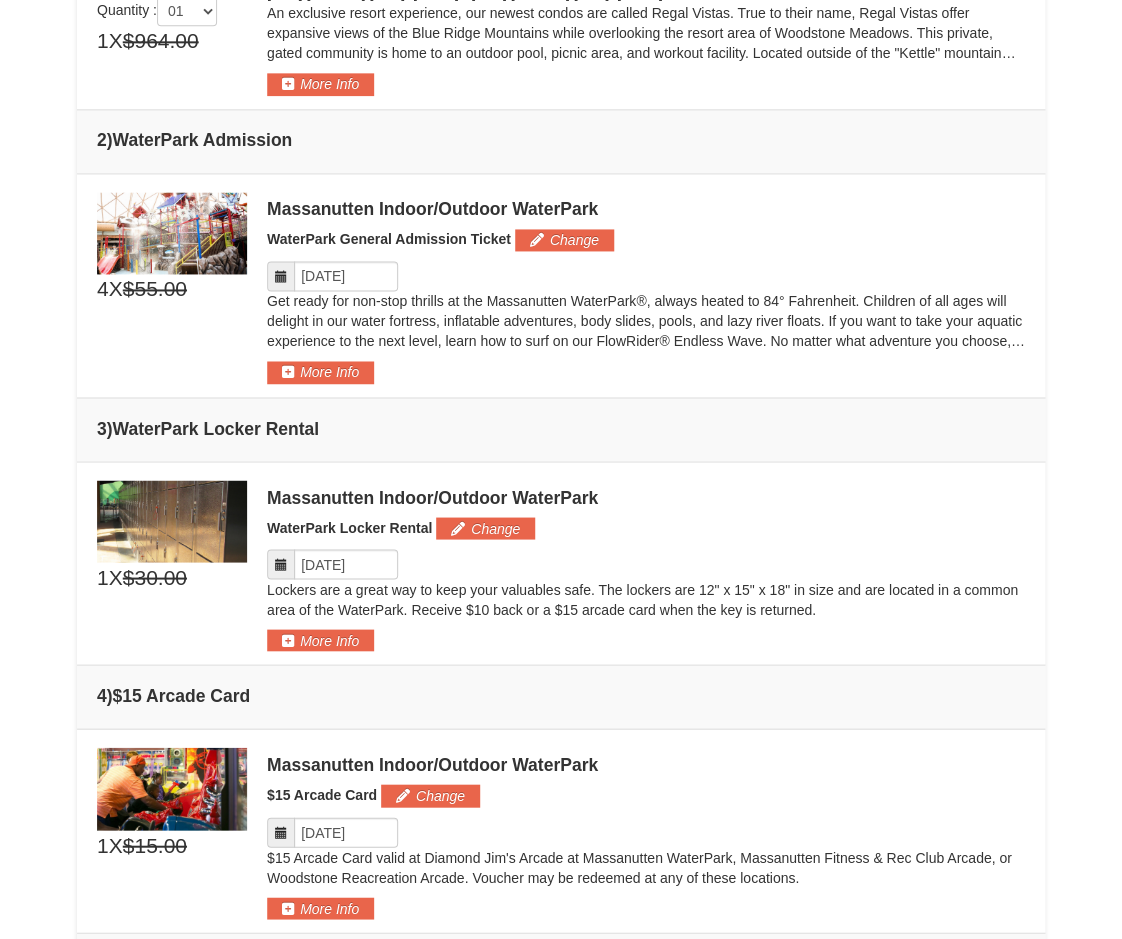 click at bounding box center [281, 276] 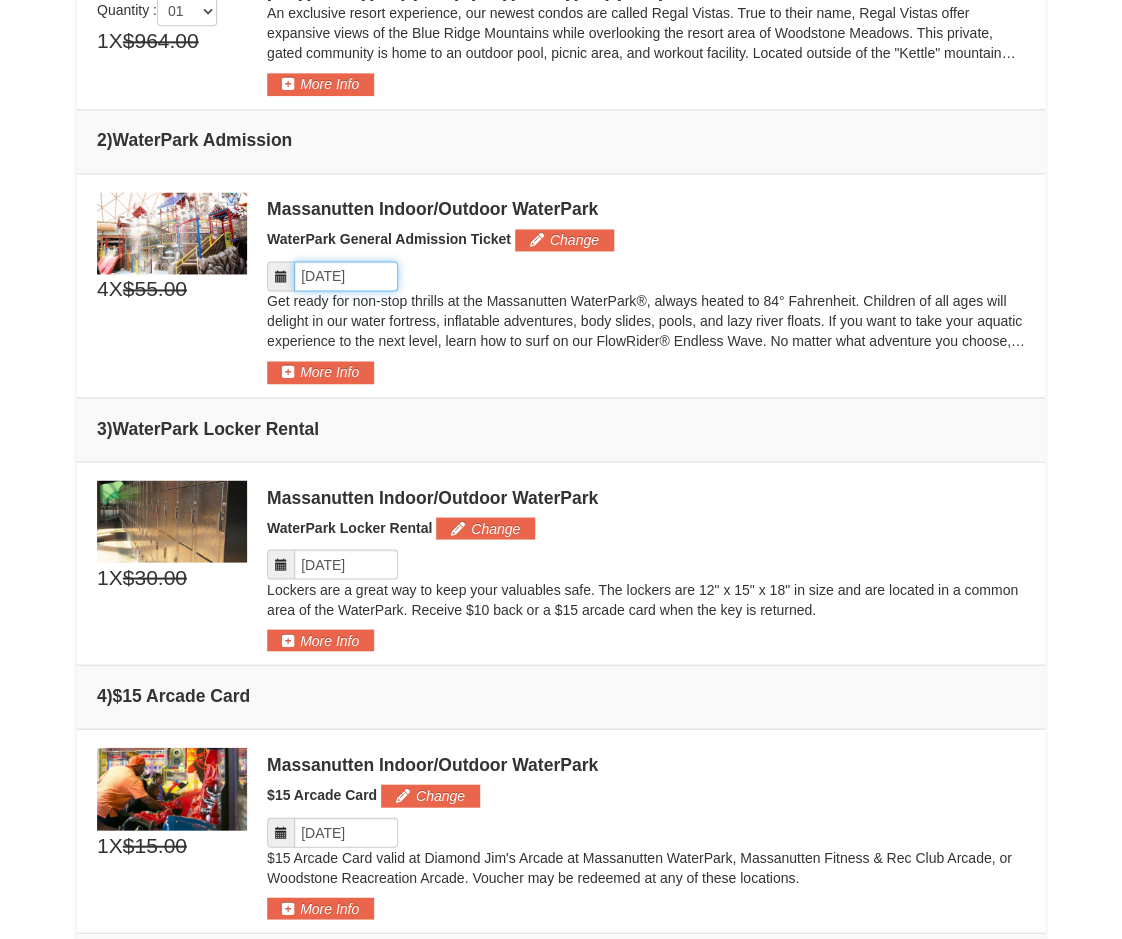 click on "Please format dates MM/DD/YYYY" at bounding box center [346, 276] 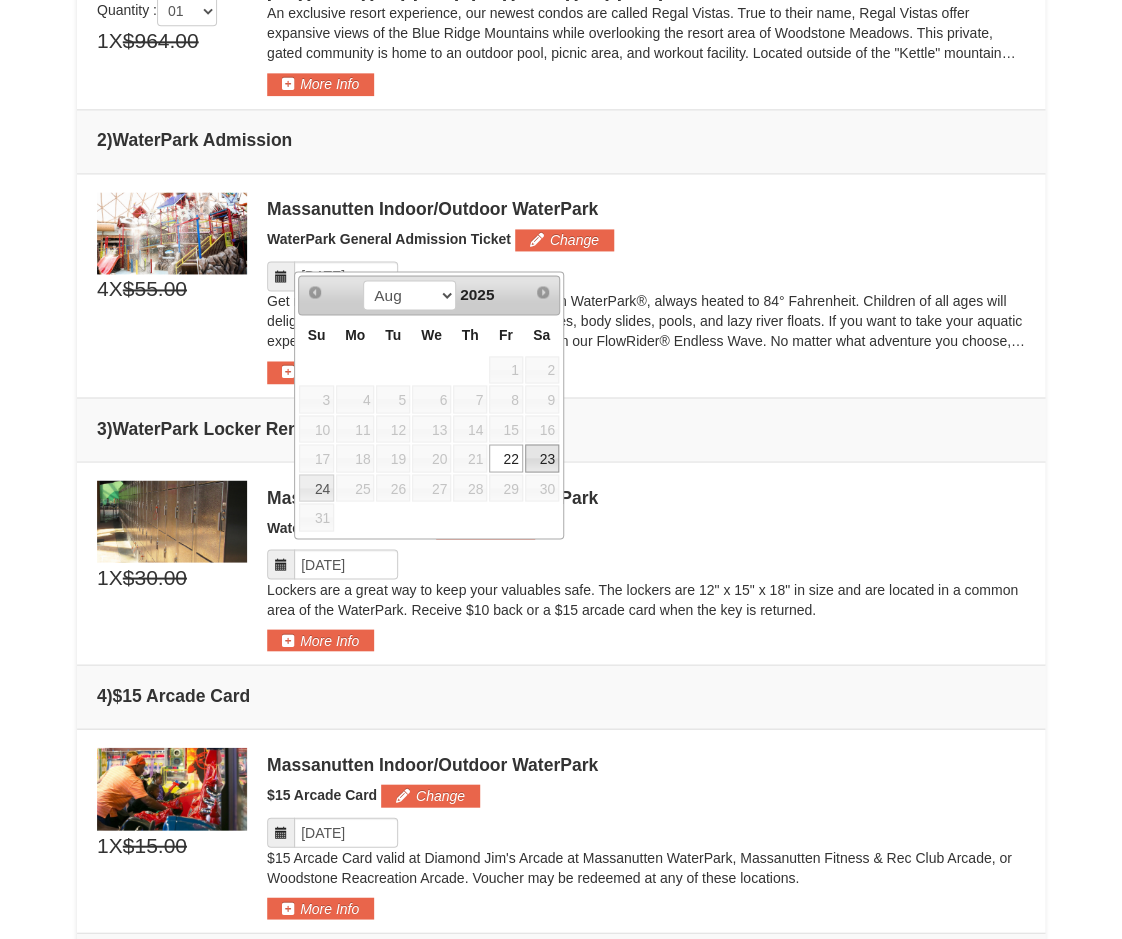 click on "23" at bounding box center [542, 458] 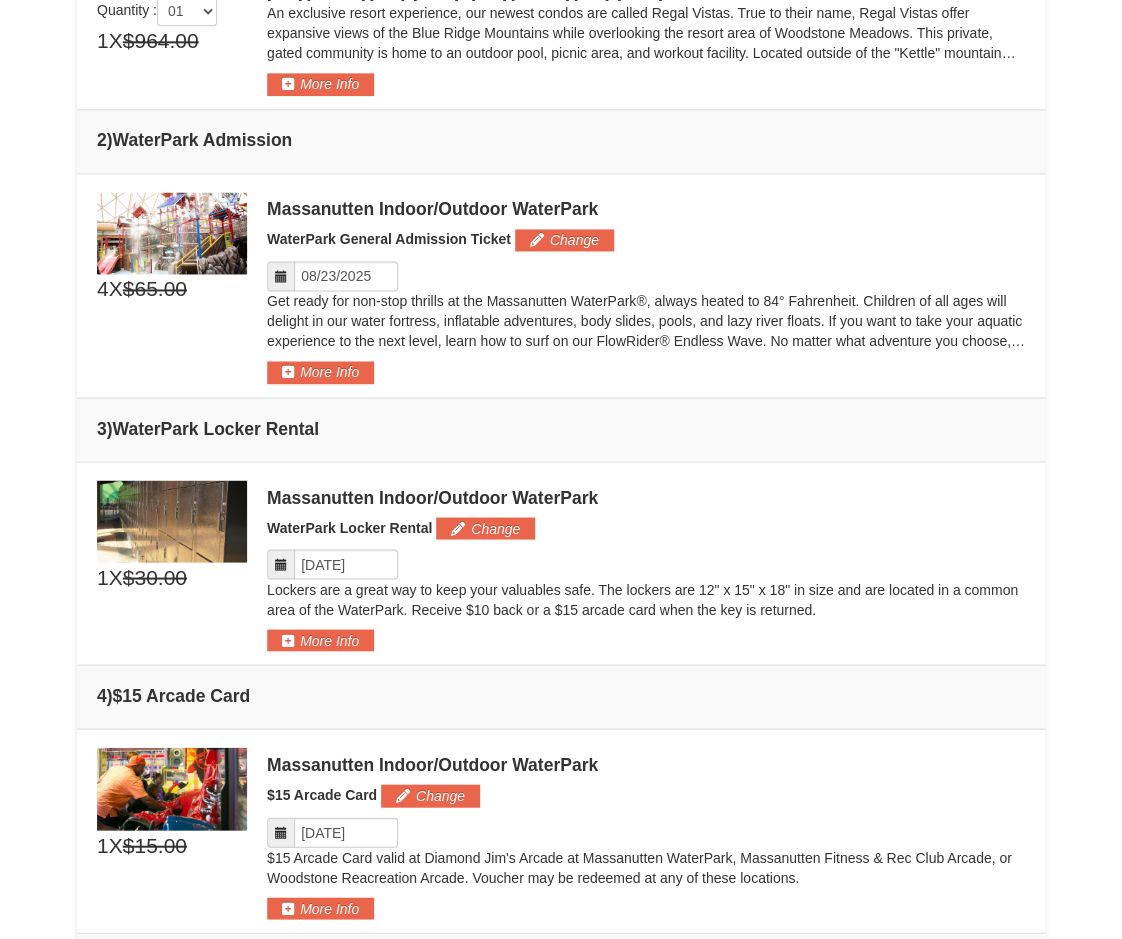 click at bounding box center [281, 564] 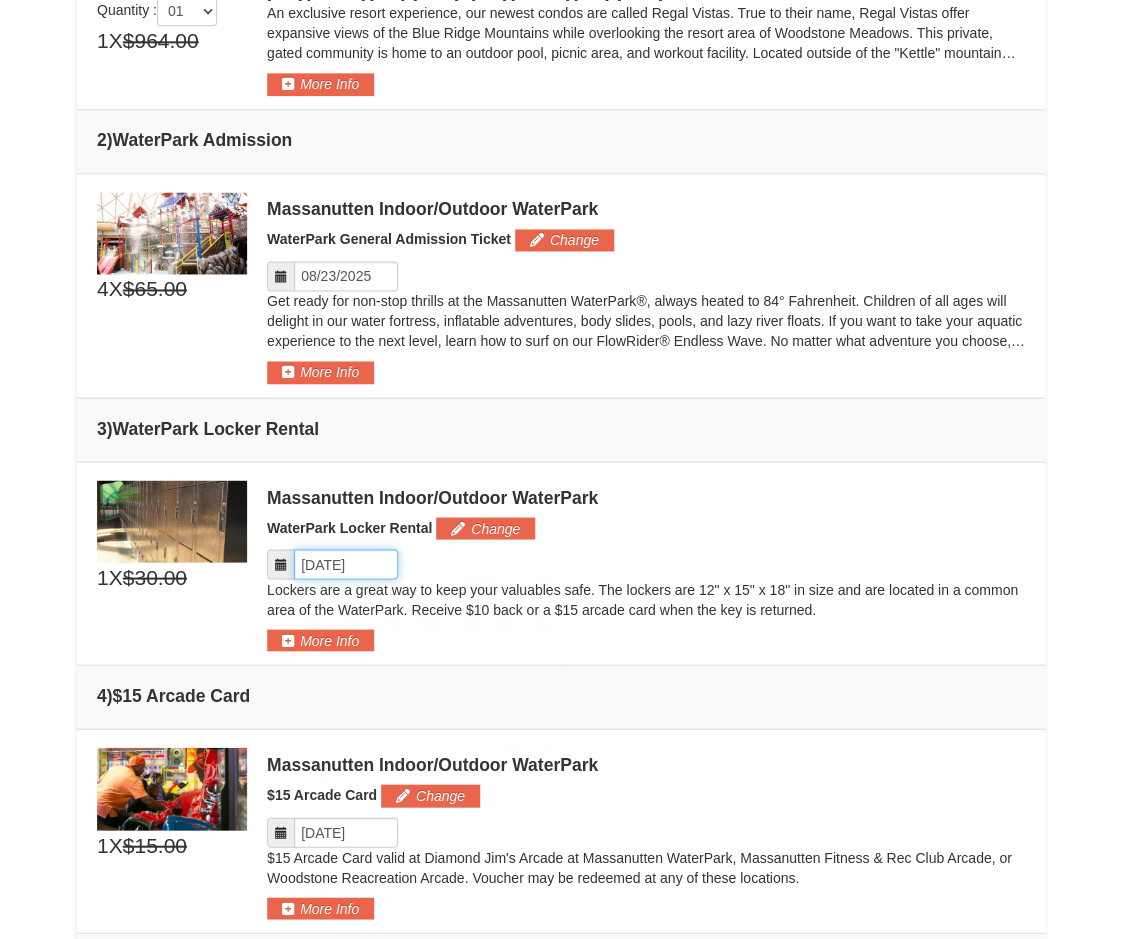 click on "Please format dates MM/DD/YYYY" at bounding box center [346, 564] 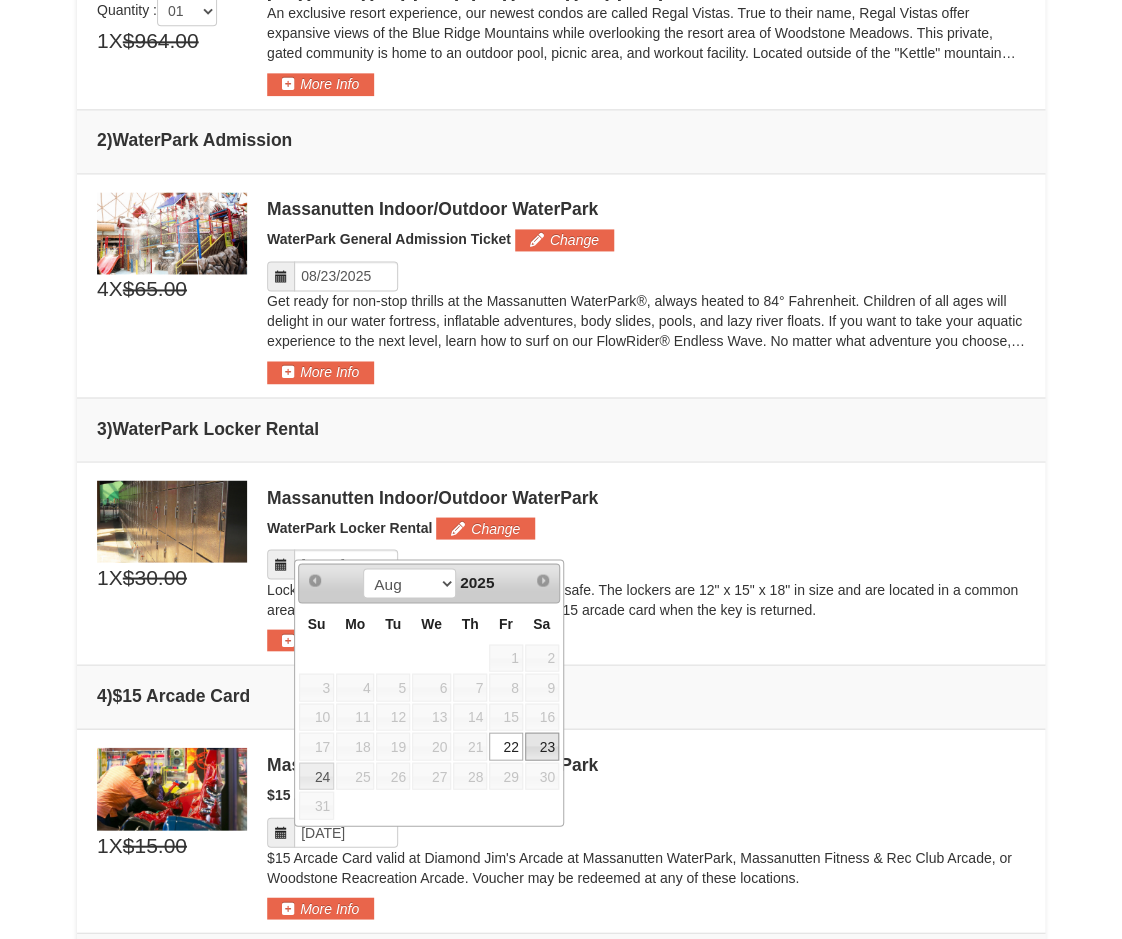 click on "23" at bounding box center (542, 746) 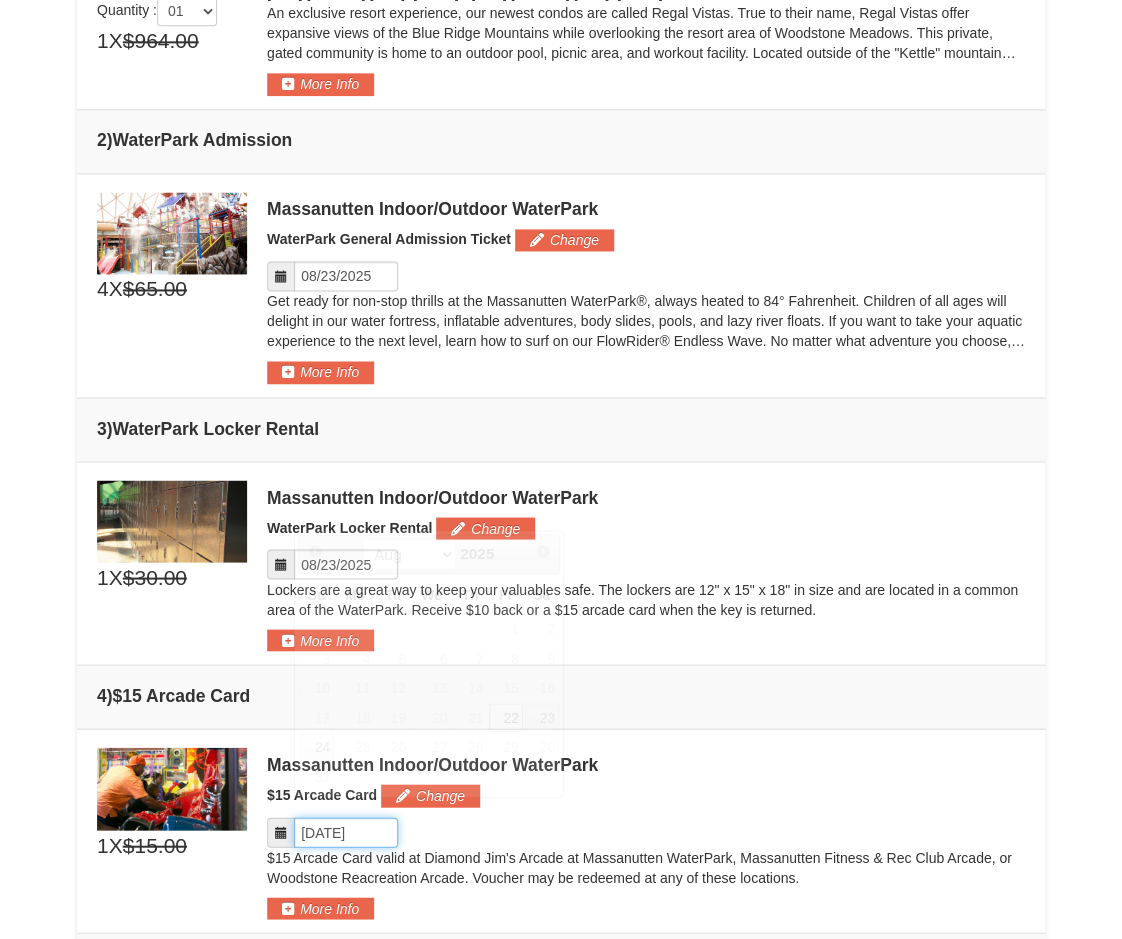 click on "Please format dates MM/DD/YYYY" at bounding box center [346, 832] 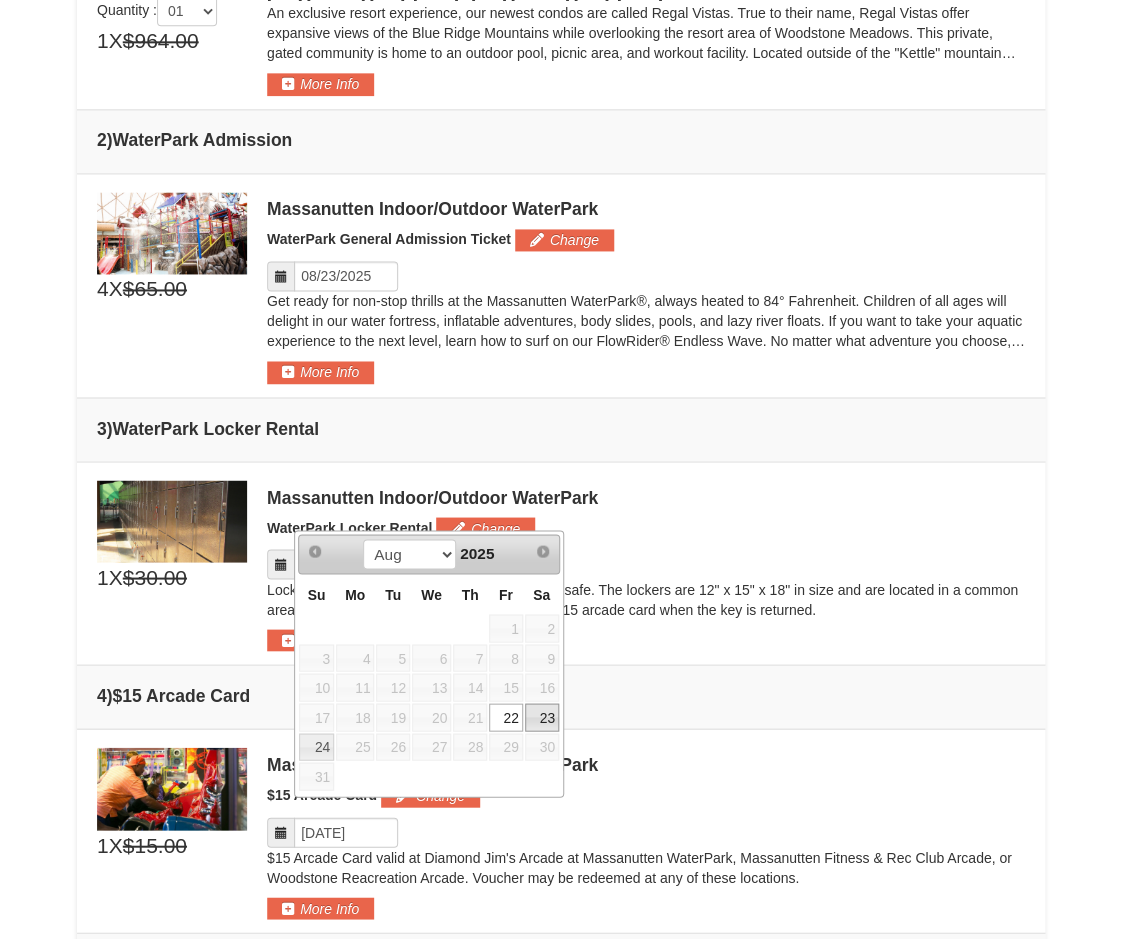 click on "23" at bounding box center [542, 717] 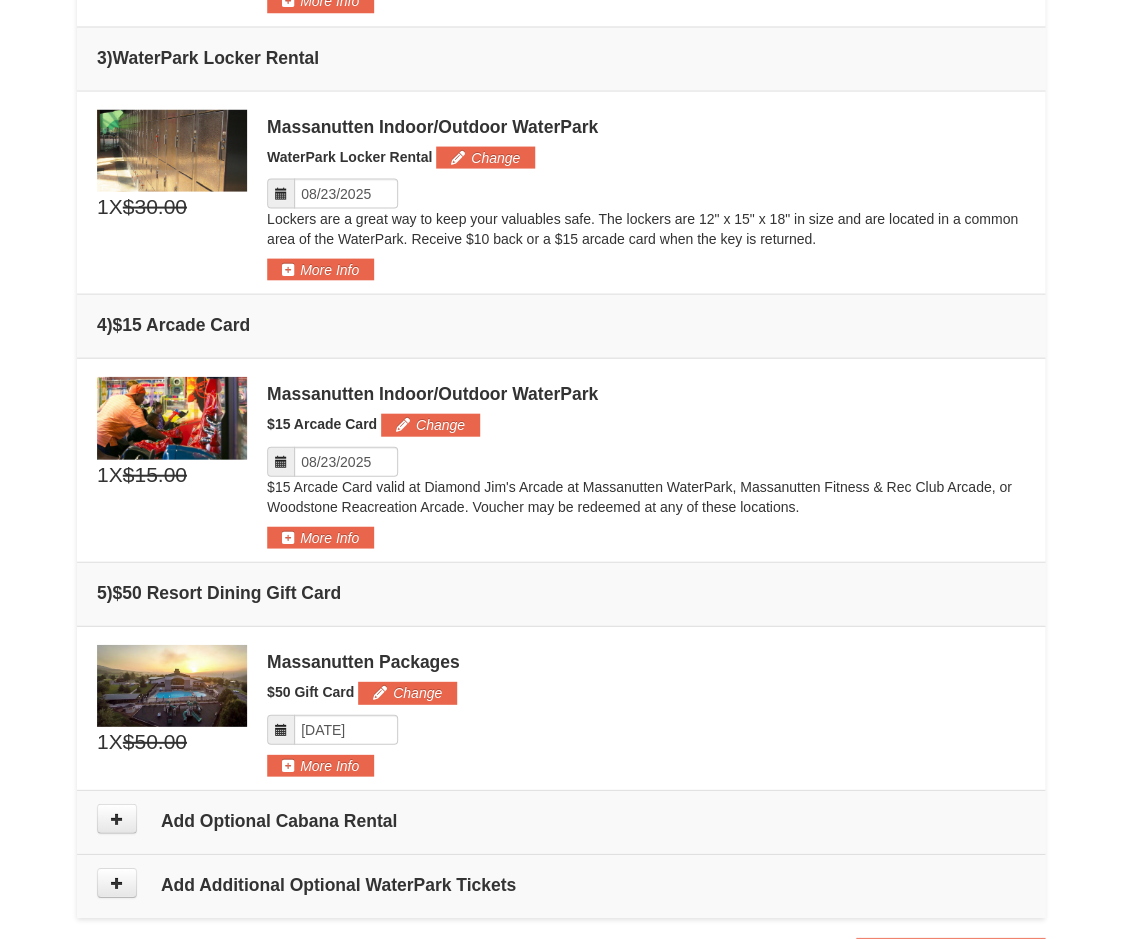 scroll, scrollTop: 1123, scrollLeft: 0, axis: vertical 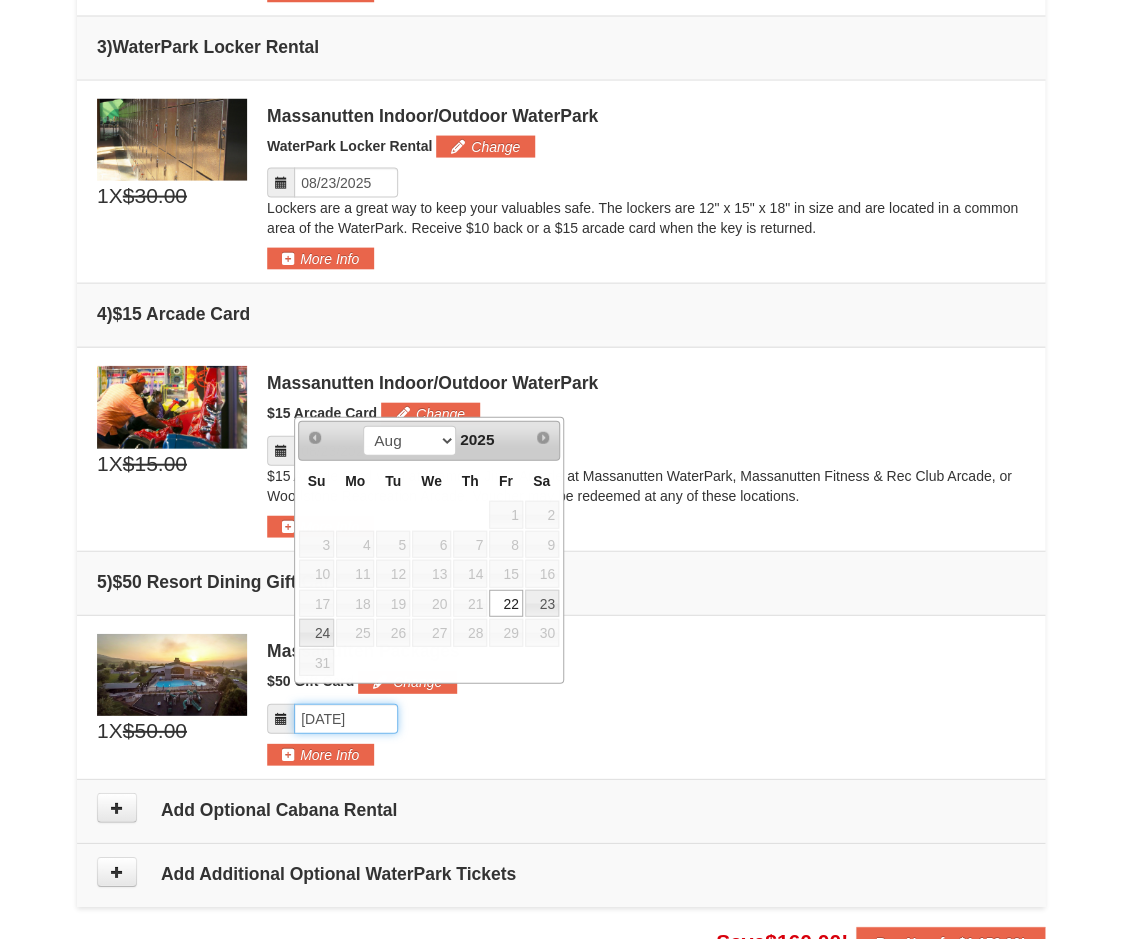 click on "Please format dates MM/DD/YYYY" at bounding box center [346, 719] 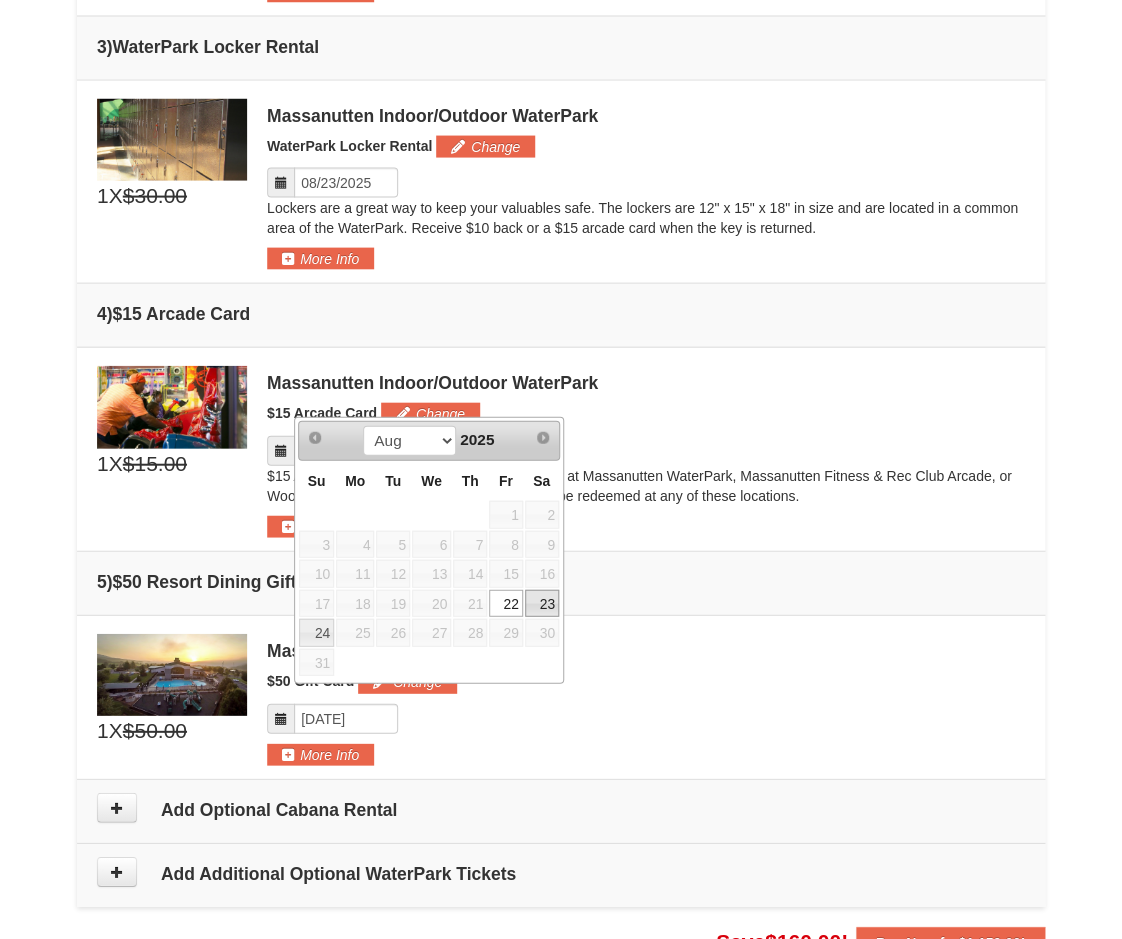click on "23" at bounding box center (542, 604) 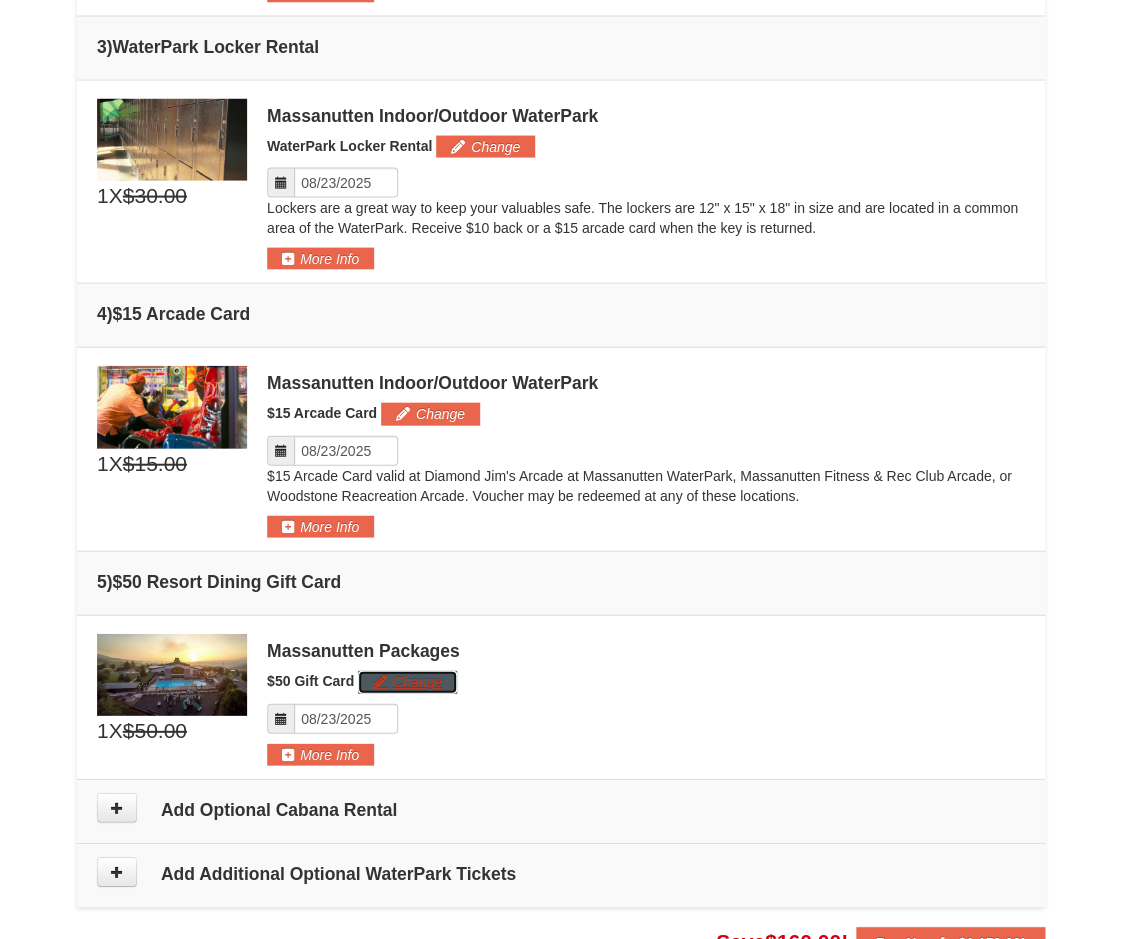 click on "Change" at bounding box center (407, 682) 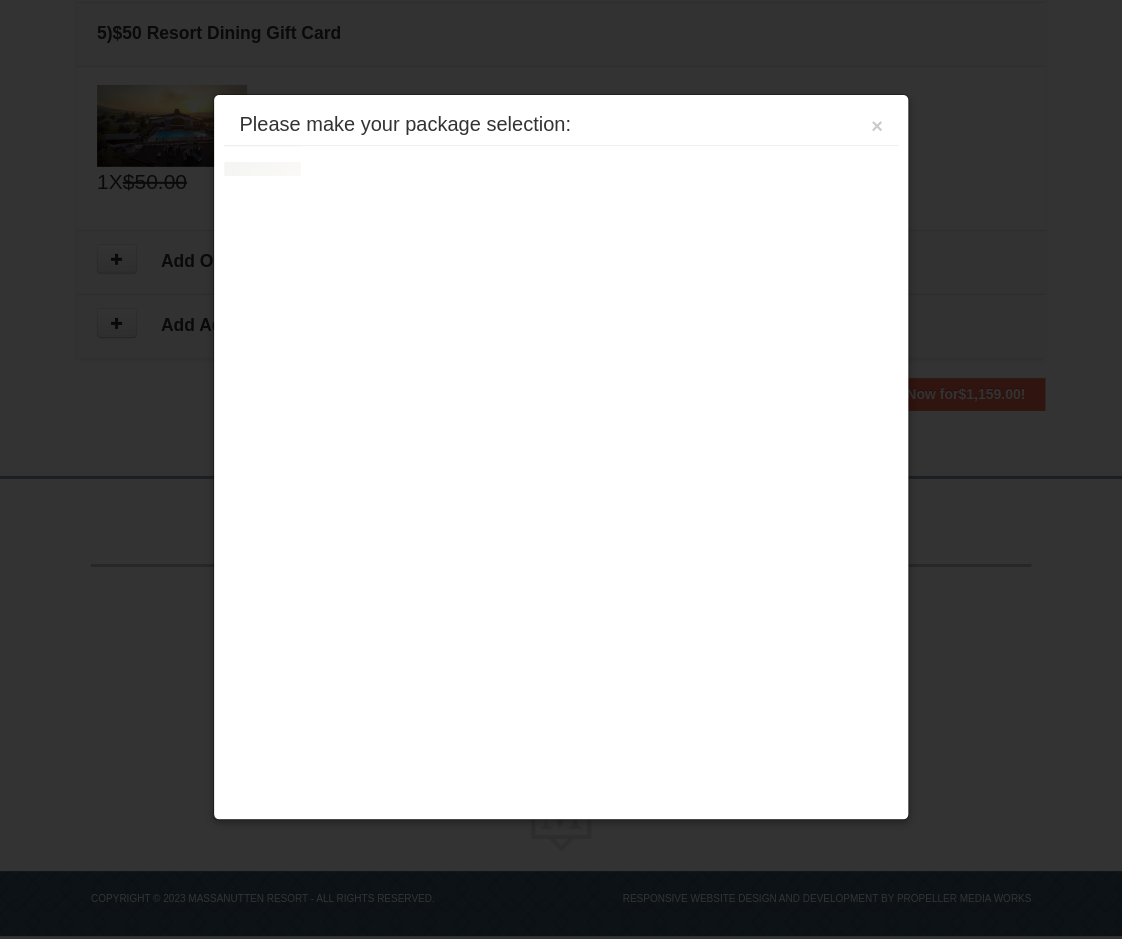scroll, scrollTop: 1712, scrollLeft: 0, axis: vertical 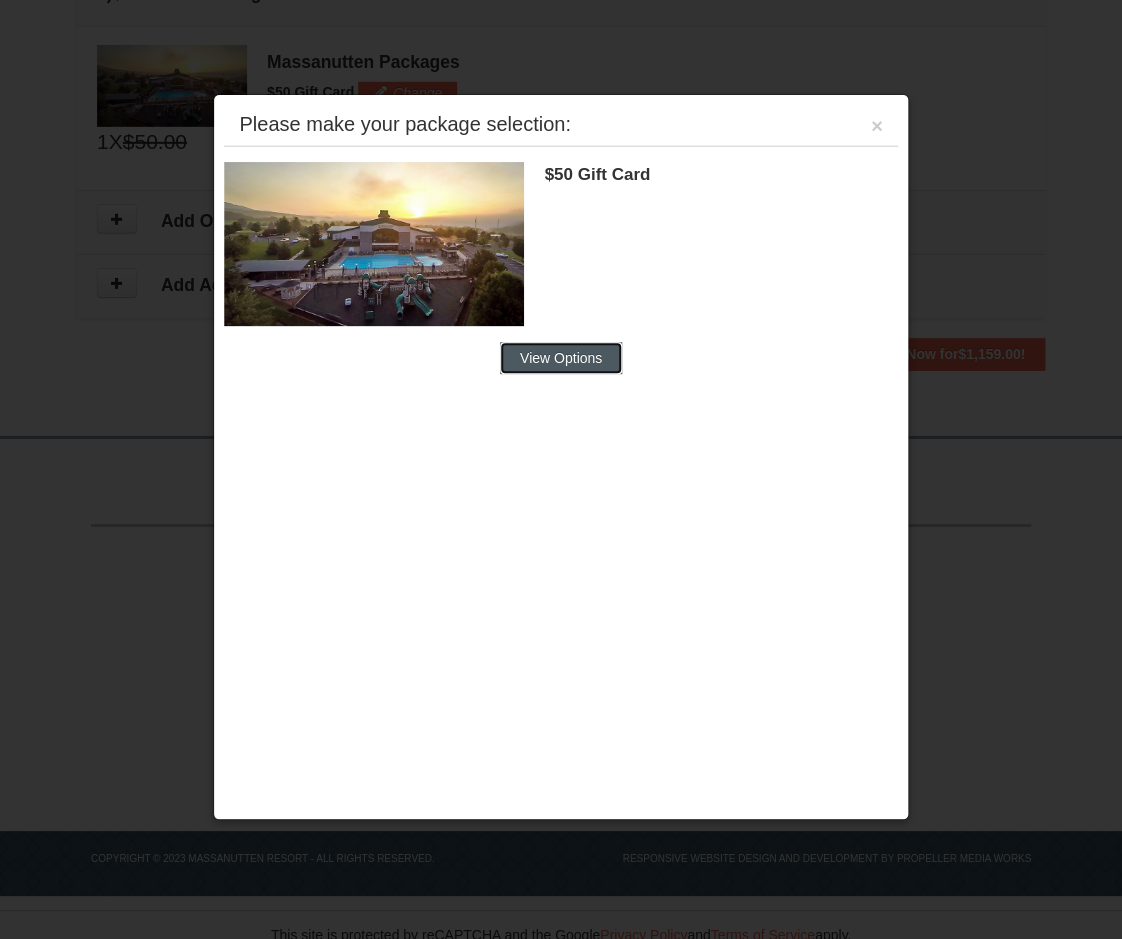 click on "View Options" at bounding box center (561, 358) 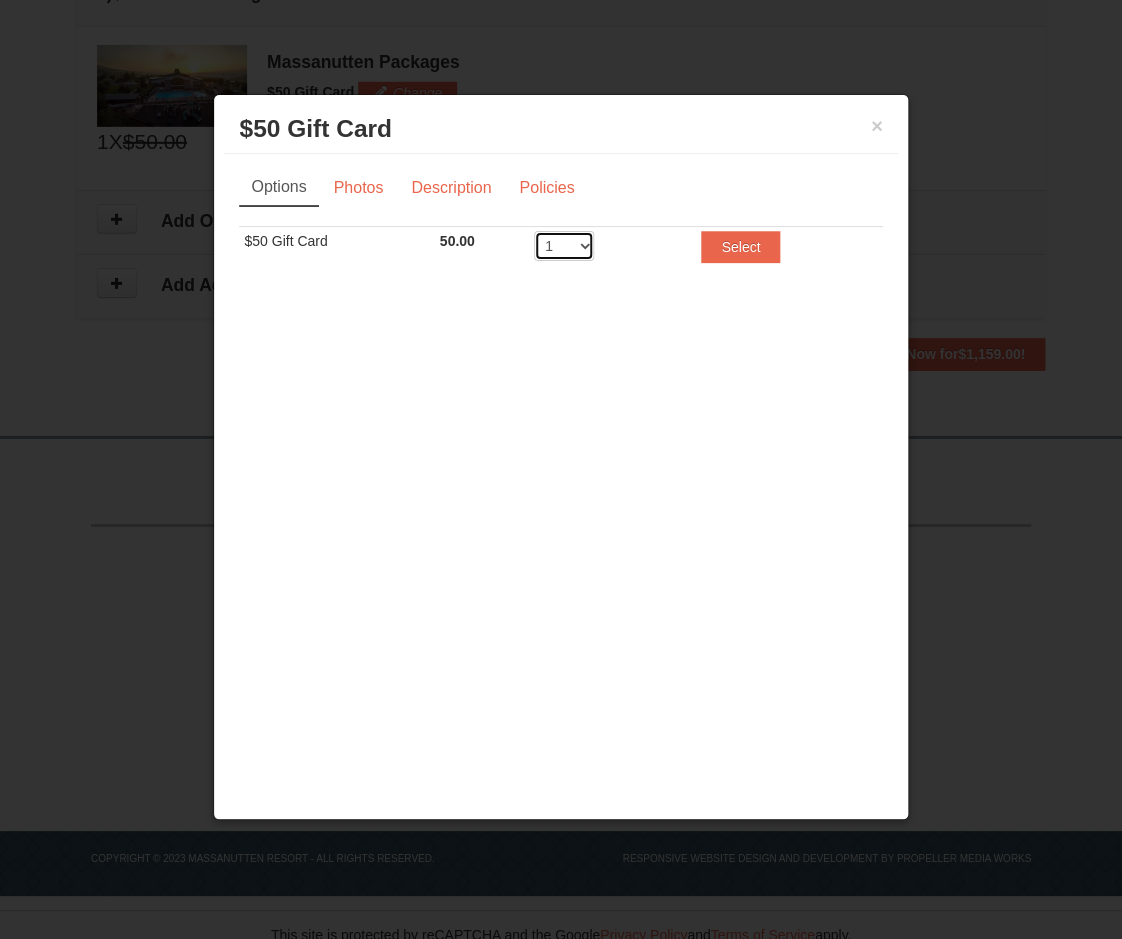 select on "2" 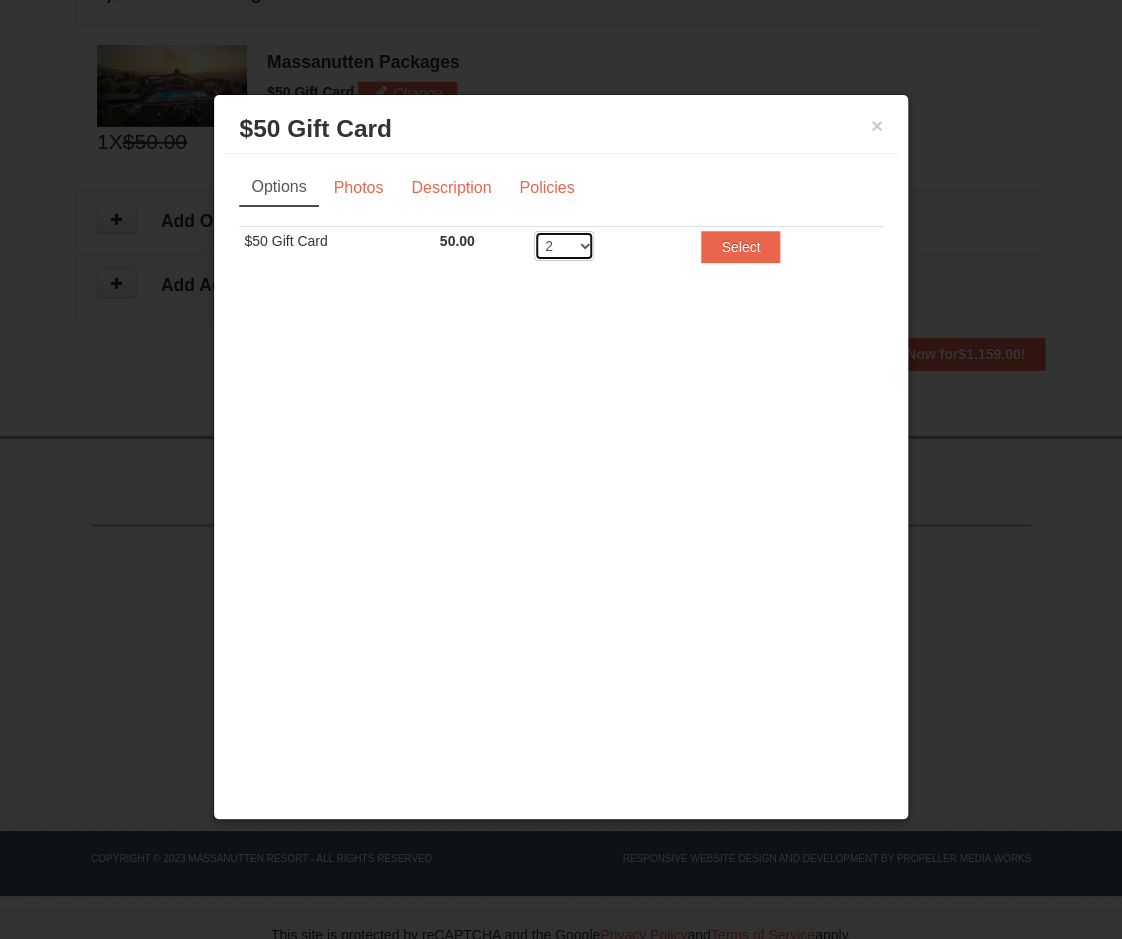 click on "2" at bounding box center [0, 0] 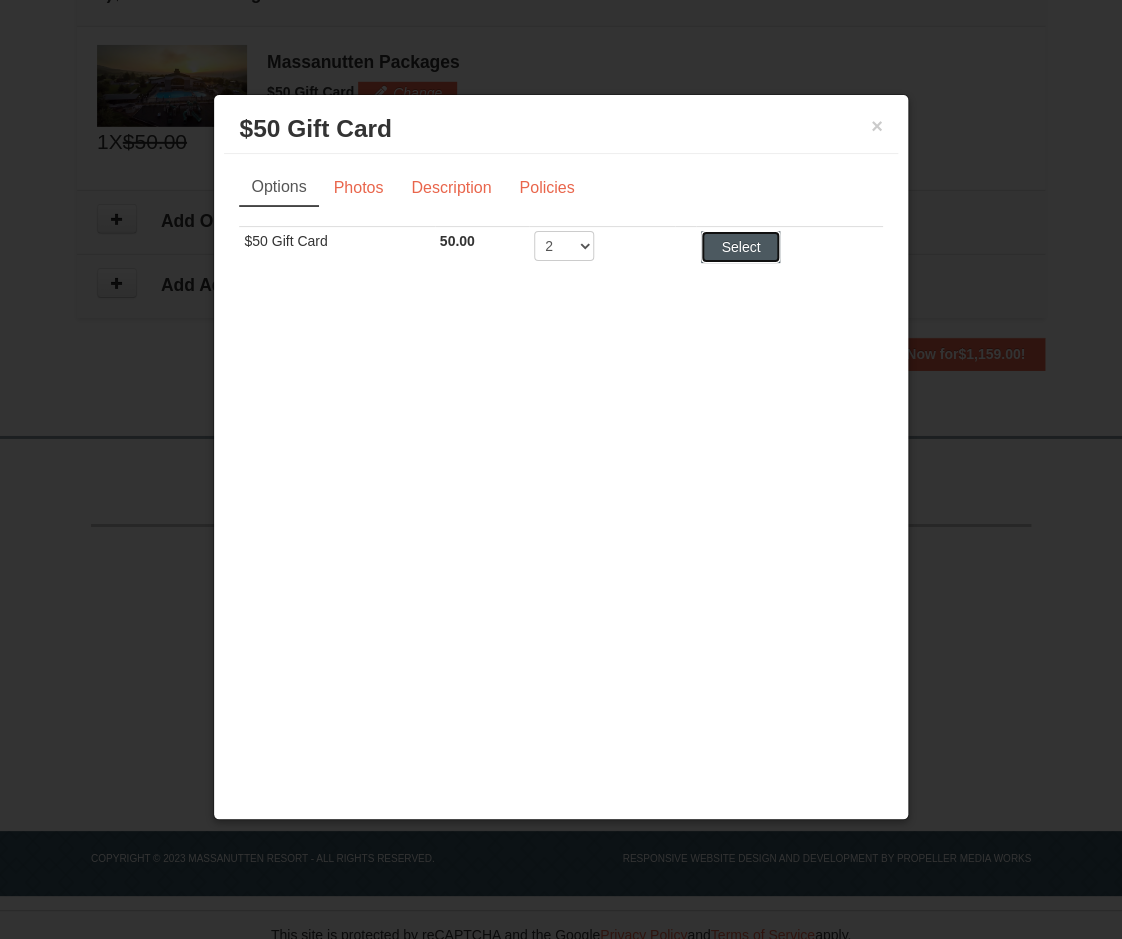 click on "Select" at bounding box center (740, 247) 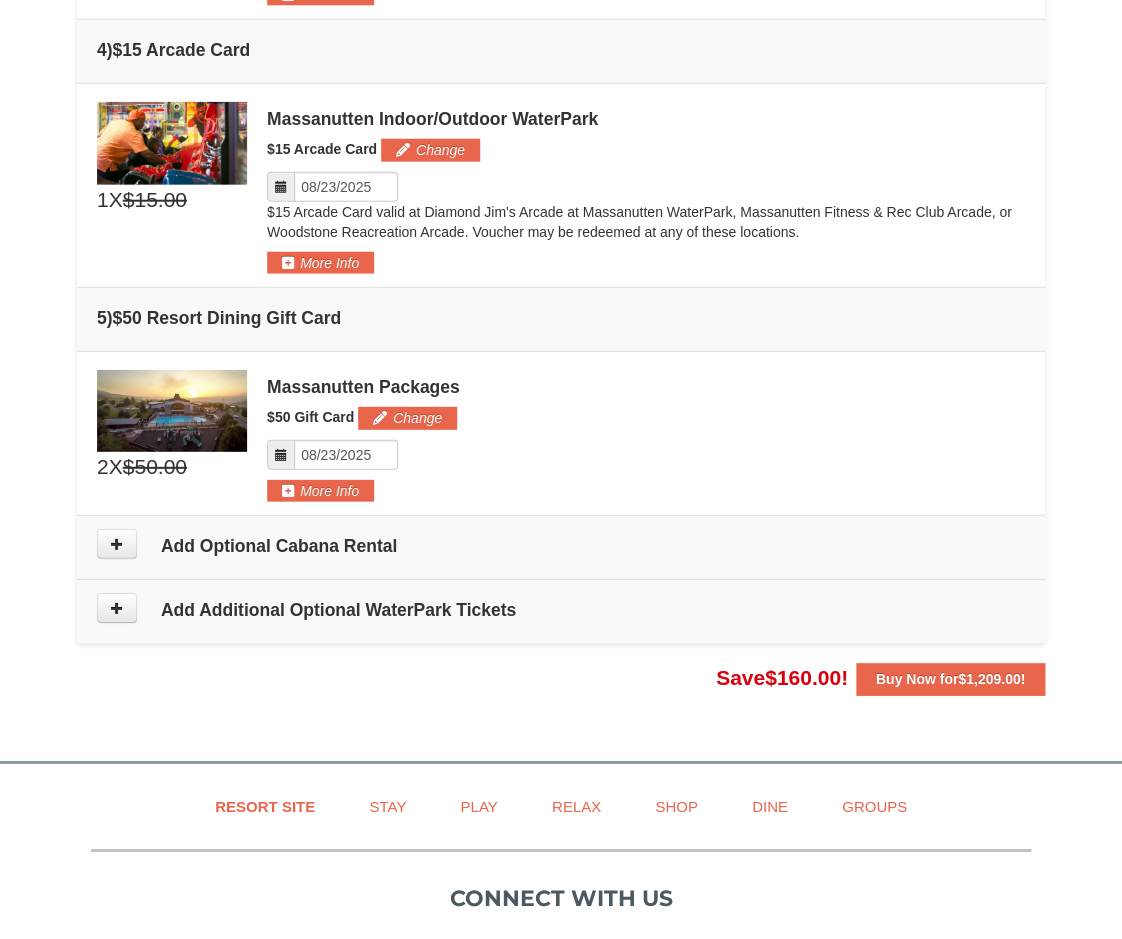 scroll, scrollTop: 1362, scrollLeft: 0, axis: vertical 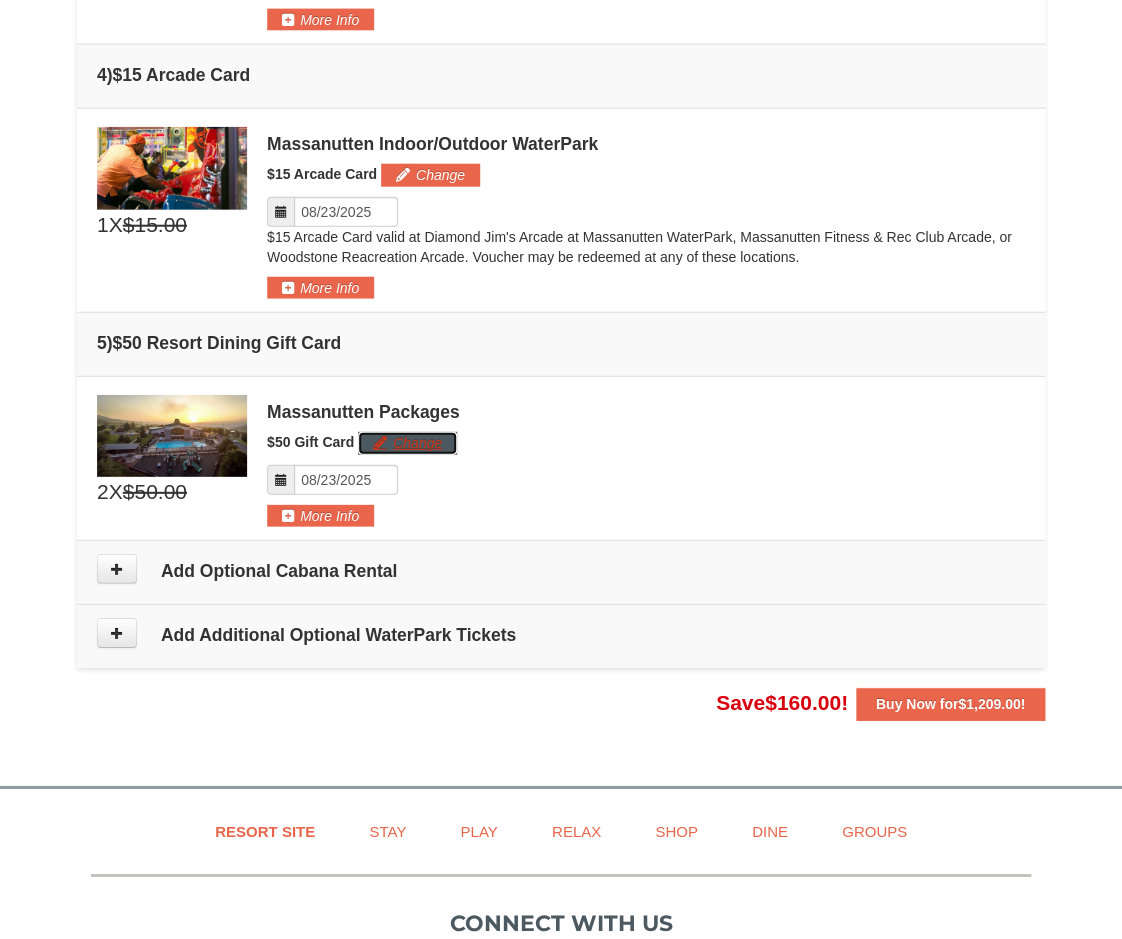 click on "Change" at bounding box center (407, 443) 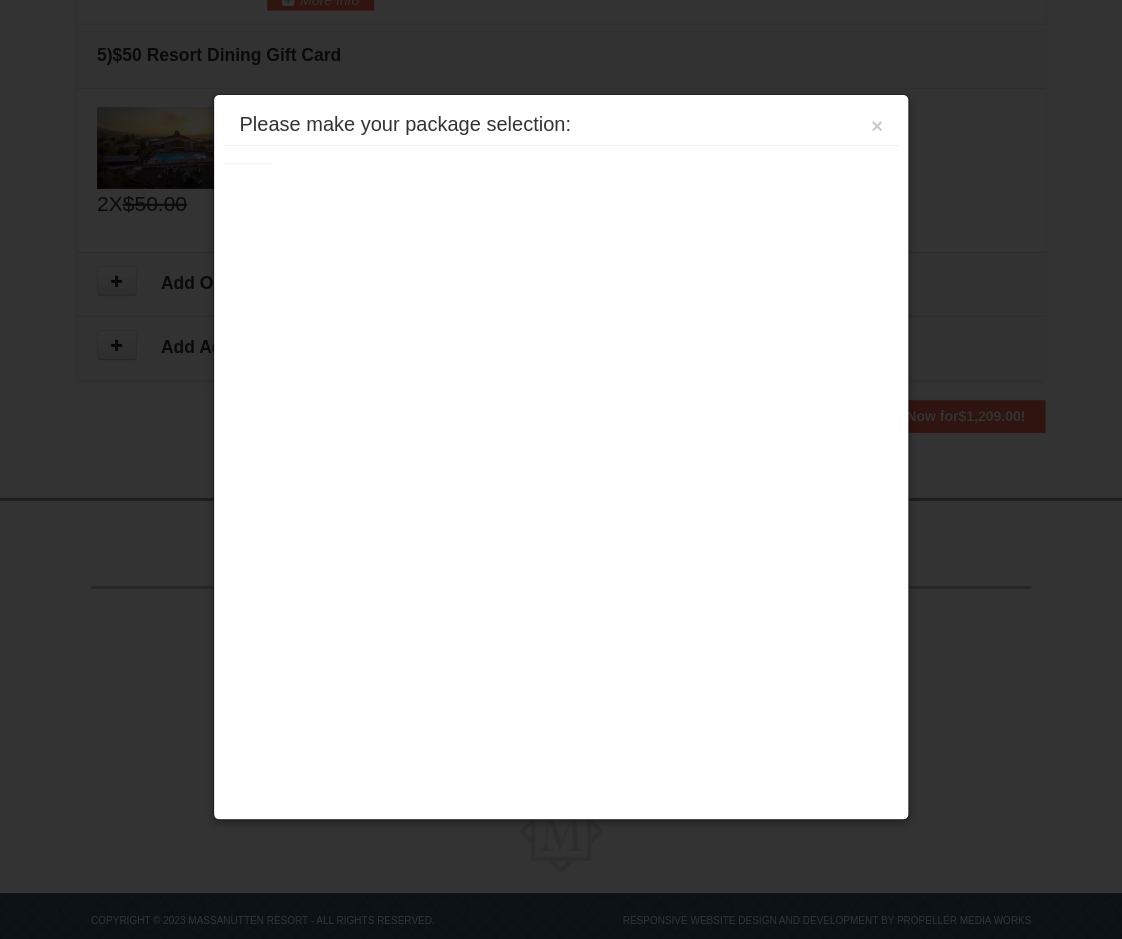 scroll, scrollTop: 1712, scrollLeft: 0, axis: vertical 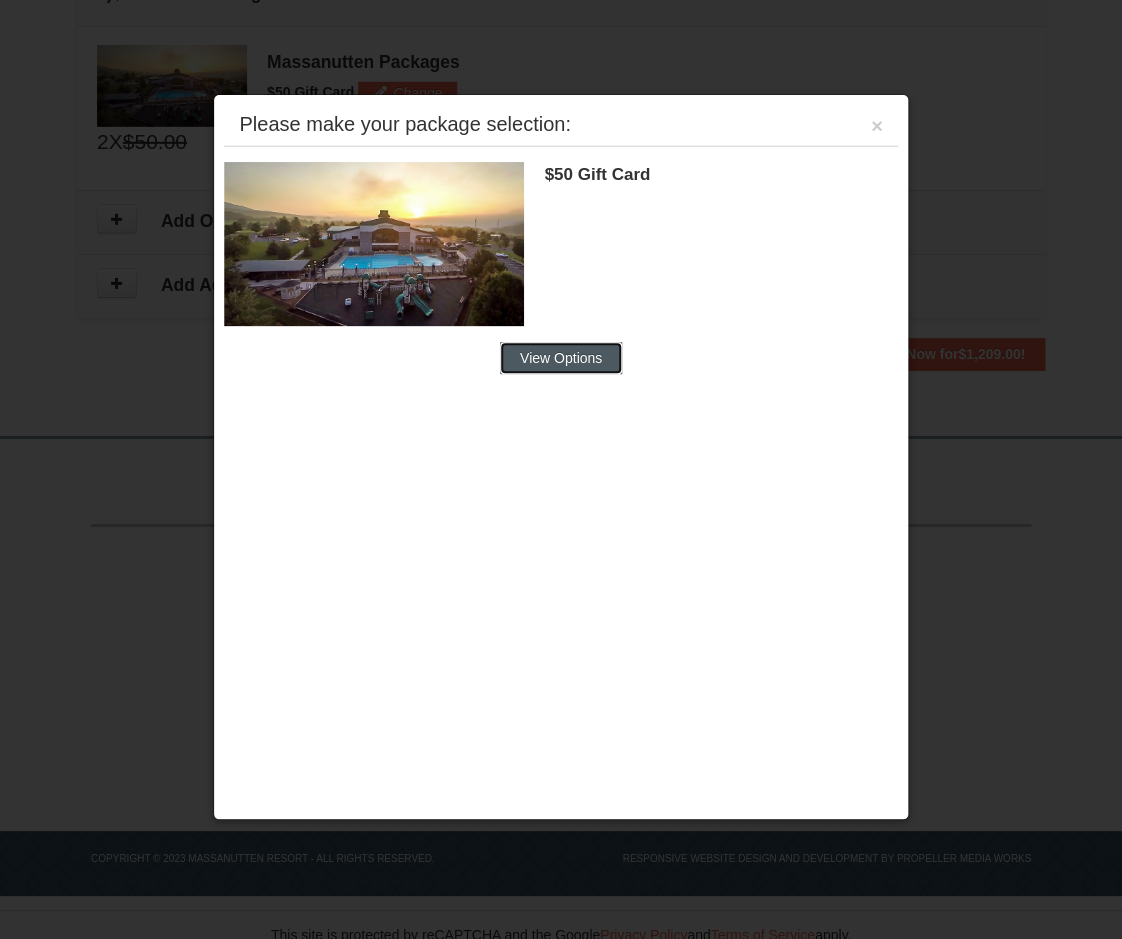 click on "View Options" at bounding box center [561, 358] 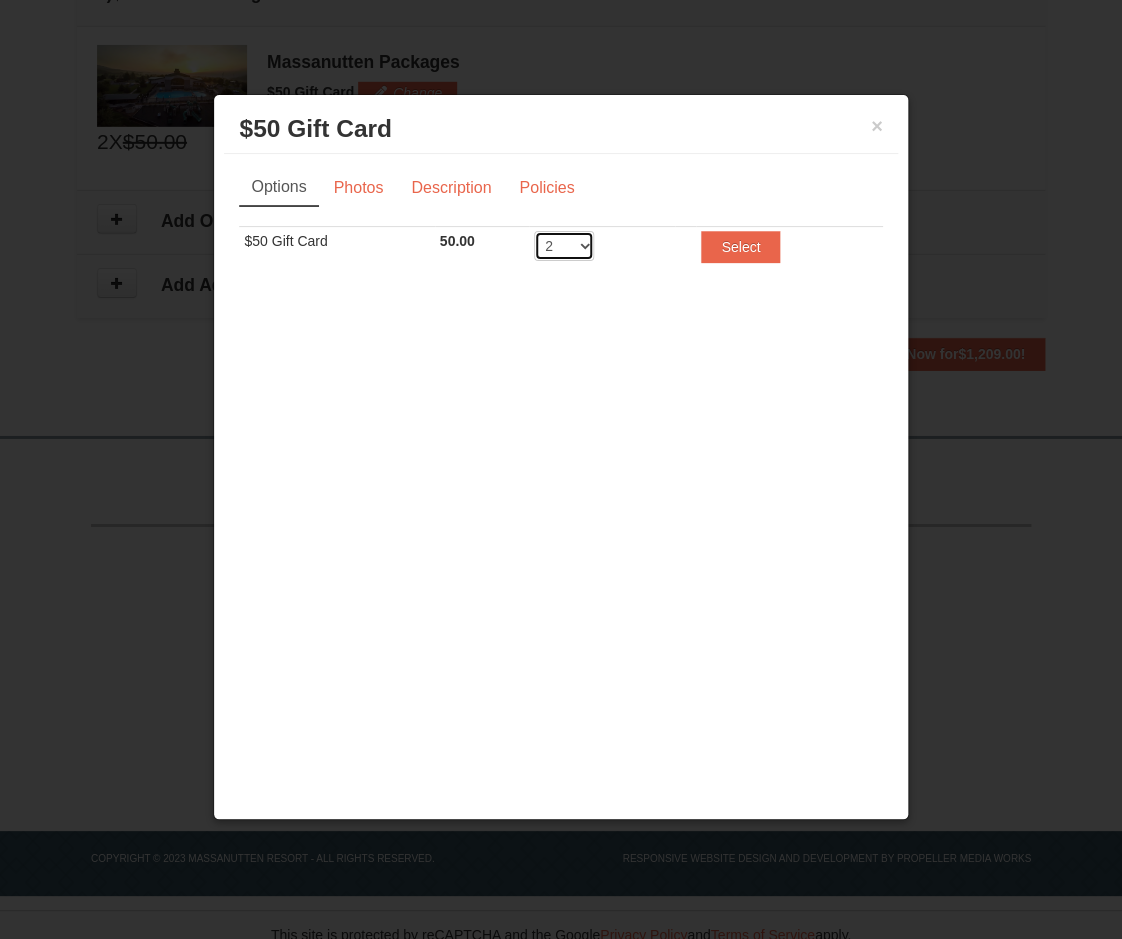 select on "1" 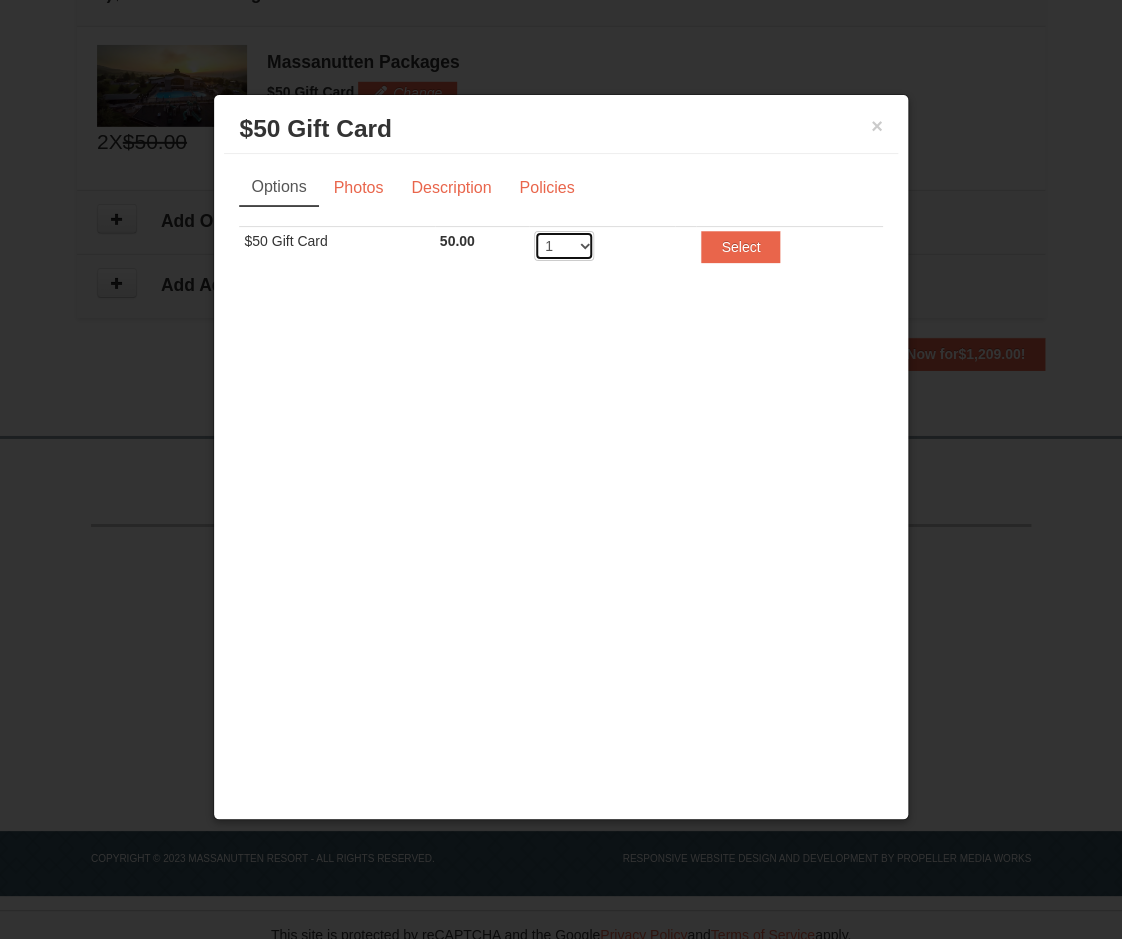 click on "1" at bounding box center [0, 0] 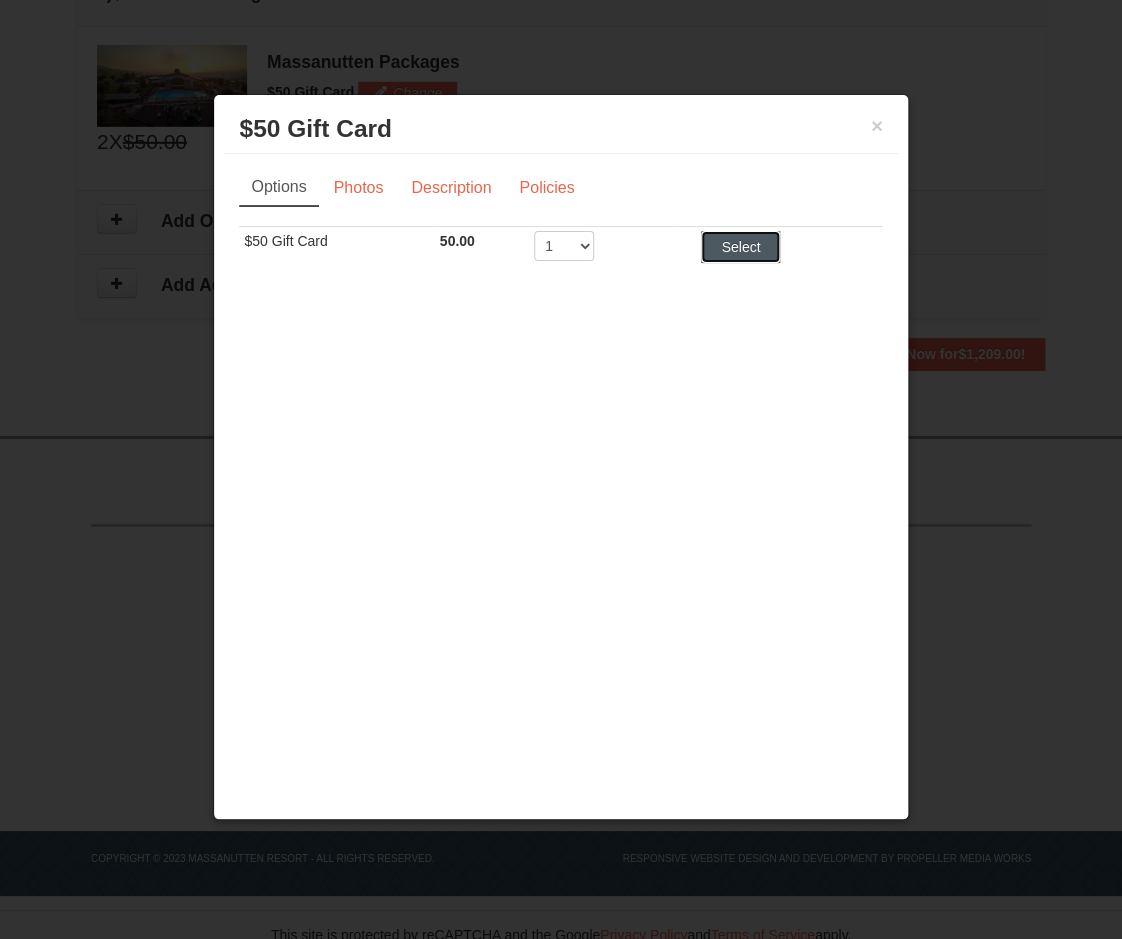 click on "Select" at bounding box center (740, 247) 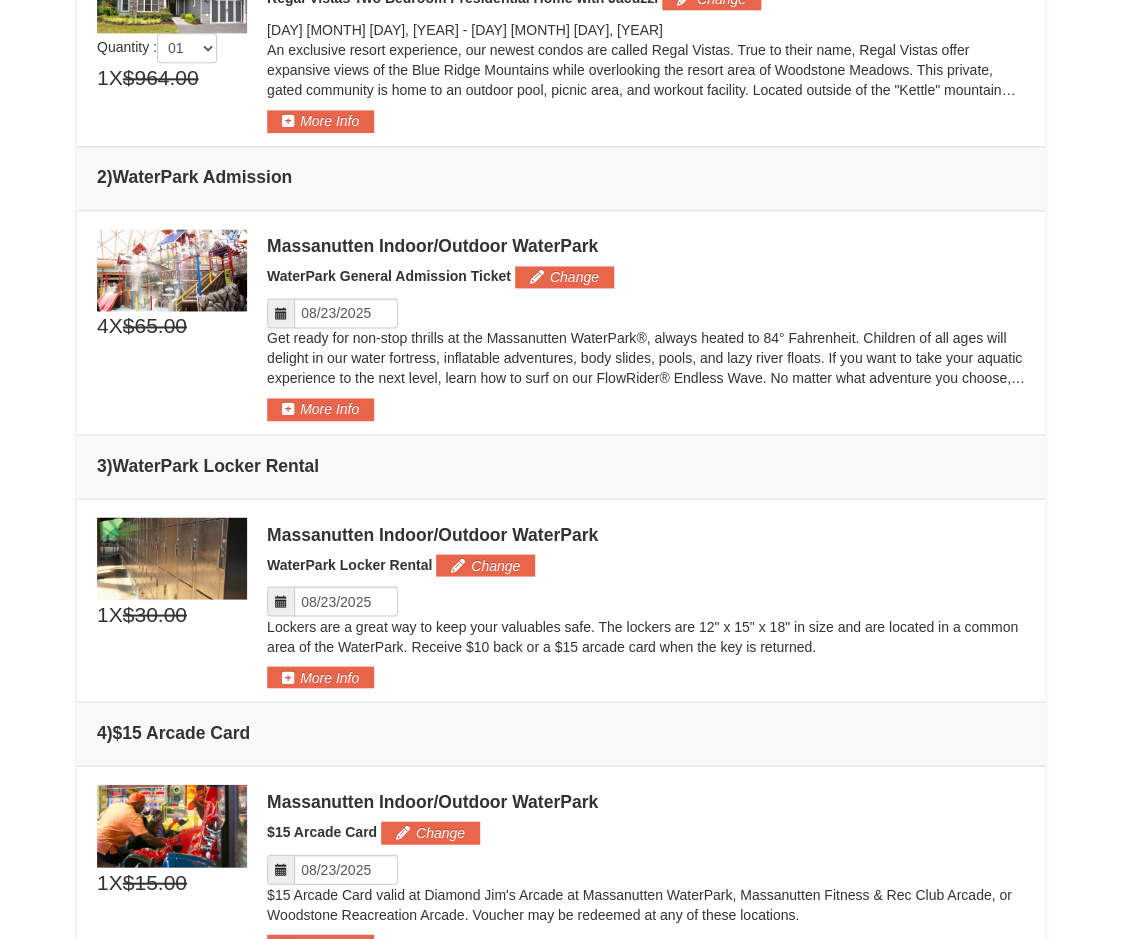 scroll, scrollTop: 709, scrollLeft: 0, axis: vertical 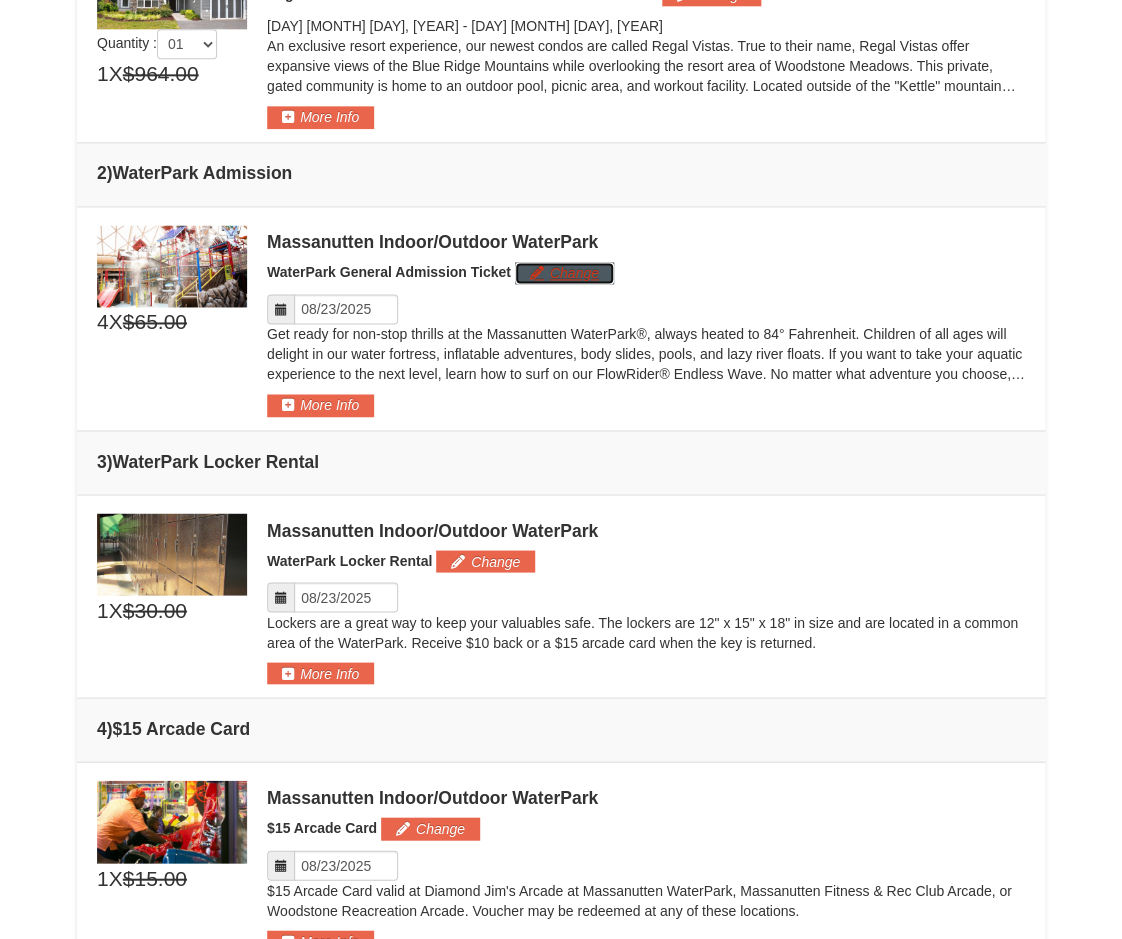 click on "Change" at bounding box center (564, 273) 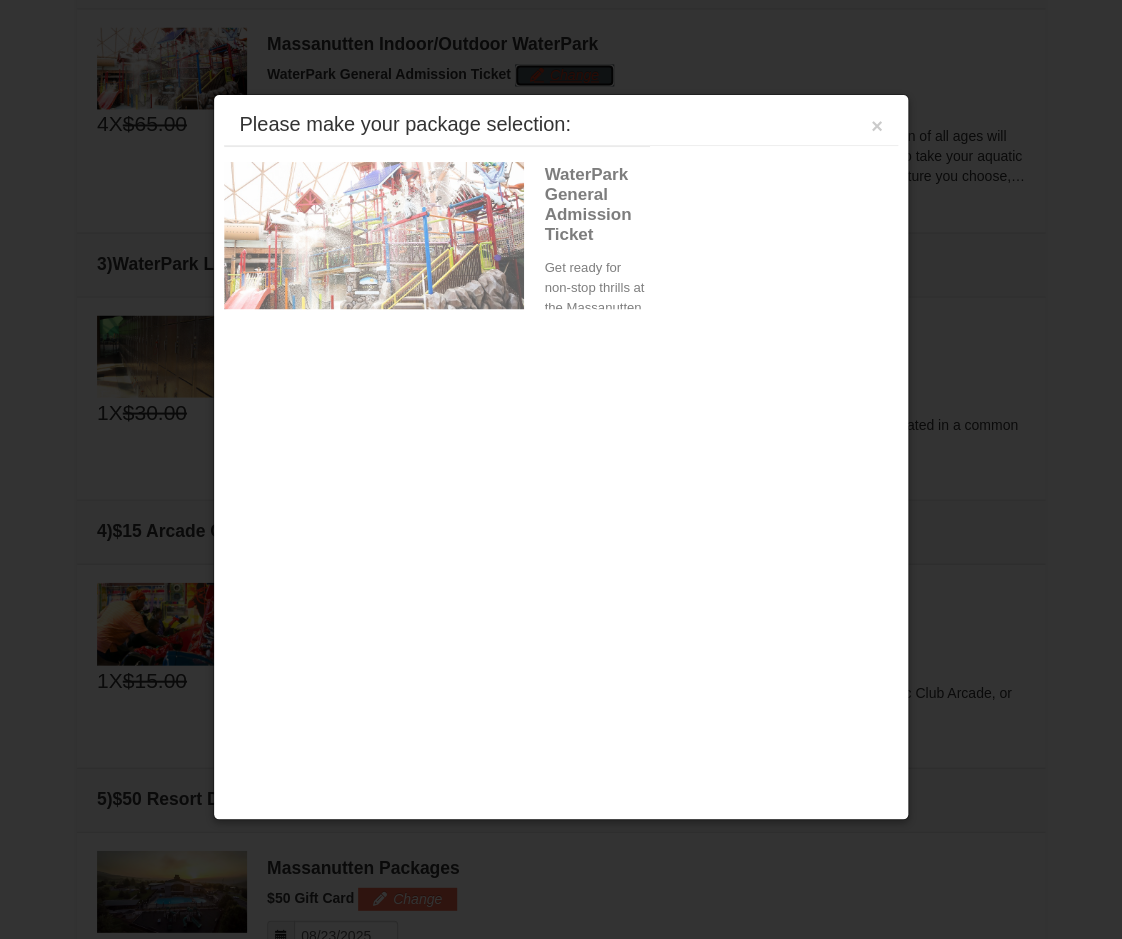 scroll, scrollTop: 913, scrollLeft: 0, axis: vertical 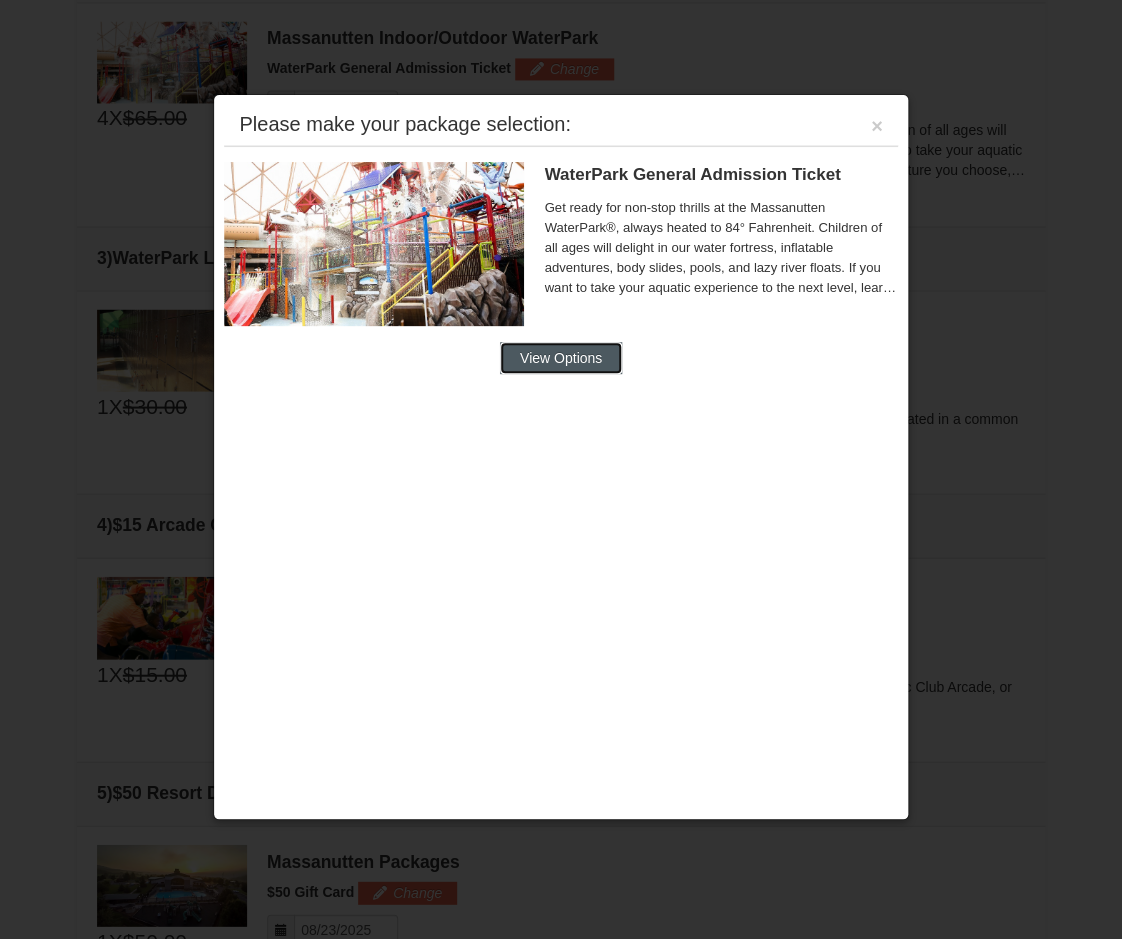 click on "View Options" at bounding box center [561, 358] 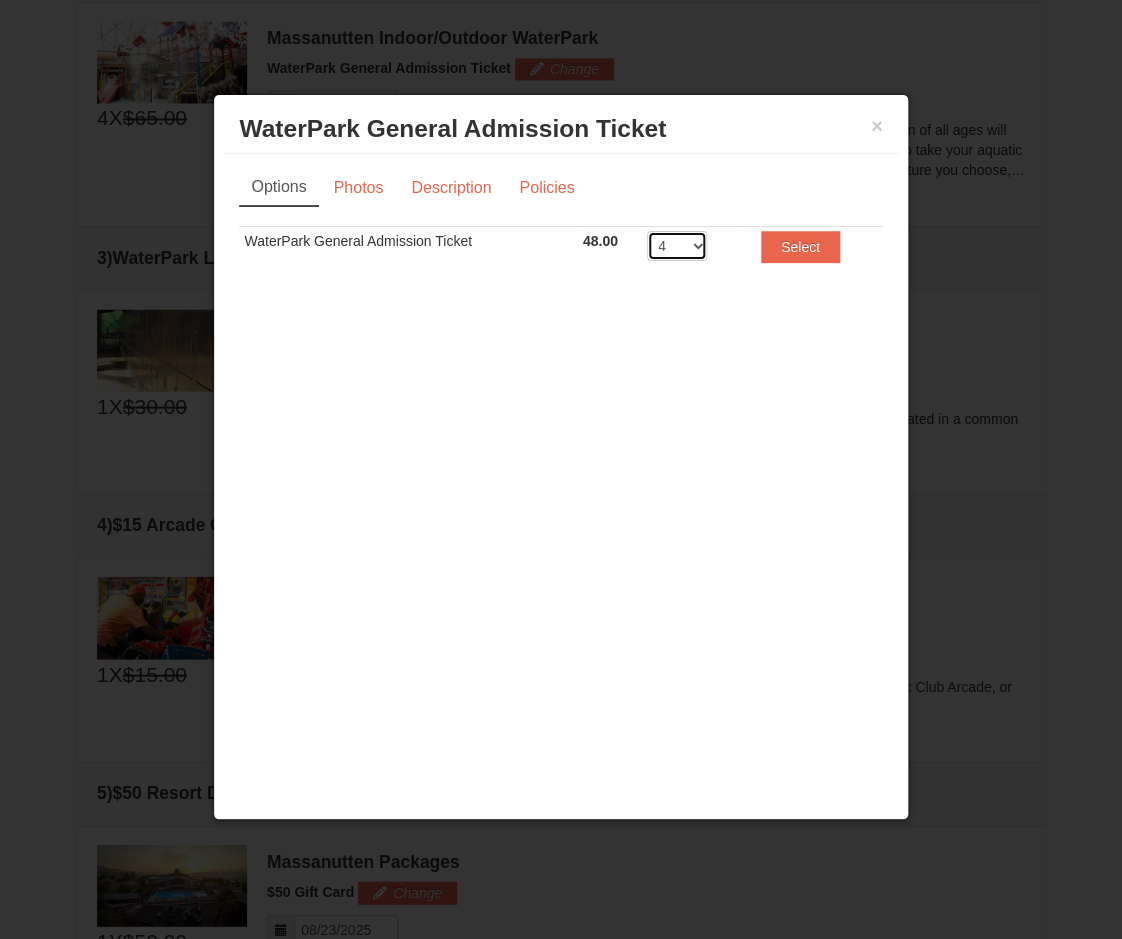 select on "2" 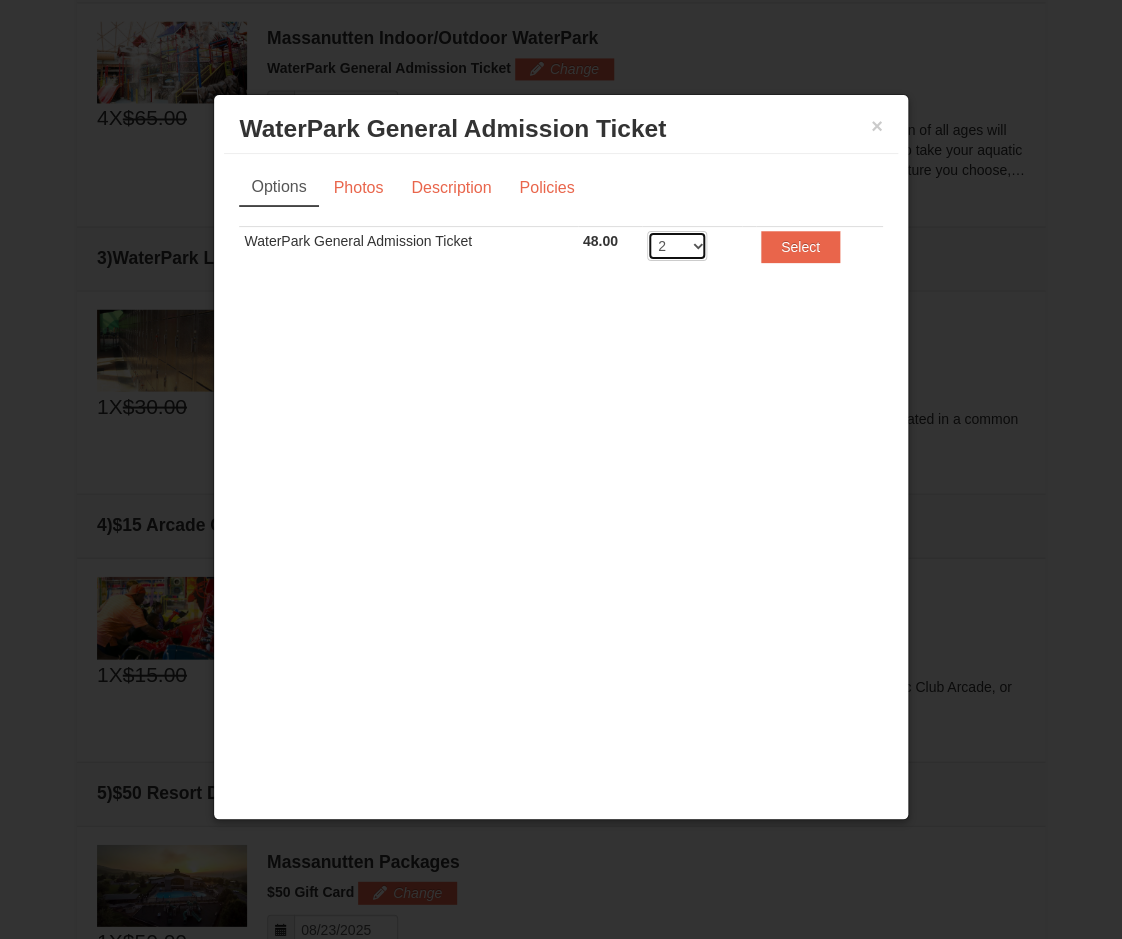 click on "2" at bounding box center [0, 0] 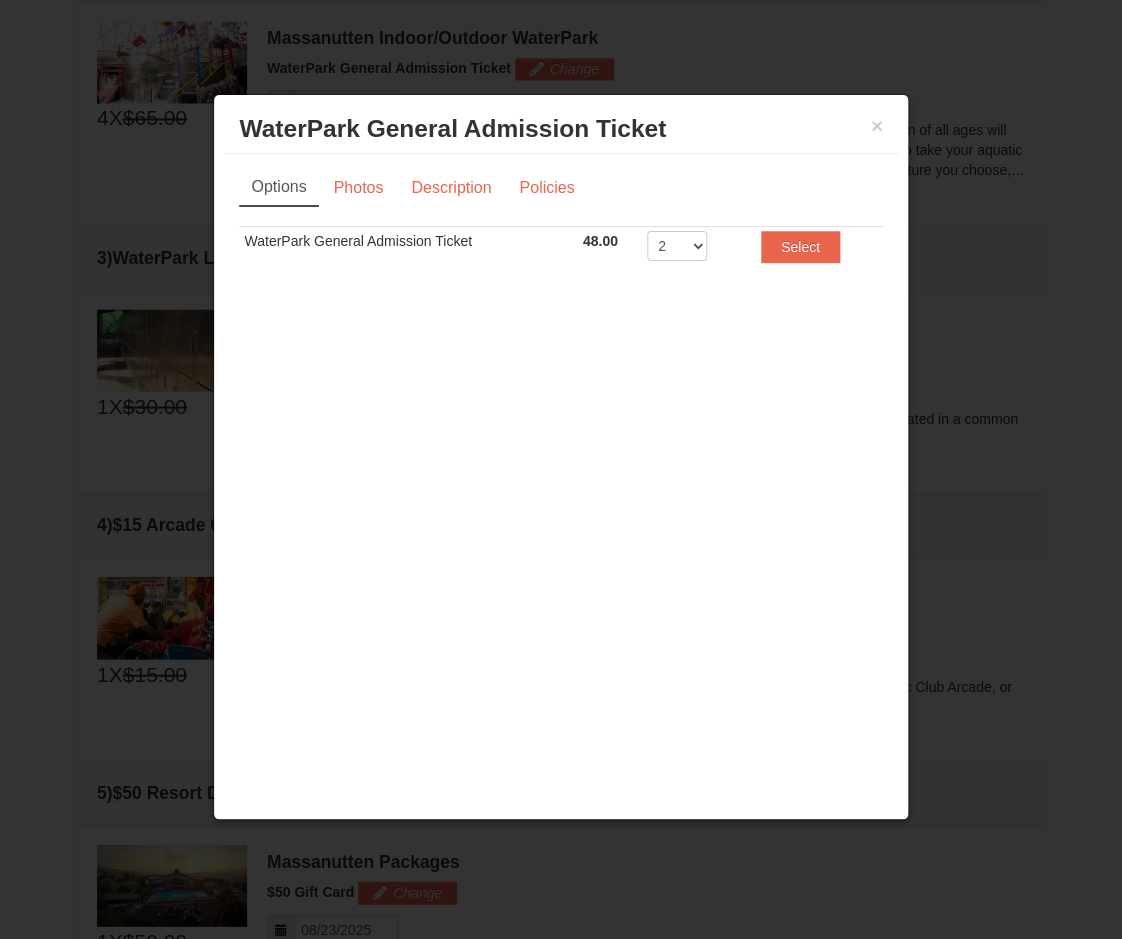click on "×
WaterPark General Admission Ticket  Massanutten Indoor/Outdoor WaterPark
Options
Photos
Description
Policies
Sorry, no matches found.
Please remove some filters, or change your dates to find available options.
WaterPark General Admission Ticket
48.00
Includes all fees. Tax excluded.
2 3 4 5 6 7 8
Buy Now
Select" at bounding box center [560, 457] 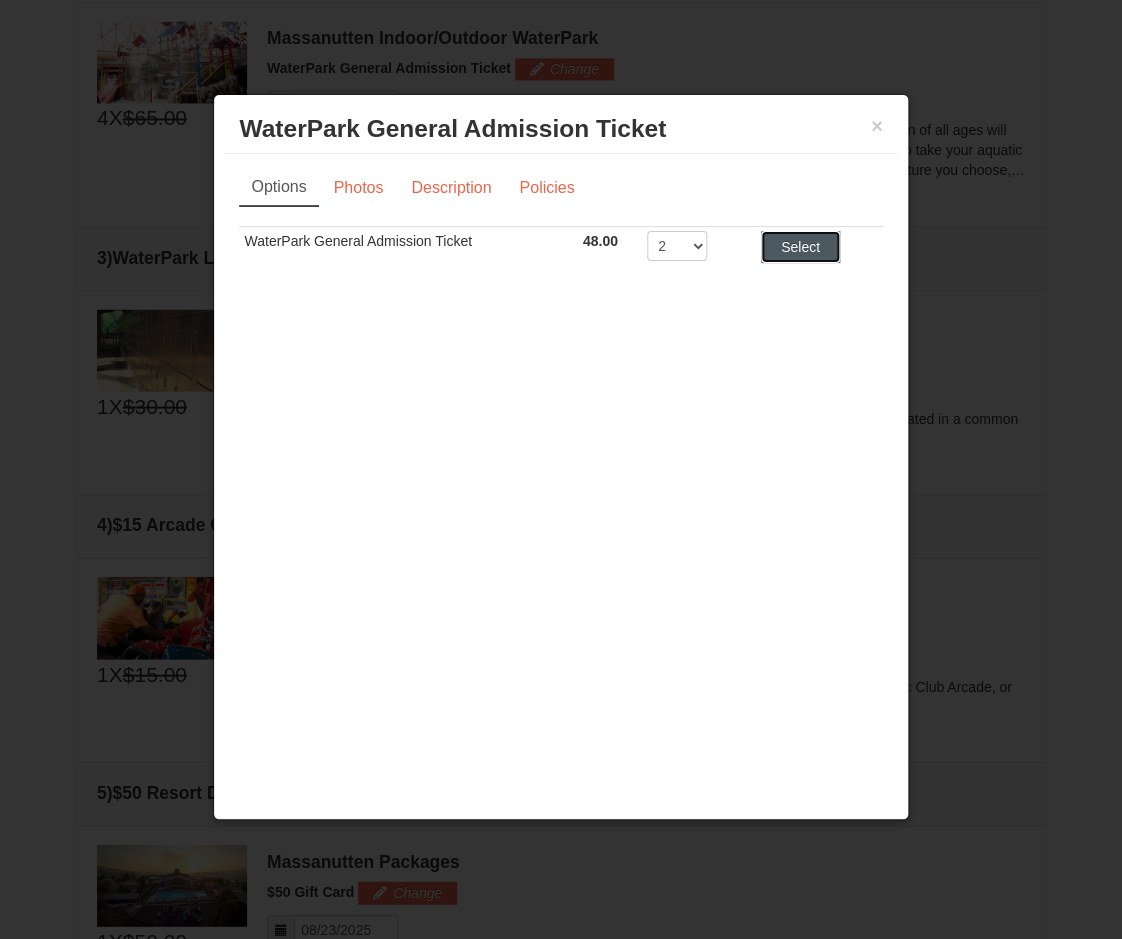 click on "Select" at bounding box center [800, 247] 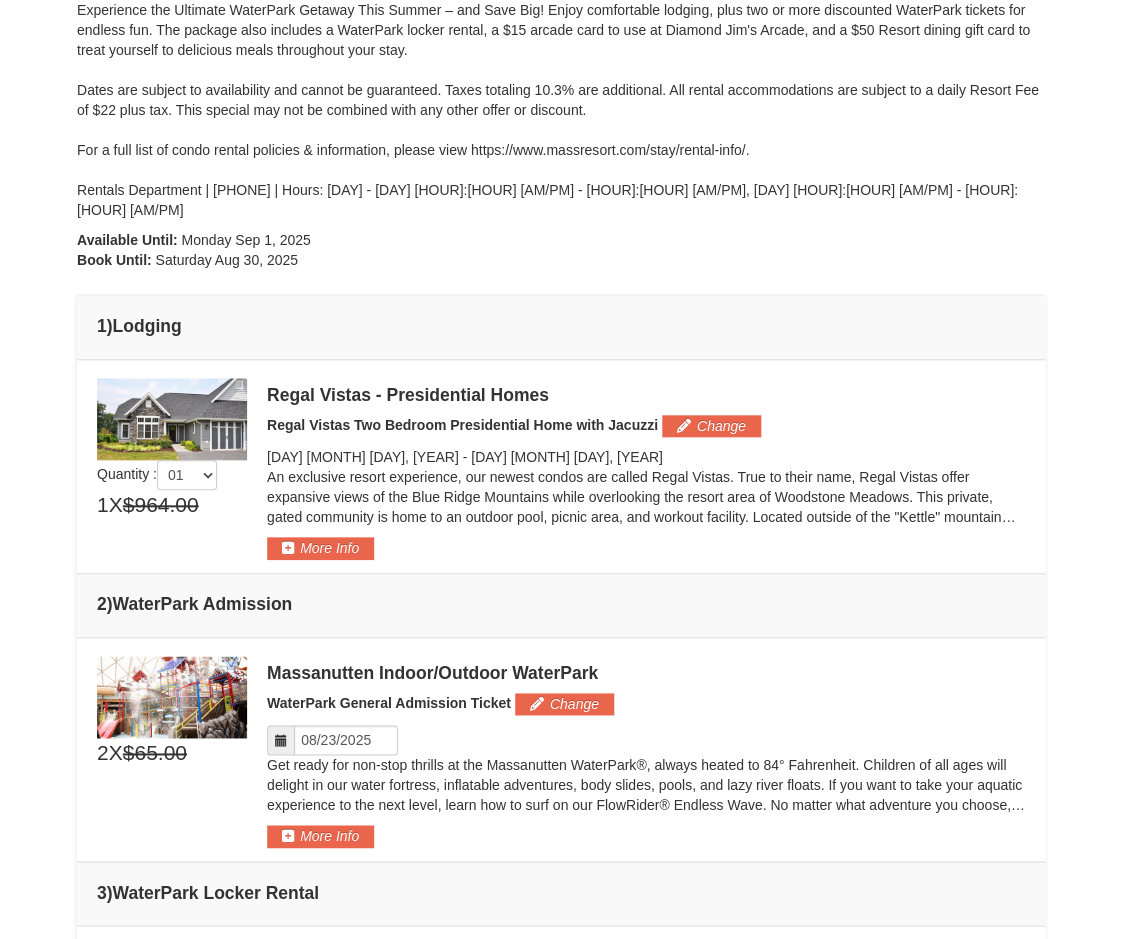 scroll, scrollTop: 276, scrollLeft: 0, axis: vertical 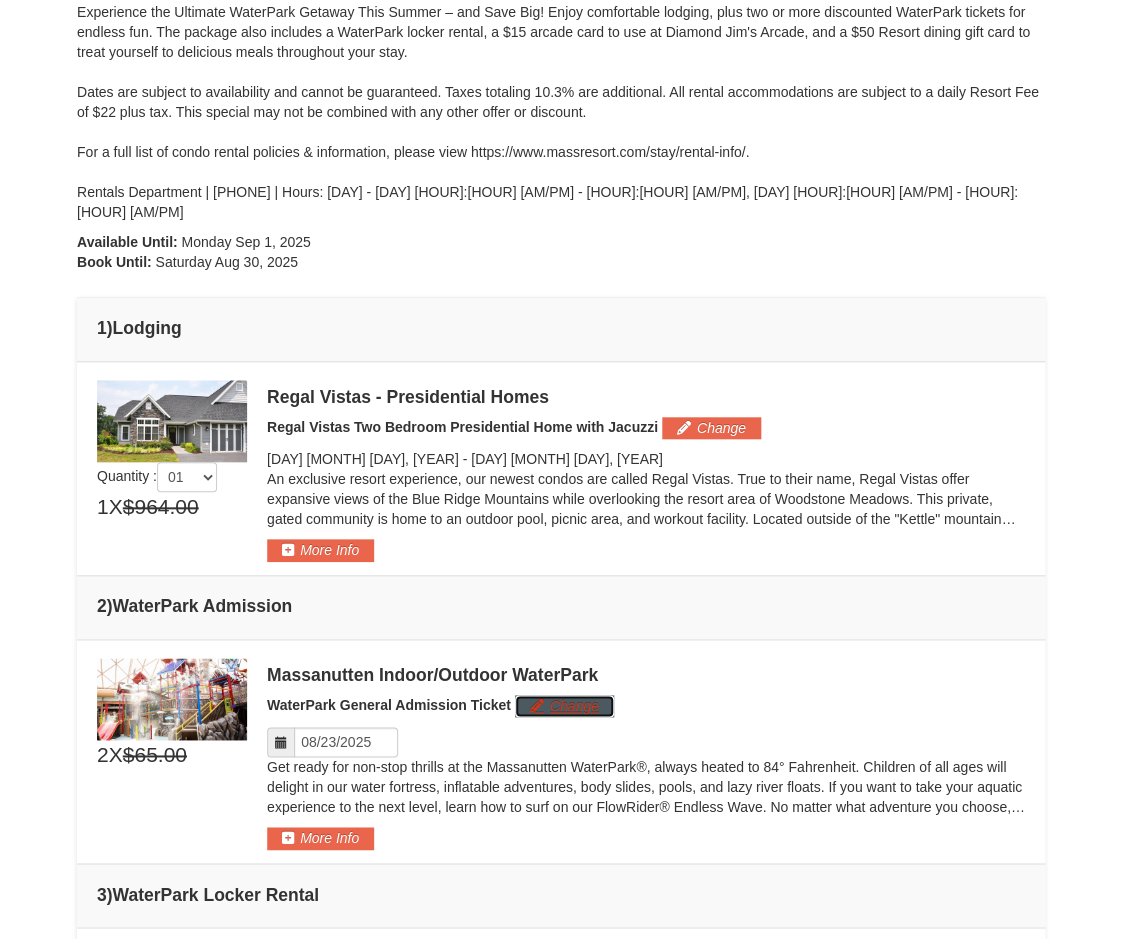 click on "Change" at bounding box center [564, 706] 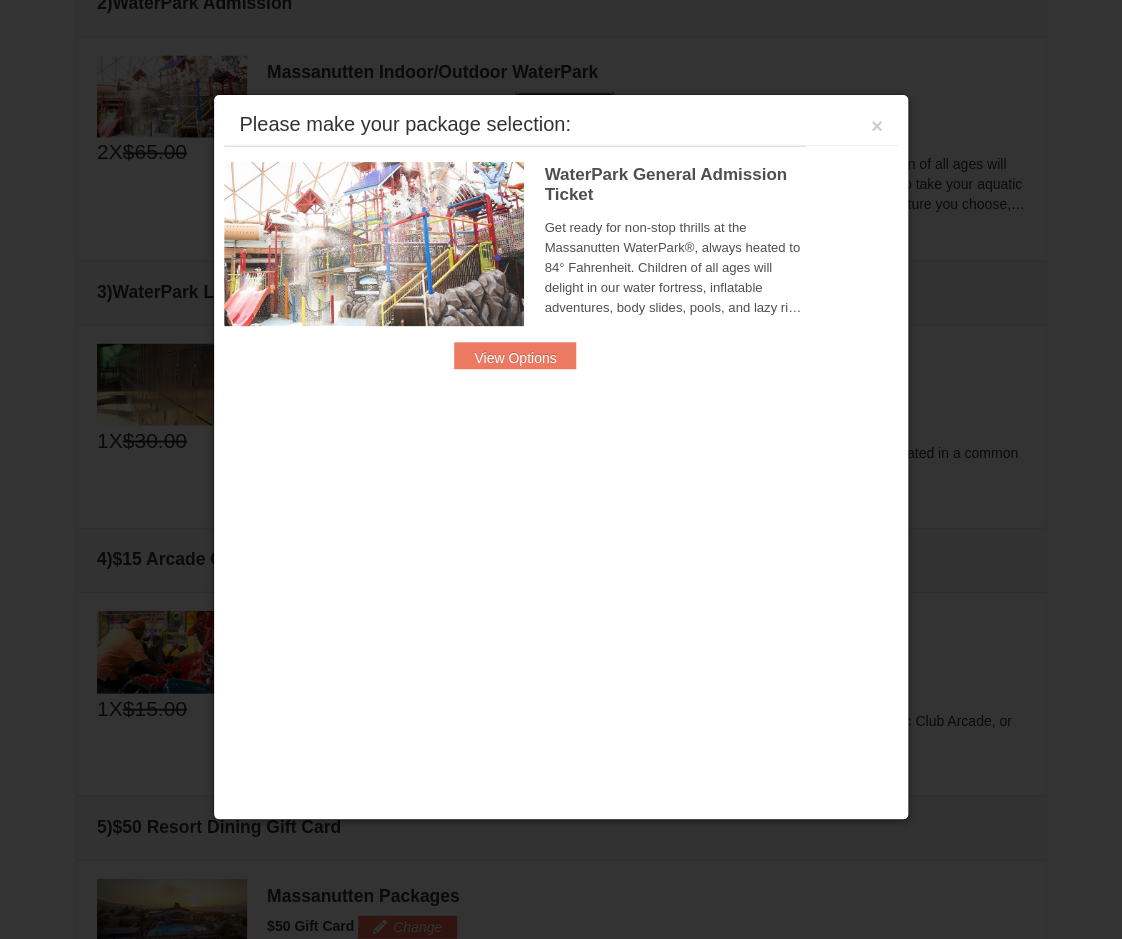 scroll, scrollTop: 913, scrollLeft: 0, axis: vertical 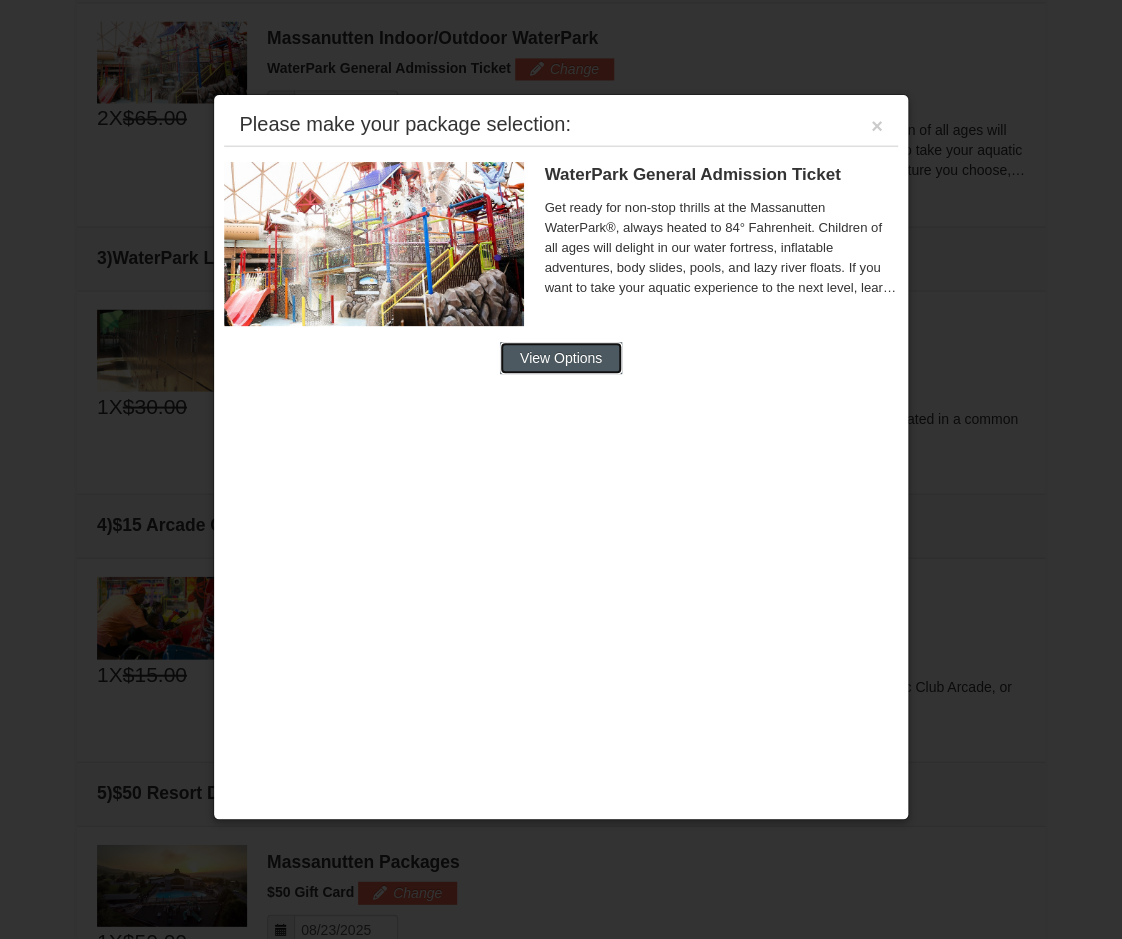 click on "View Options" at bounding box center (561, 358) 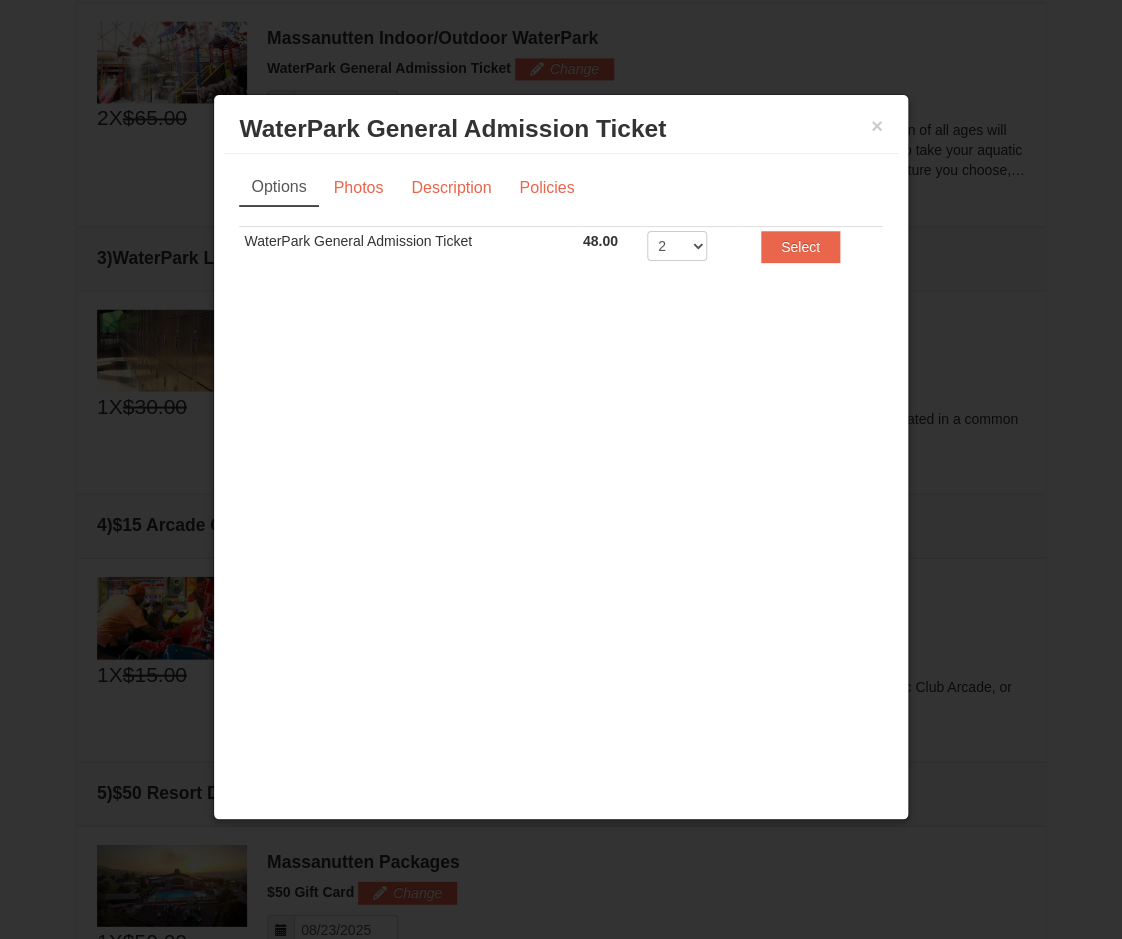 click on "2 3 4 5 6 7 8" at bounding box center [692, 250] 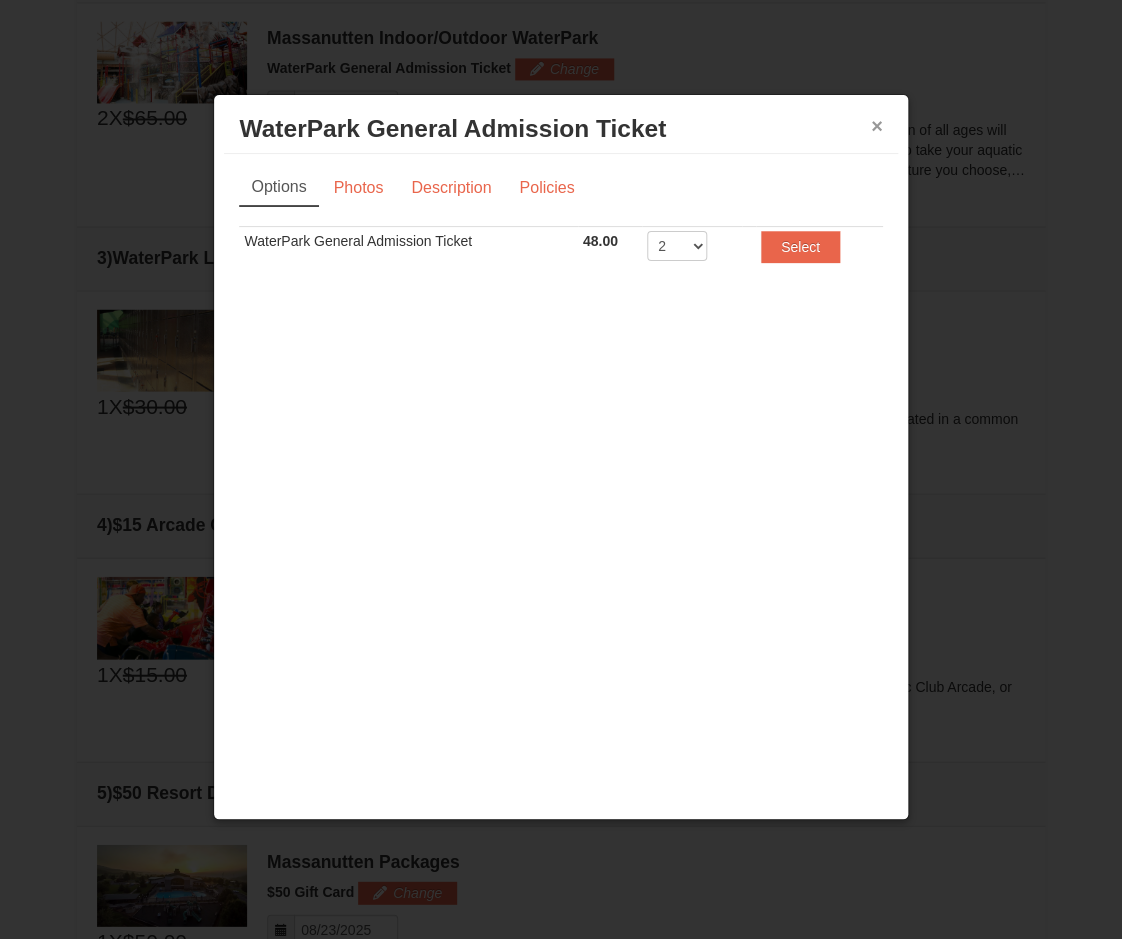 click on "×" at bounding box center [877, 126] 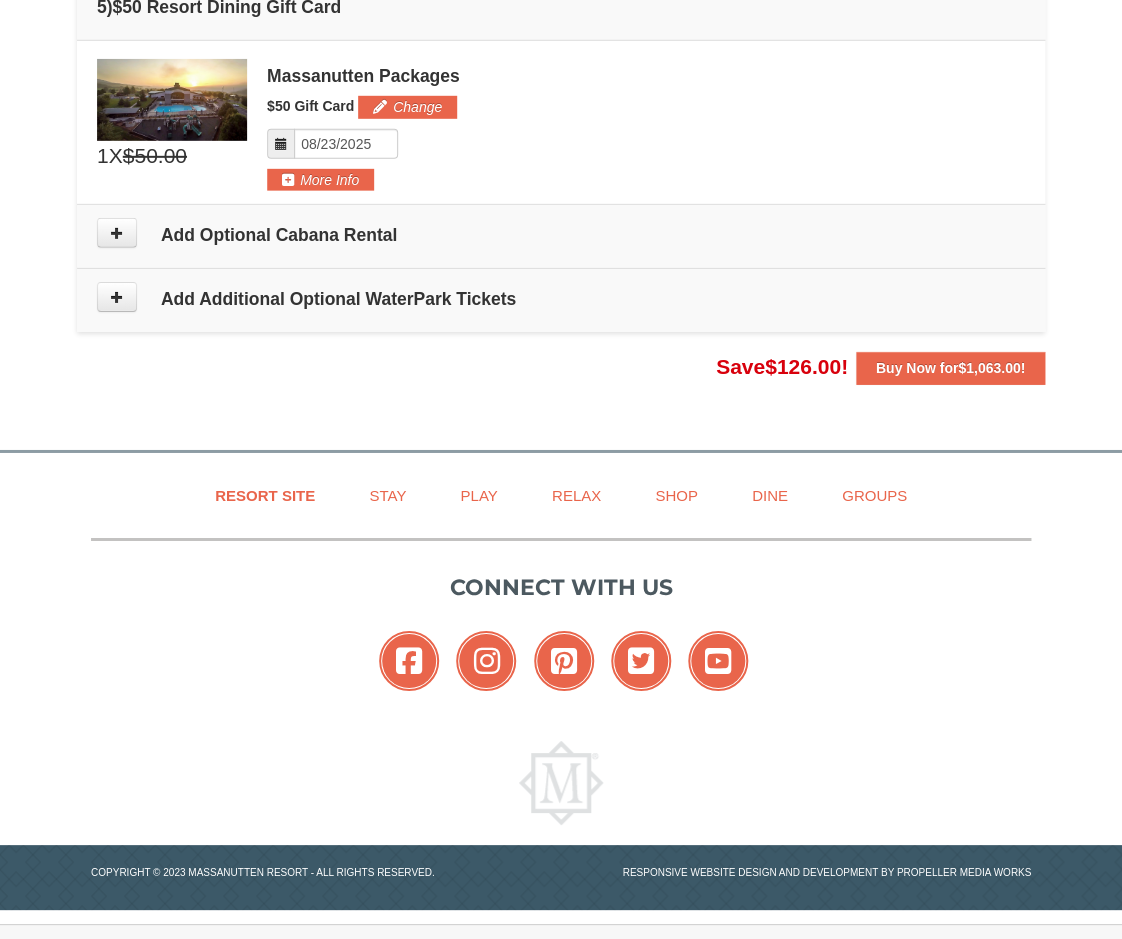 scroll, scrollTop: 1712, scrollLeft: 0, axis: vertical 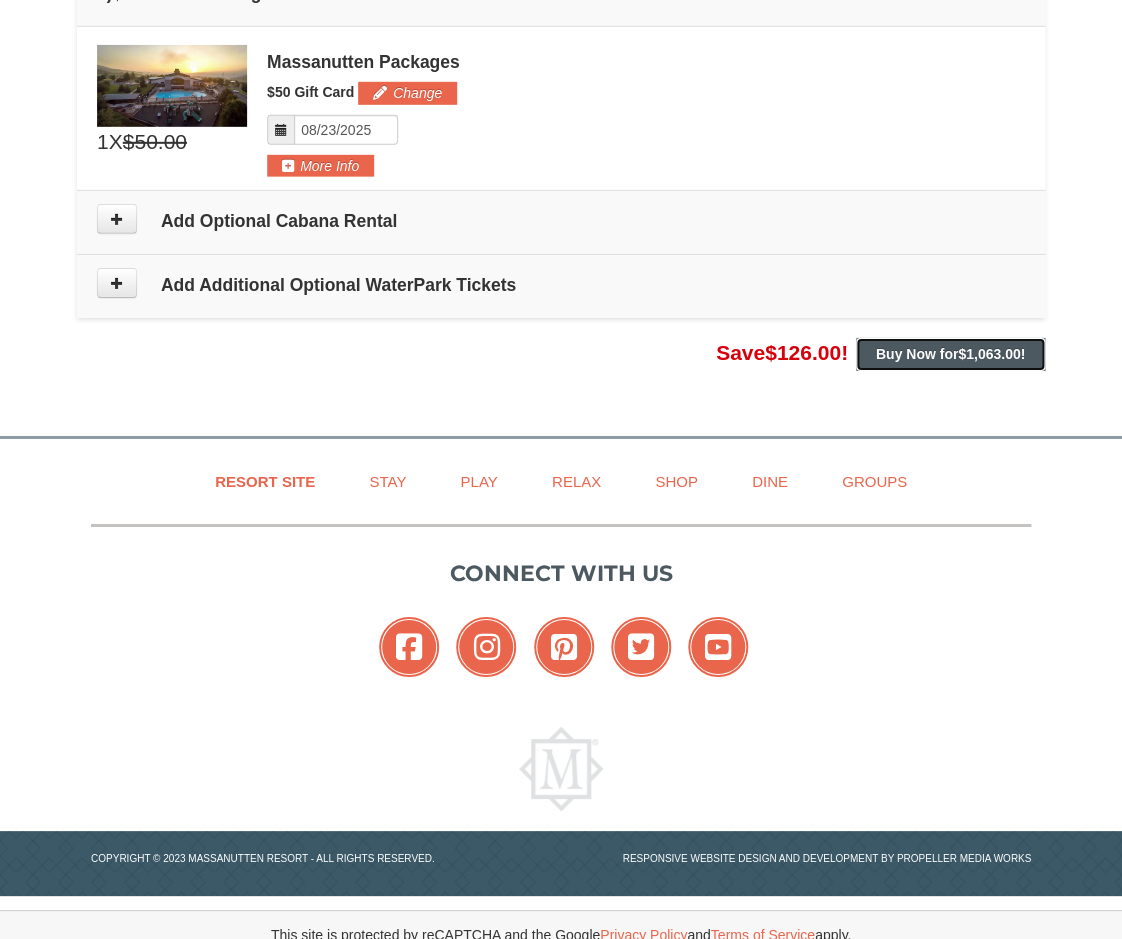 click on "Buy Now for
$1,063.00 !" at bounding box center [950, 354] 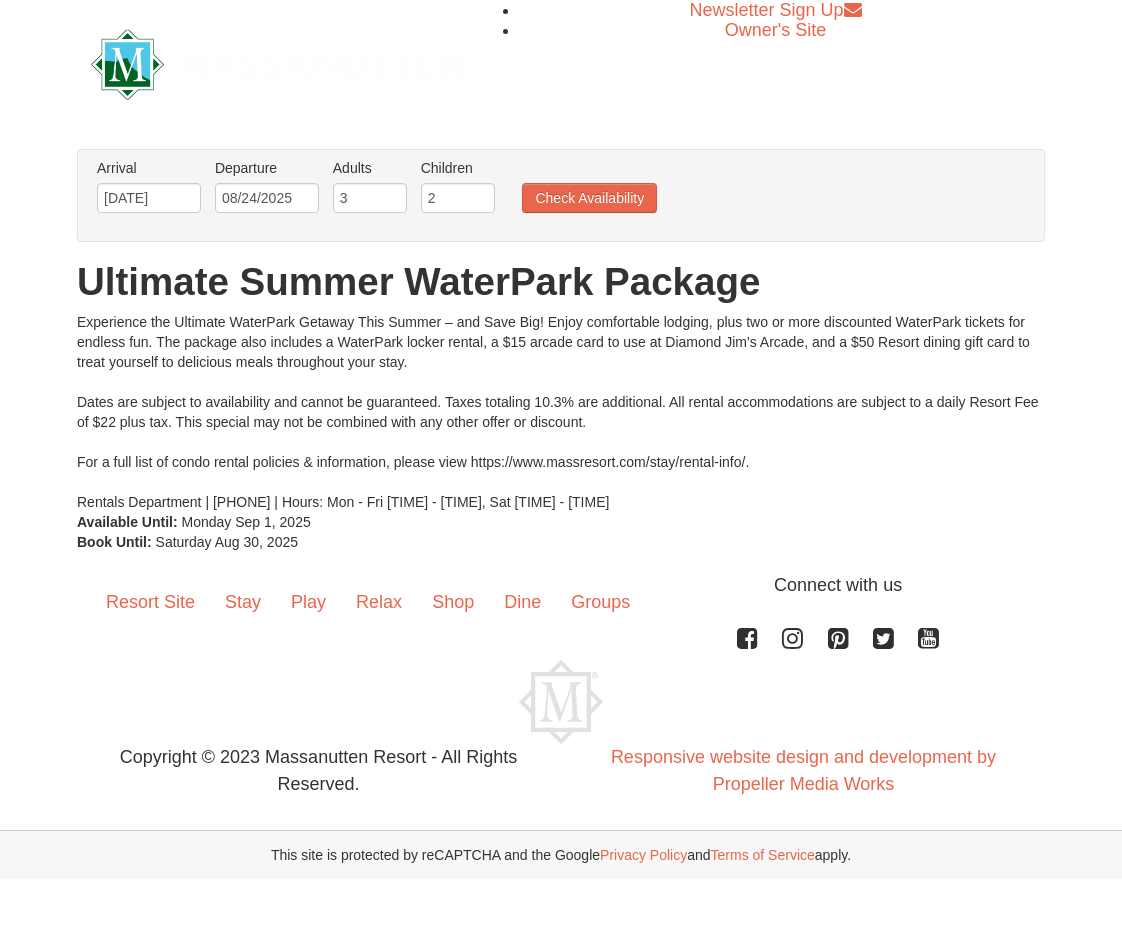 scroll, scrollTop: 0, scrollLeft: 0, axis: both 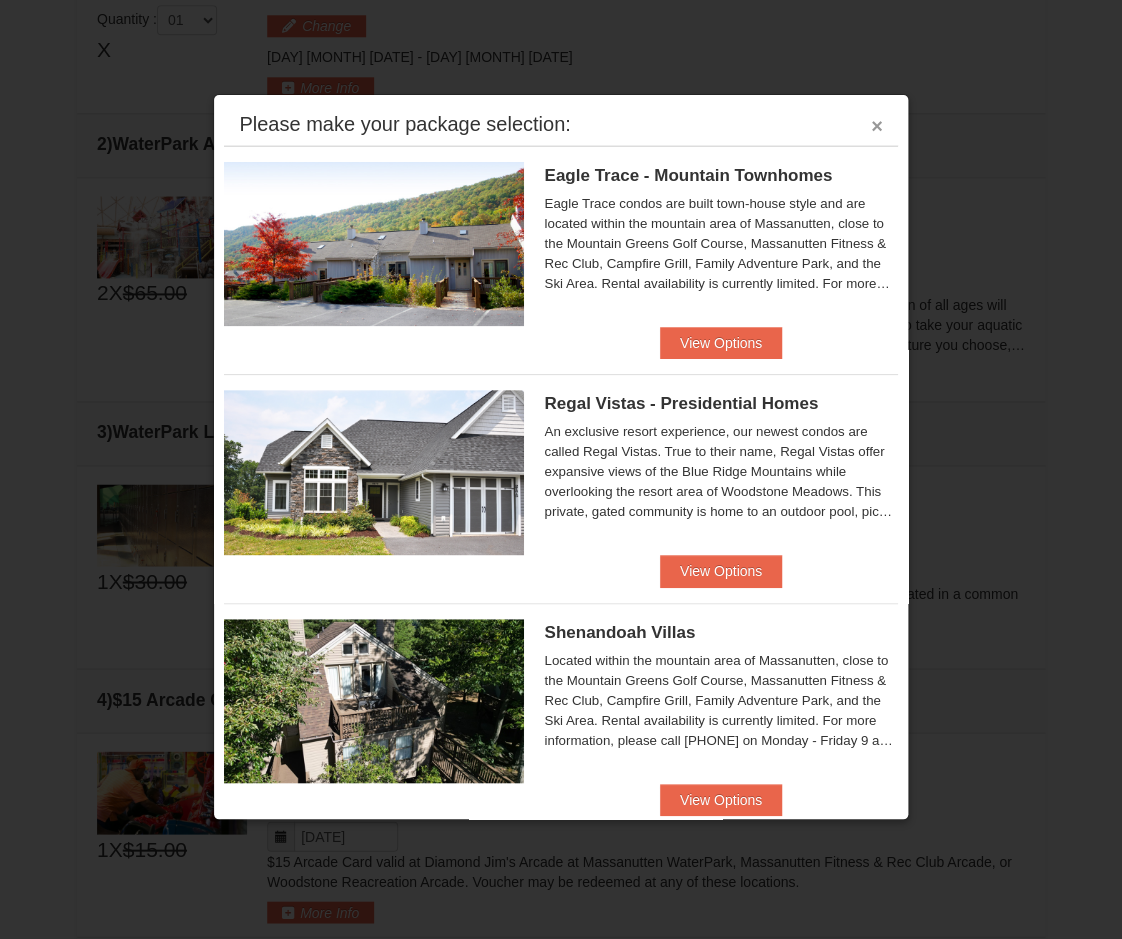 click on "×" at bounding box center (877, 126) 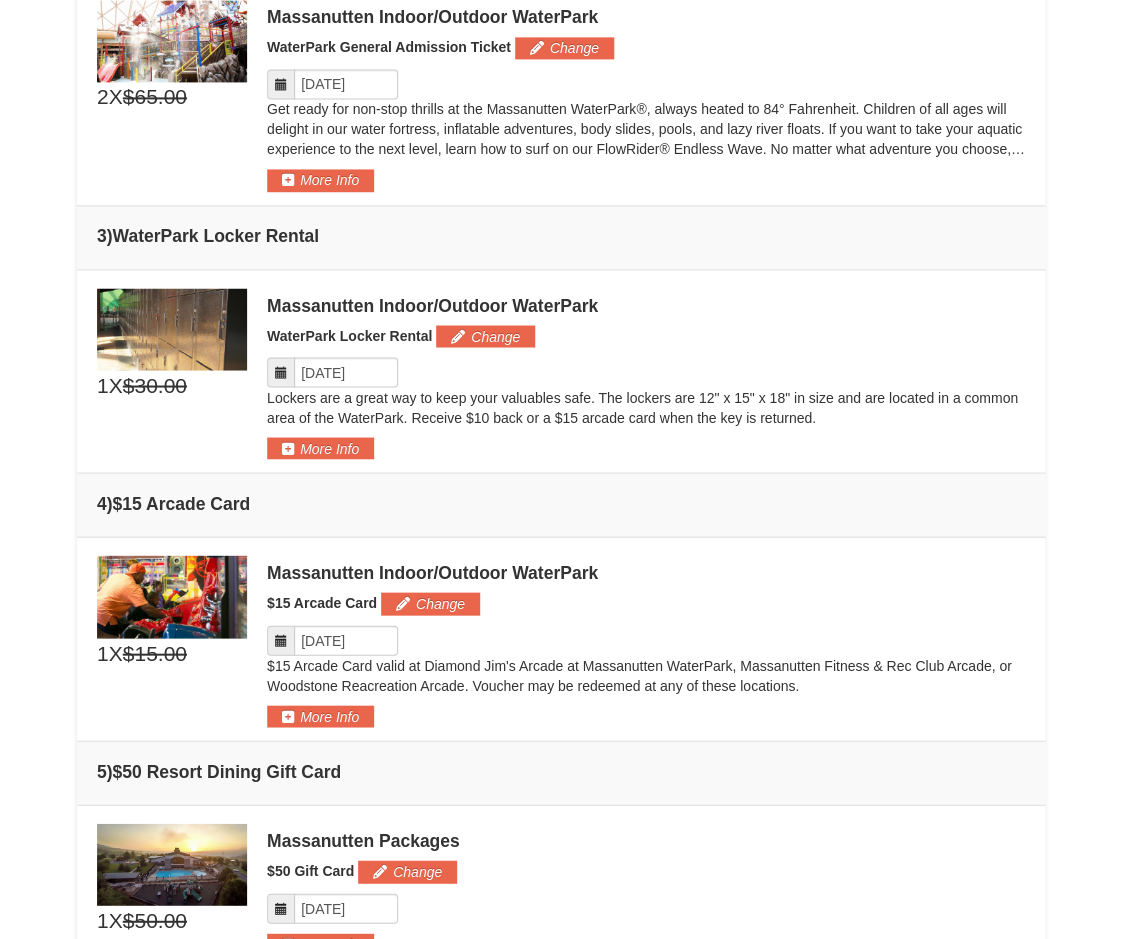 scroll, scrollTop: 0, scrollLeft: 0, axis: both 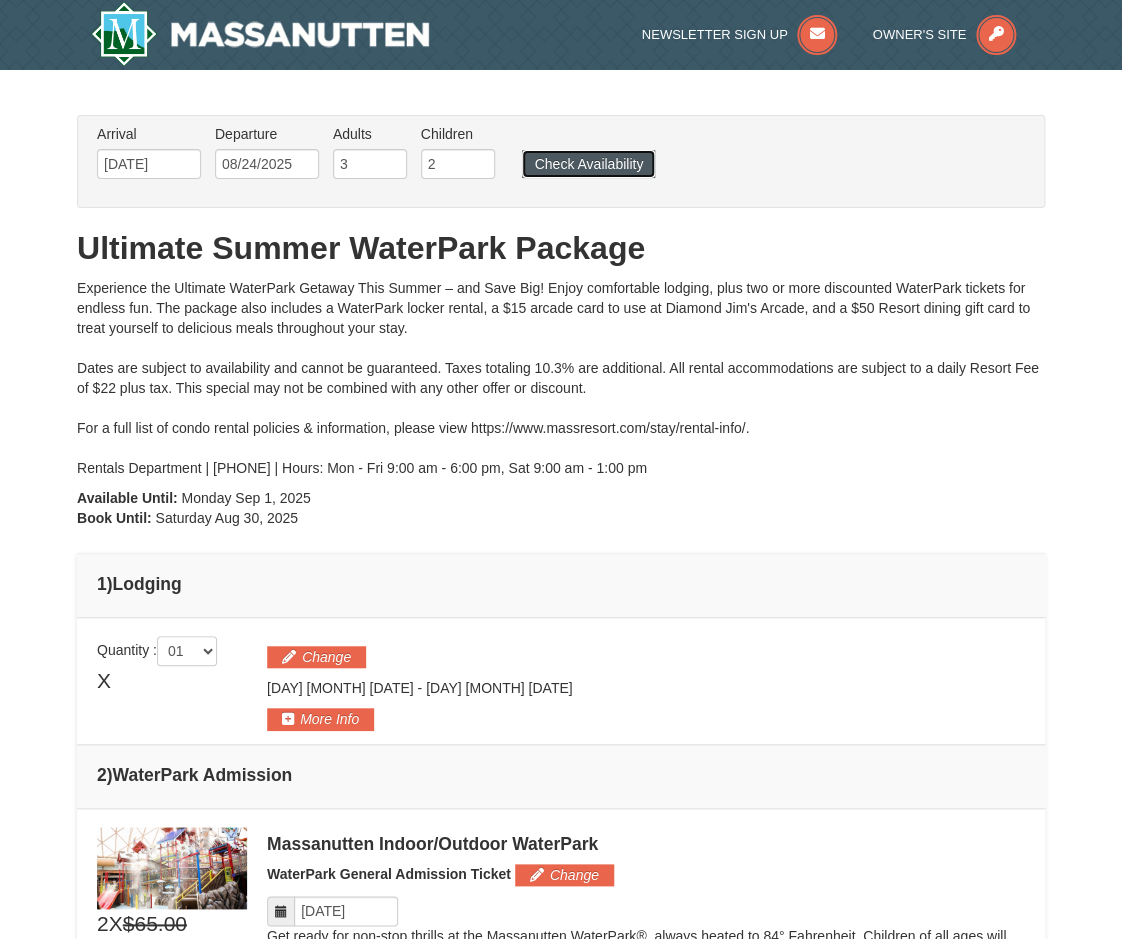 click on "Check Availability" at bounding box center (588, 164) 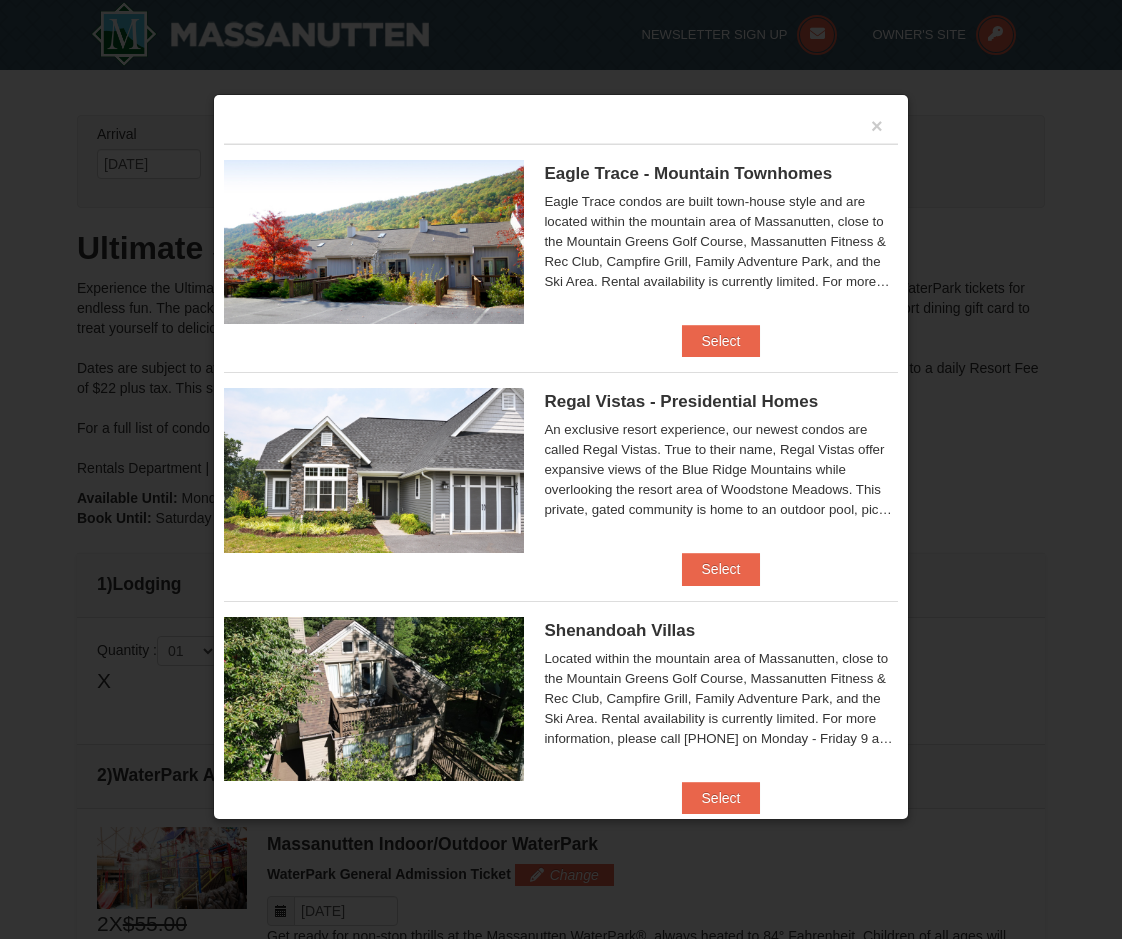 scroll, scrollTop: 633, scrollLeft: 0, axis: vertical 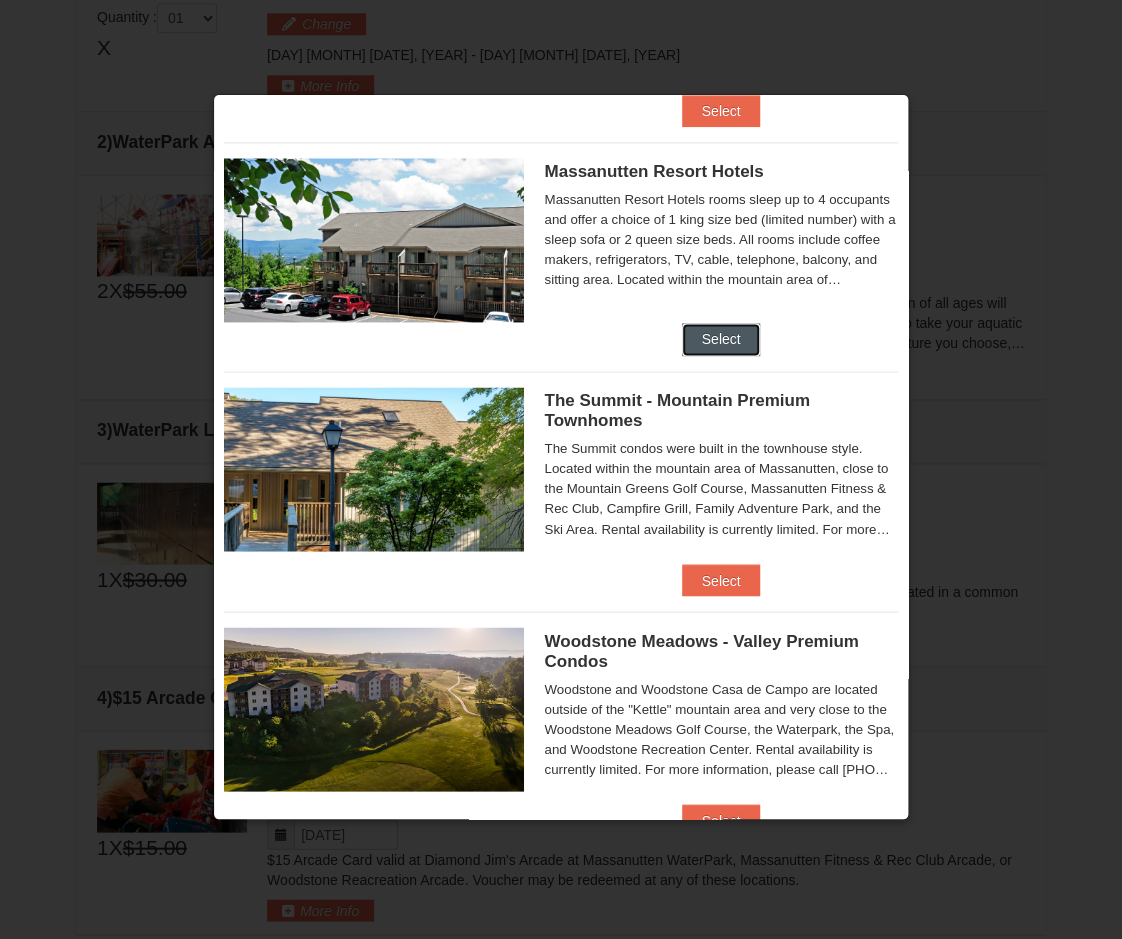 click on "Select" at bounding box center [721, 339] 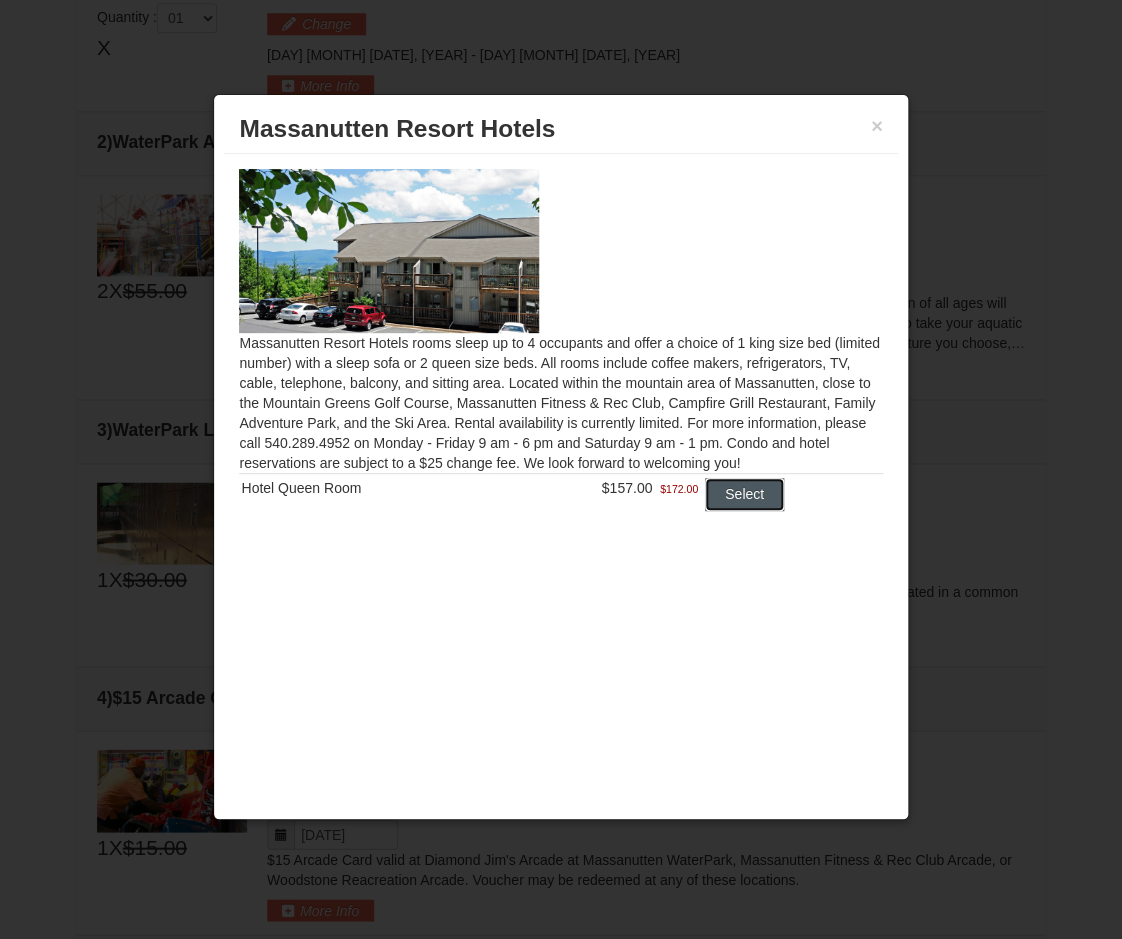 click on "Select" at bounding box center [744, 494] 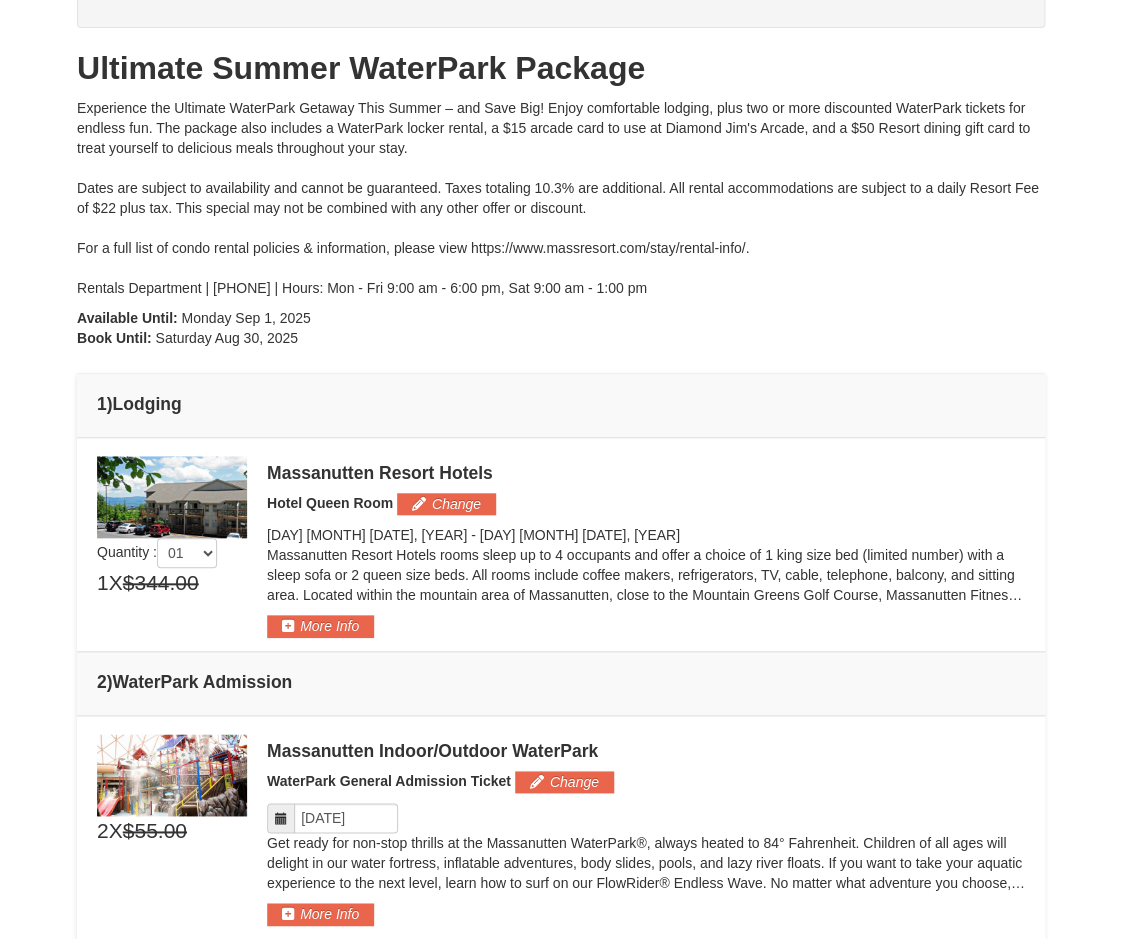 scroll, scrollTop: 0, scrollLeft: 0, axis: both 